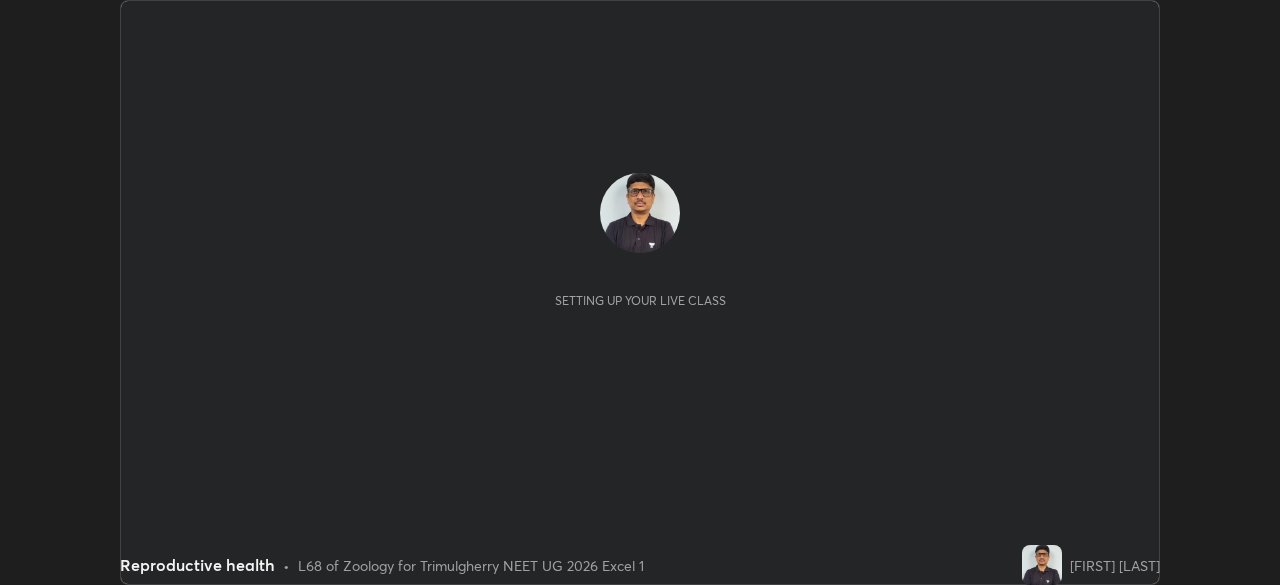 scroll, scrollTop: 0, scrollLeft: 0, axis: both 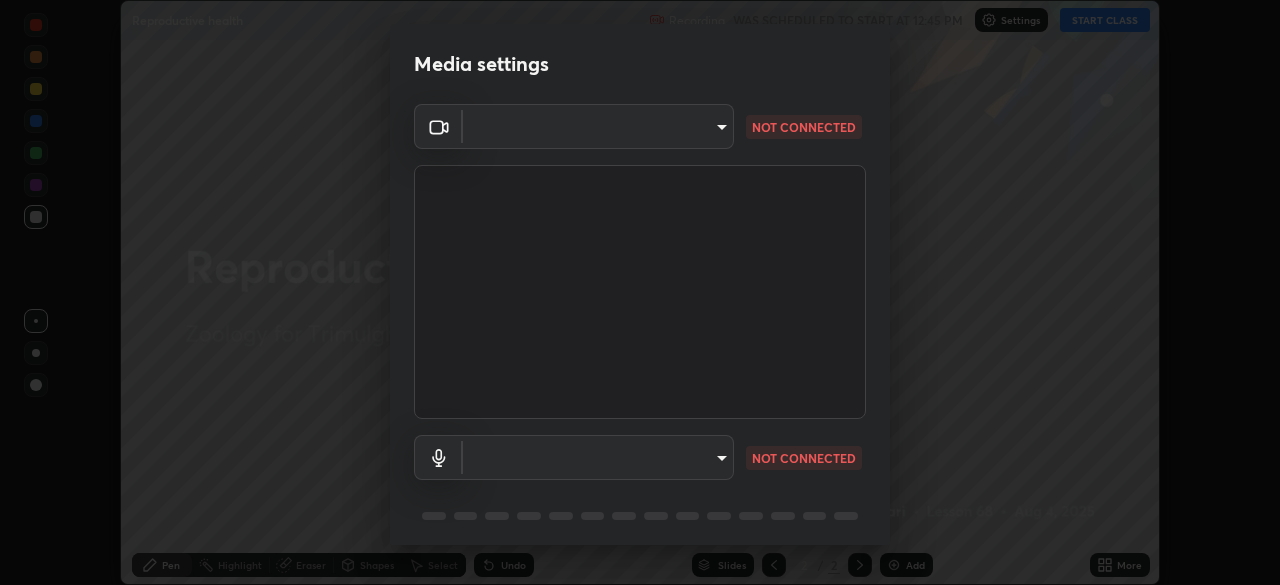 type on "fcf4d0096f443ddc4c8080c08426217f711b91229530393b6898498e20240c5e" 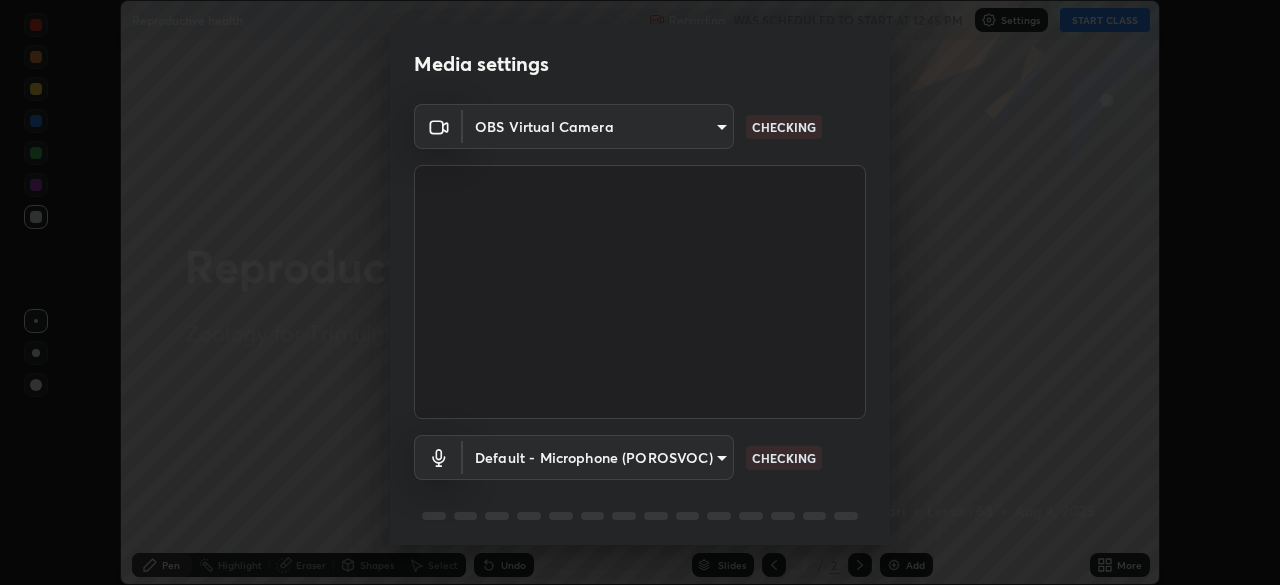 scroll, scrollTop: 71, scrollLeft: 0, axis: vertical 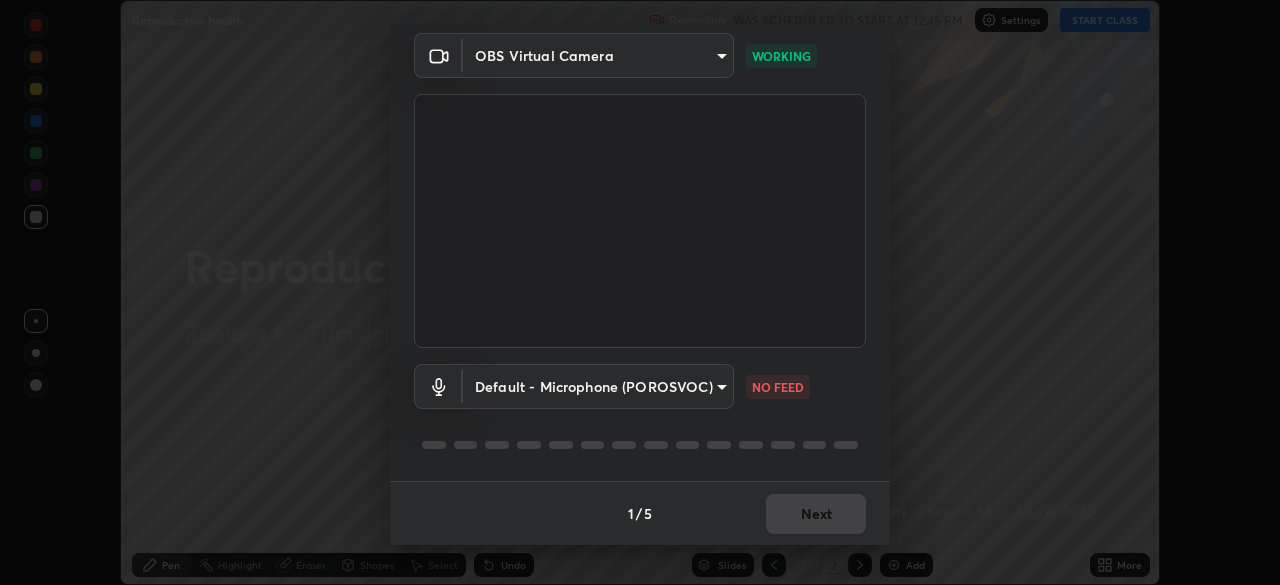 click on "Erase all Reproductive health Recording WAS SCHEDULED TO START AT  12:45 PM Settings START CLASS Setting up your live class Reproductive health • L68 of Zoology for Trimulgherry NEET UG 2026 Excel 1 [FIRST] [LAST] Pen Highlight Eraser Shapes Select Undo Slides 2 / 2 Add More No doubts shared Encourage your learners to ask a doubt for better clarity Report an issue Reason for reporting Buffering Chat not working Audio - Video sync issue Educator video quality low ​ Attach an image Report Media settings OBS Virtual Camera fcf4d0096f443ddc4c8080c08426217f711b91229530393b6898498e20240c5e WORKING Default - Microphone (POROSVOC) default NO FEED 1 / 5 Next" at bounding box center (640, 292) 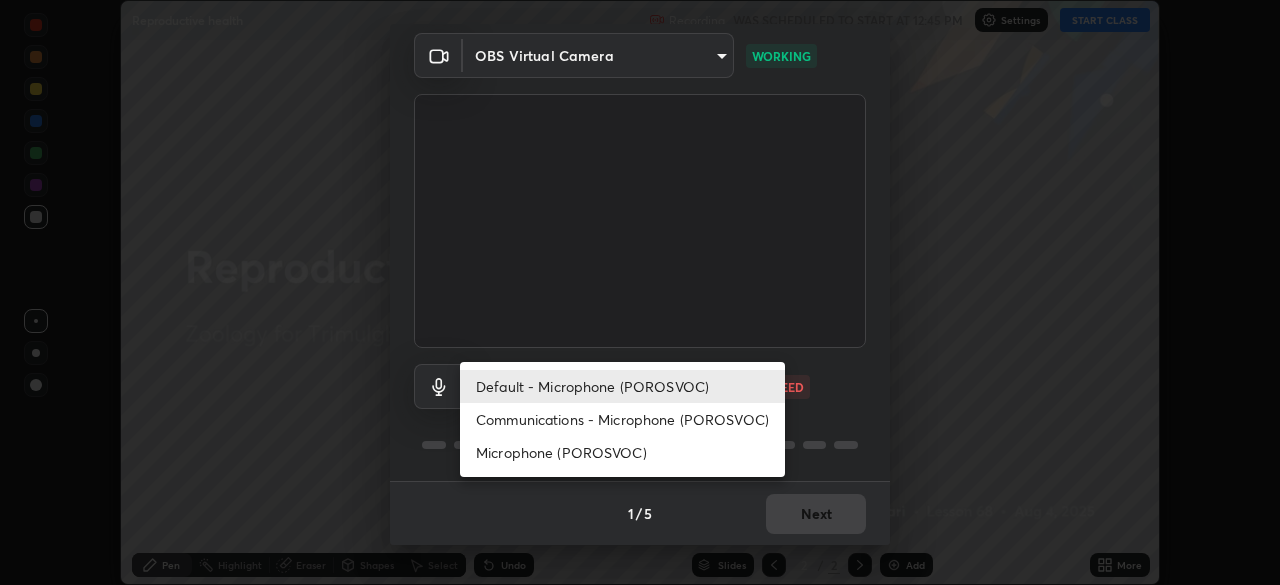 click on "Communications - Microphone (POROSVOC)" at bounding box center (622, 419) 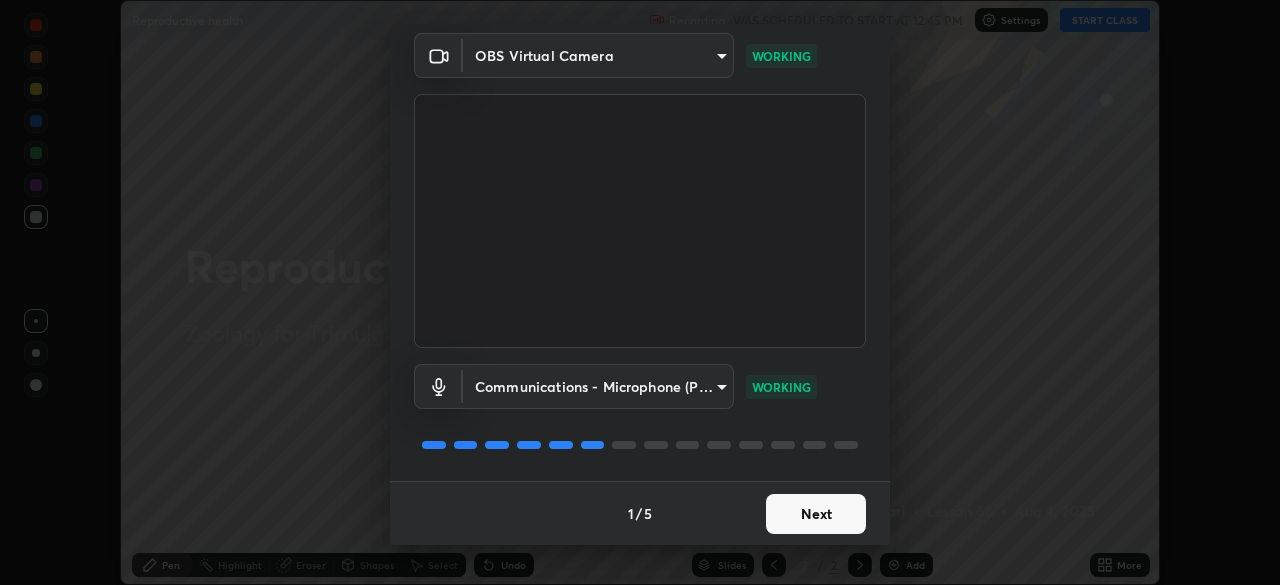 click on "Next" at bounding box center (816, 514) 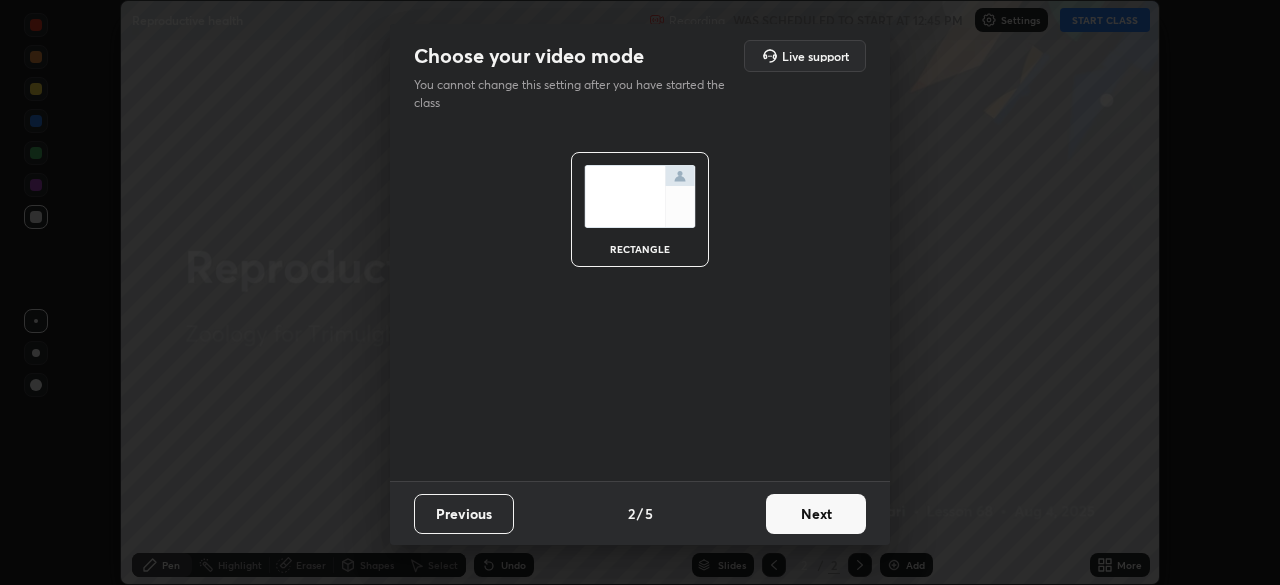 scroll, scrollTop: 0, scrollLeft: 0, axis: both 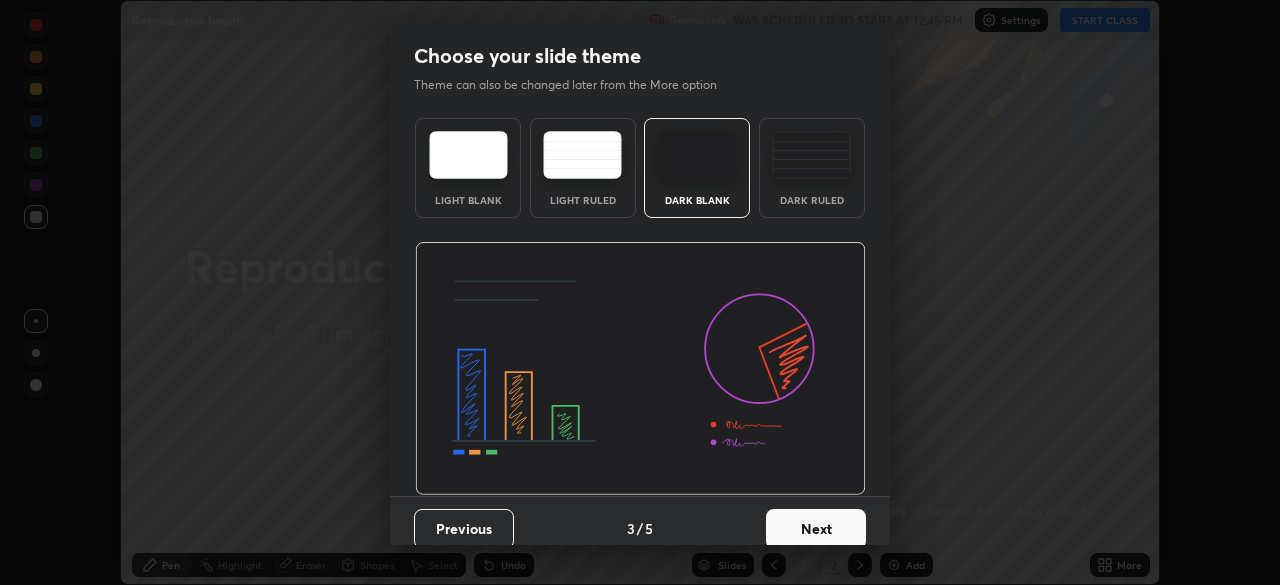 click on "Next" at bounding box center [816, 529] 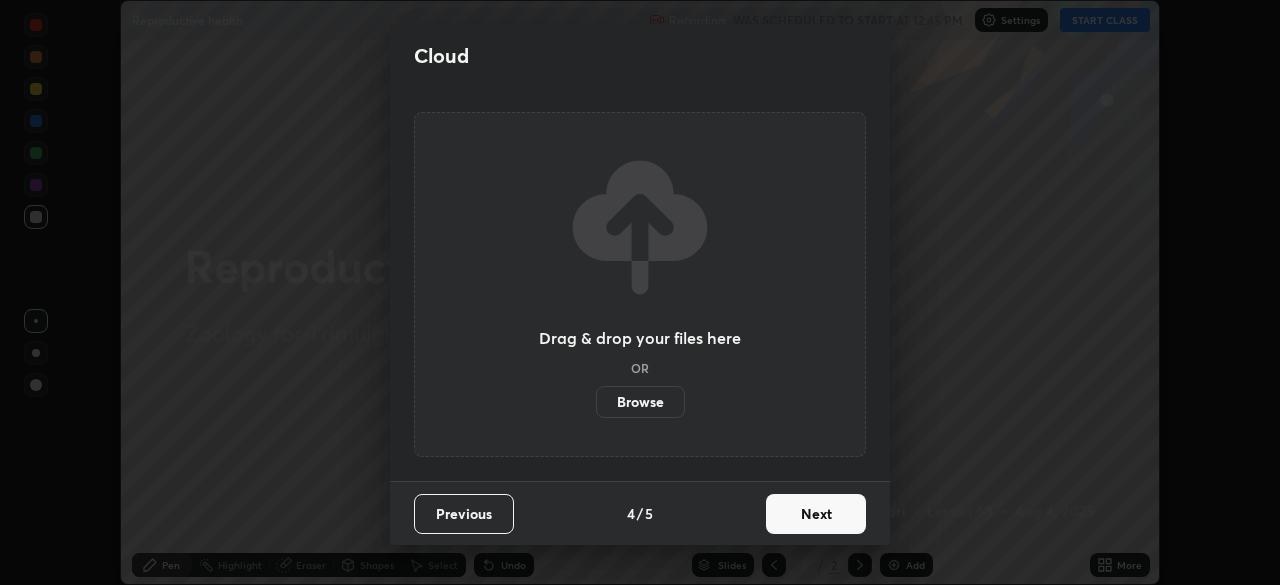 click on "Next" at bounding box center (816, 514) 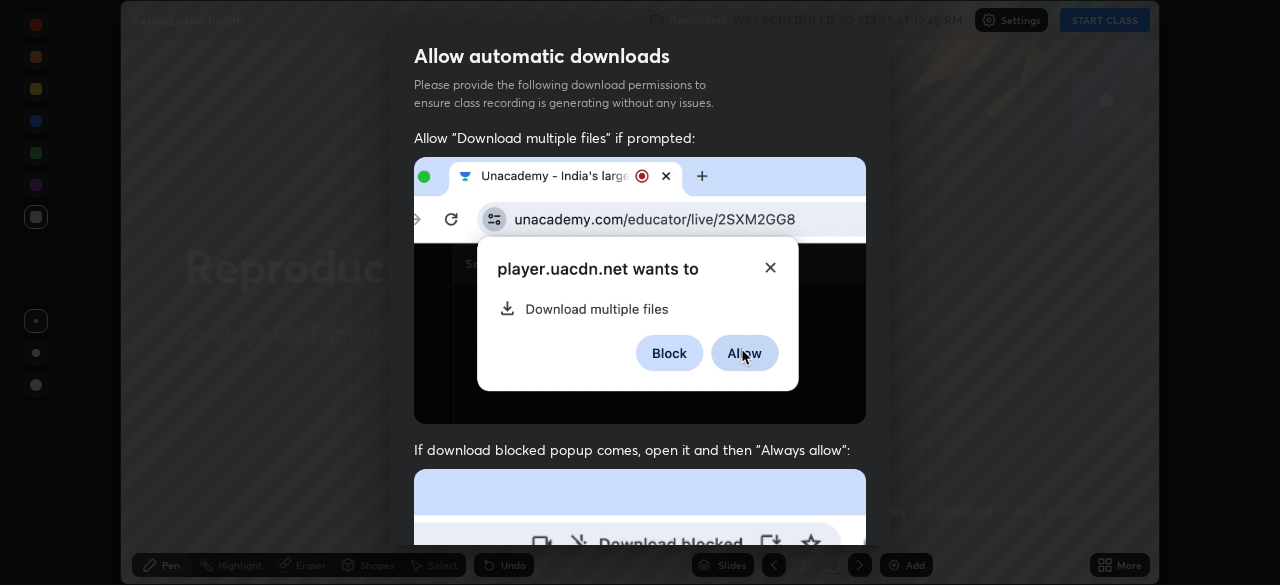 click at bounding box center [640, 687] 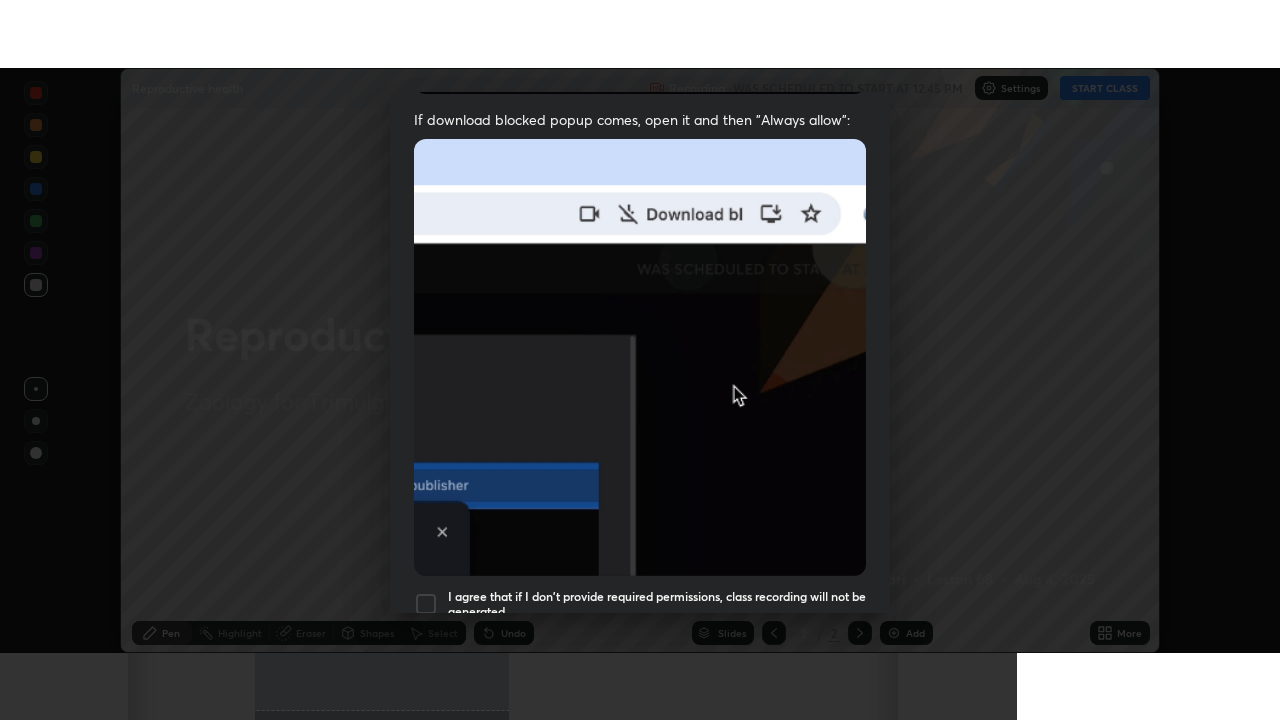 scroll, scrollTop: 479, scrollLeft: 0, axis: vertical 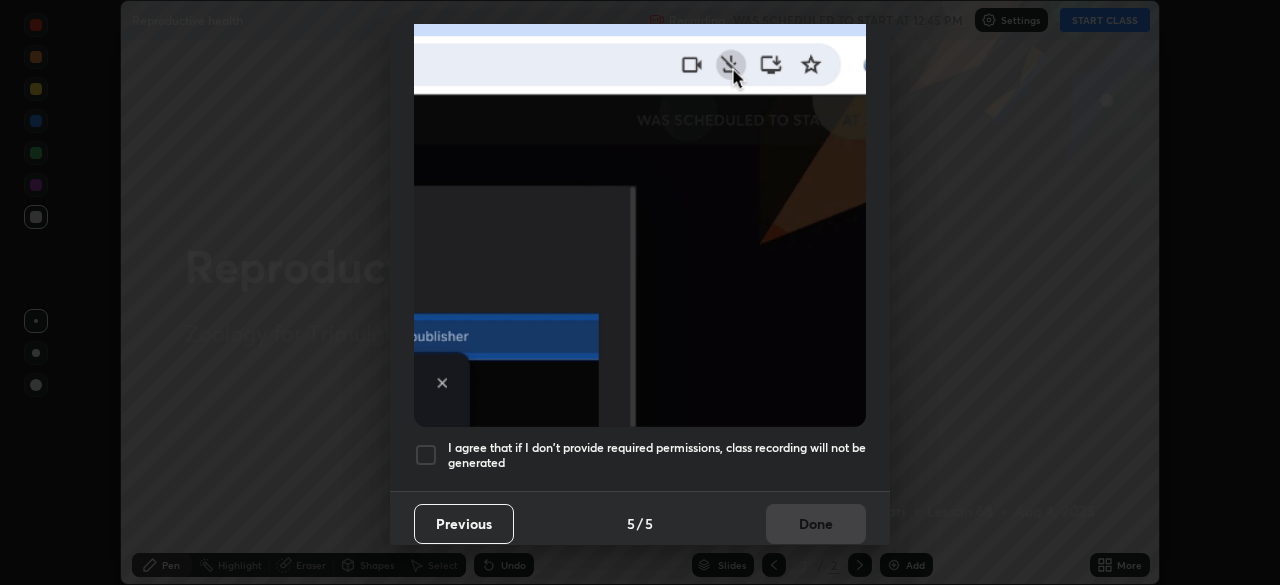 click on "I agree that if I don't provide required permissions, class recording will not be generated" at bounding box center [657, 455] 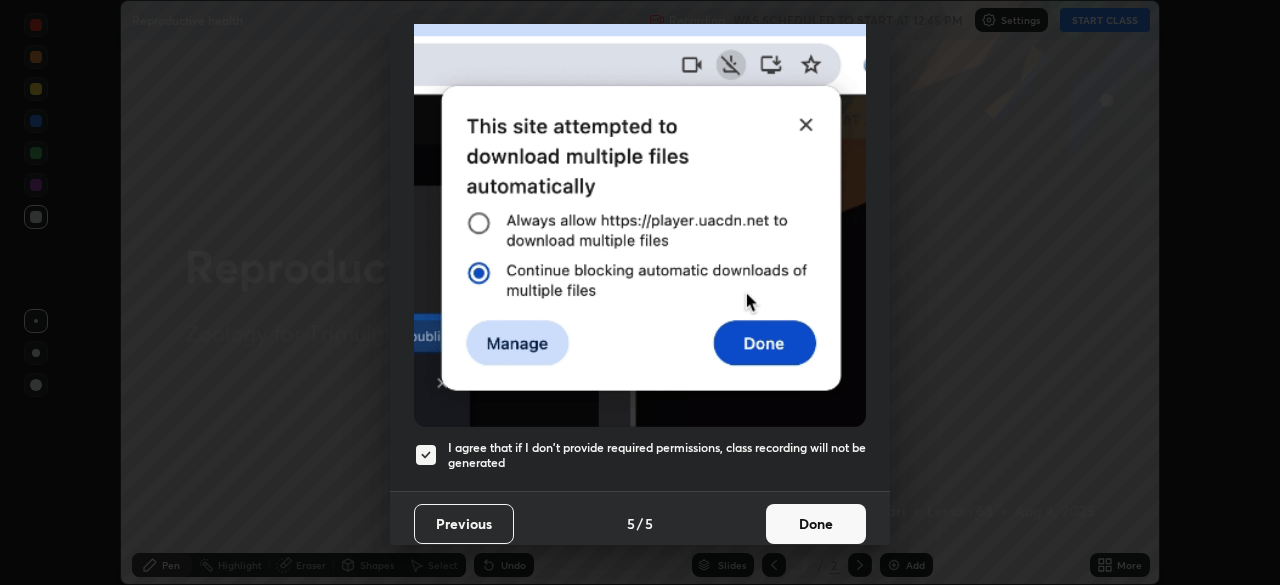 click on "Done" at bounding box center [816, 524] 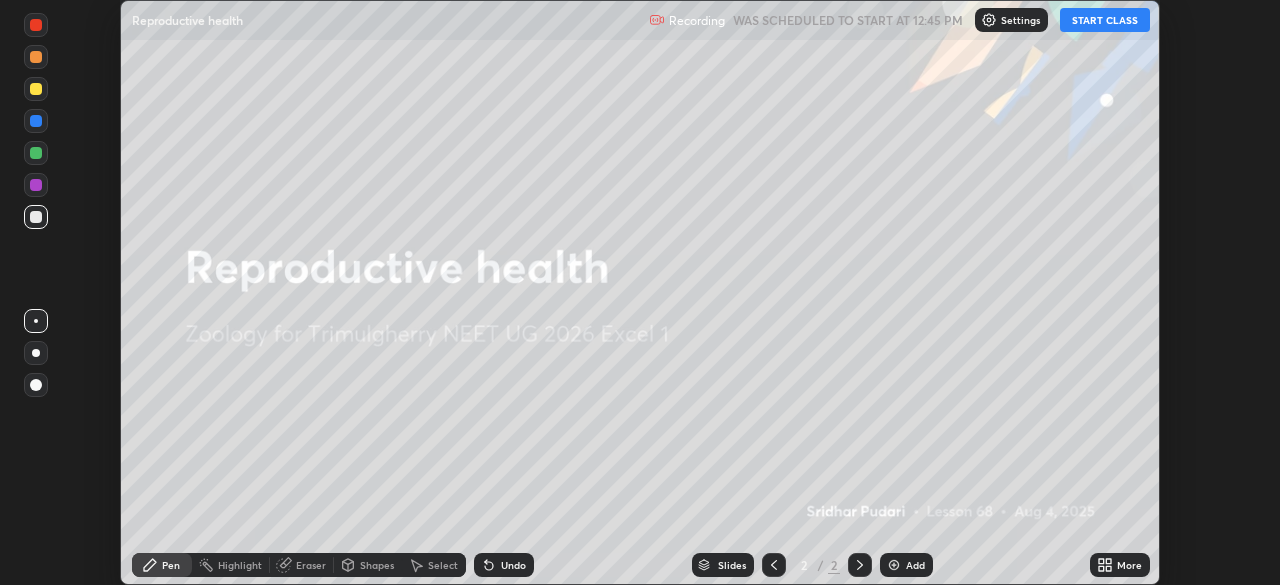 click on "START CLASS" at bounding box center (1105, 20) 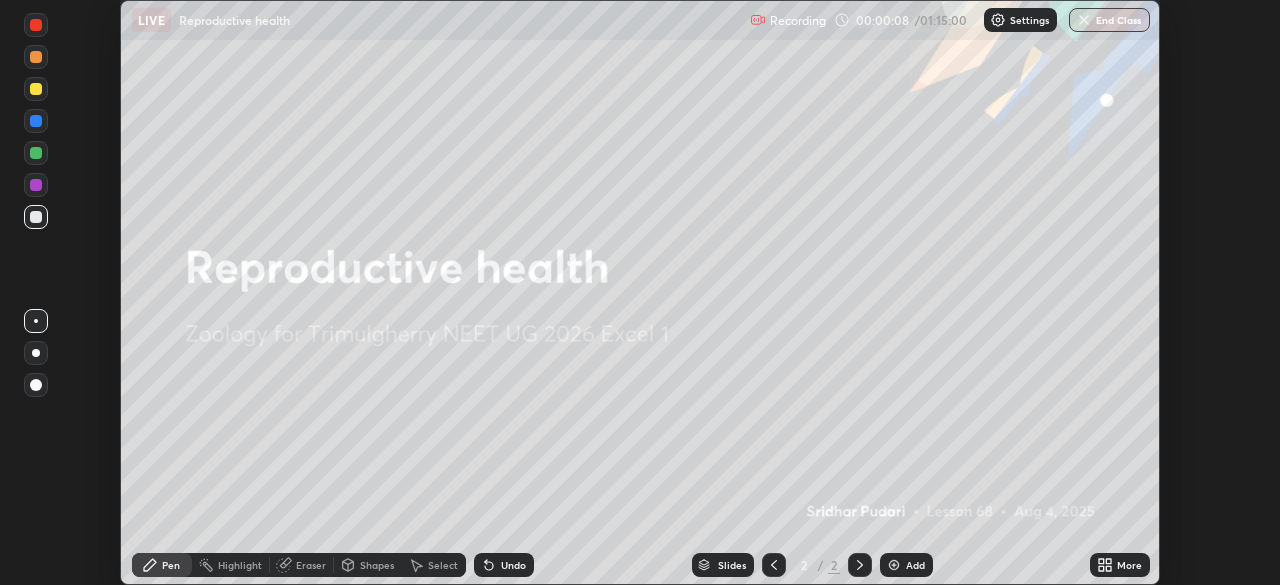 click 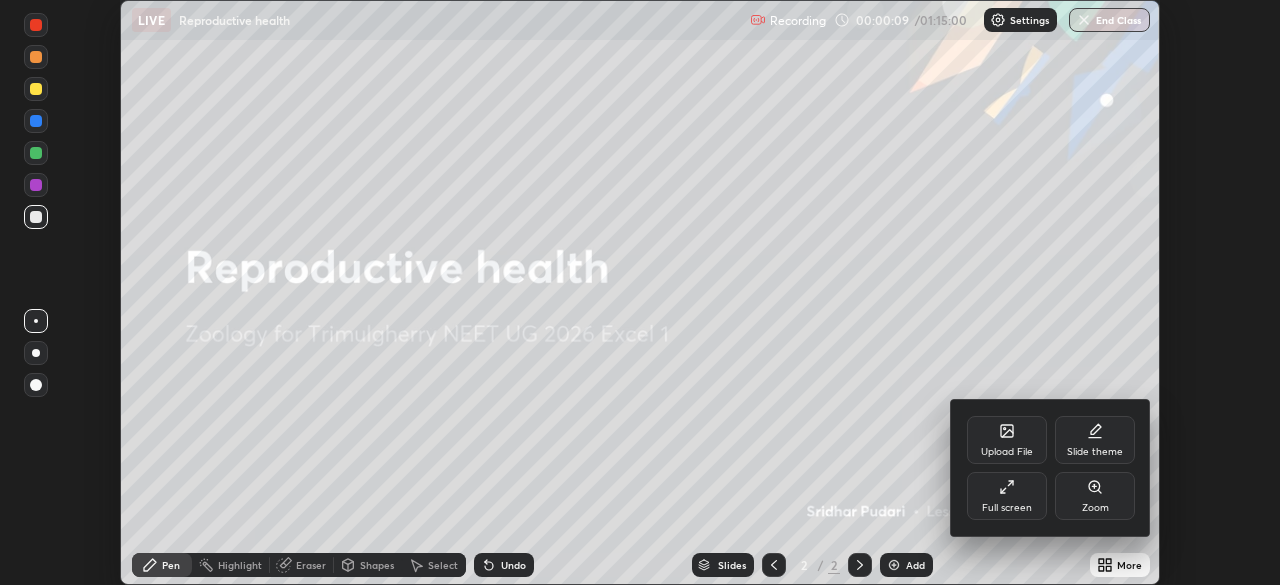 click on "Full screen" at bounding box center [1007, 496] 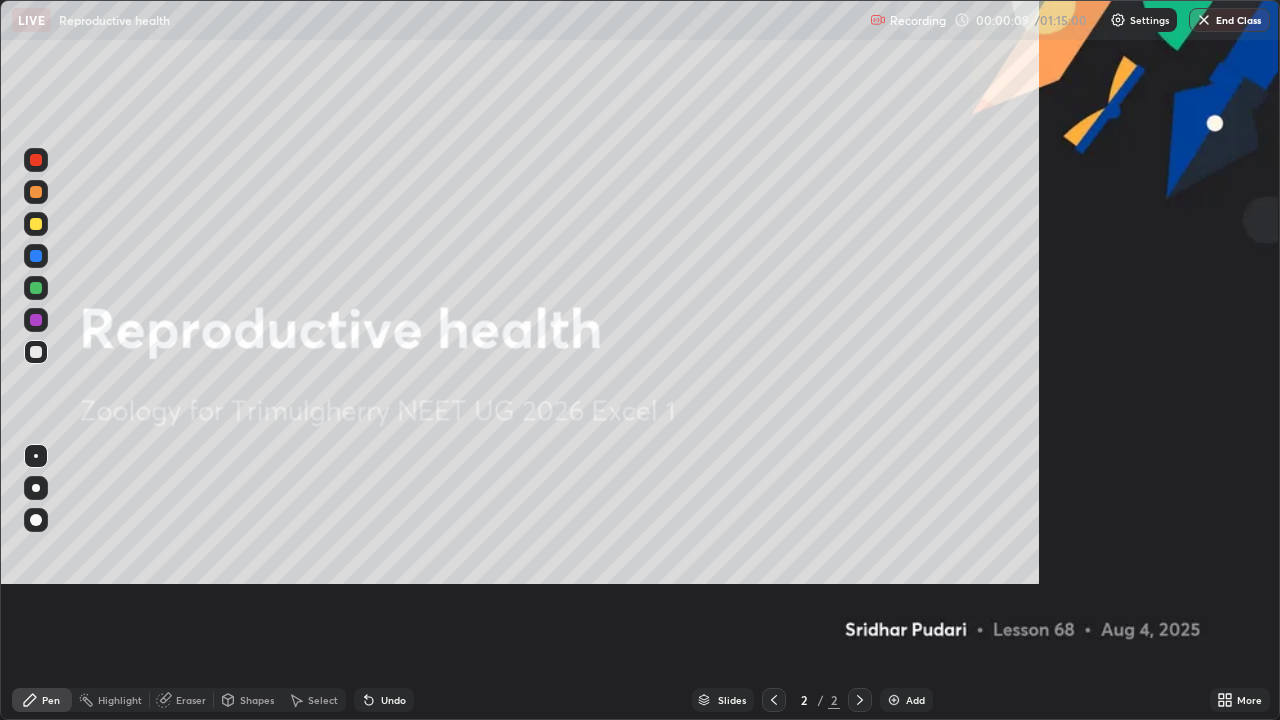 scroll, scrollTop: 99280, scrollLeft: 98720, axis: both 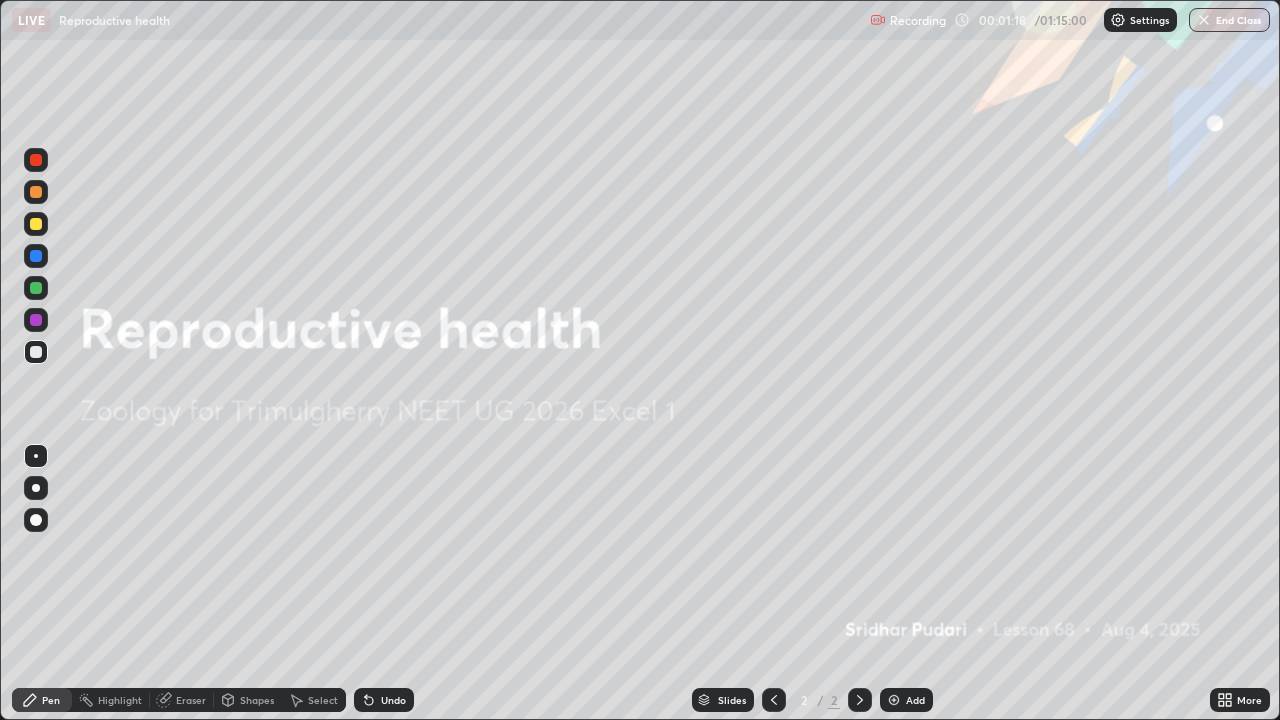 click at bounding box center (894, 700) 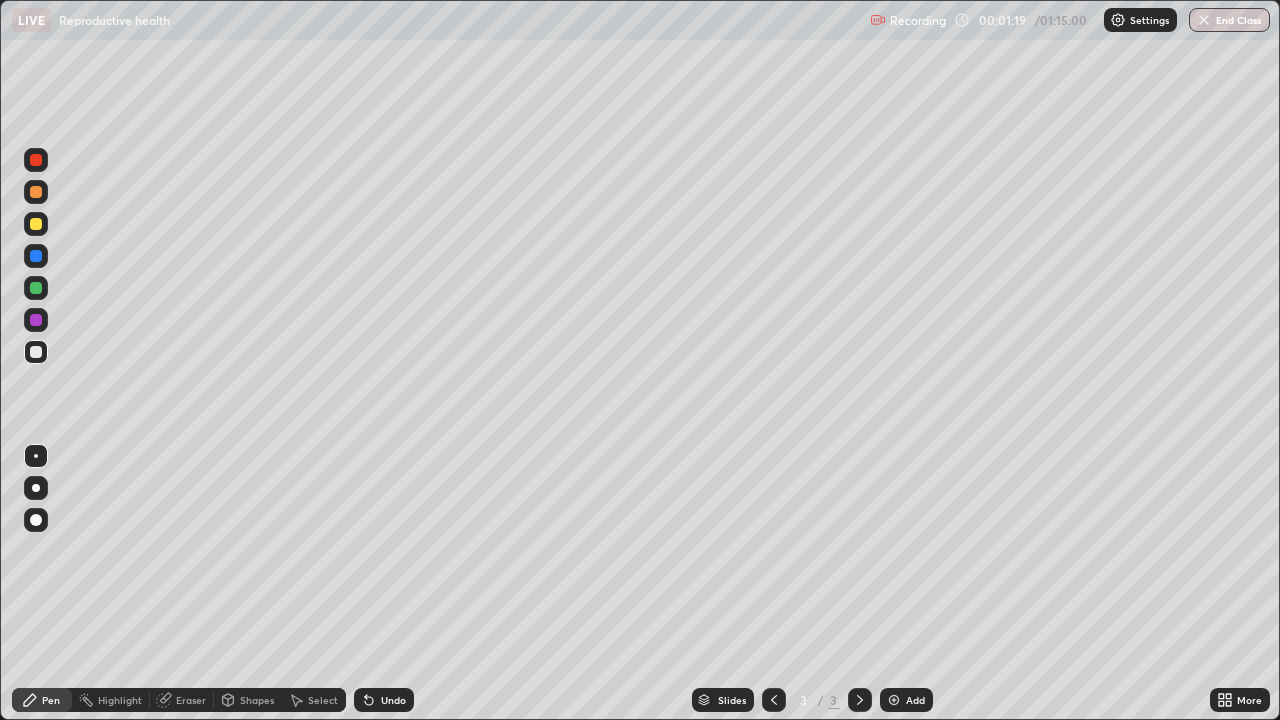 click at bounding box center [36, 488] 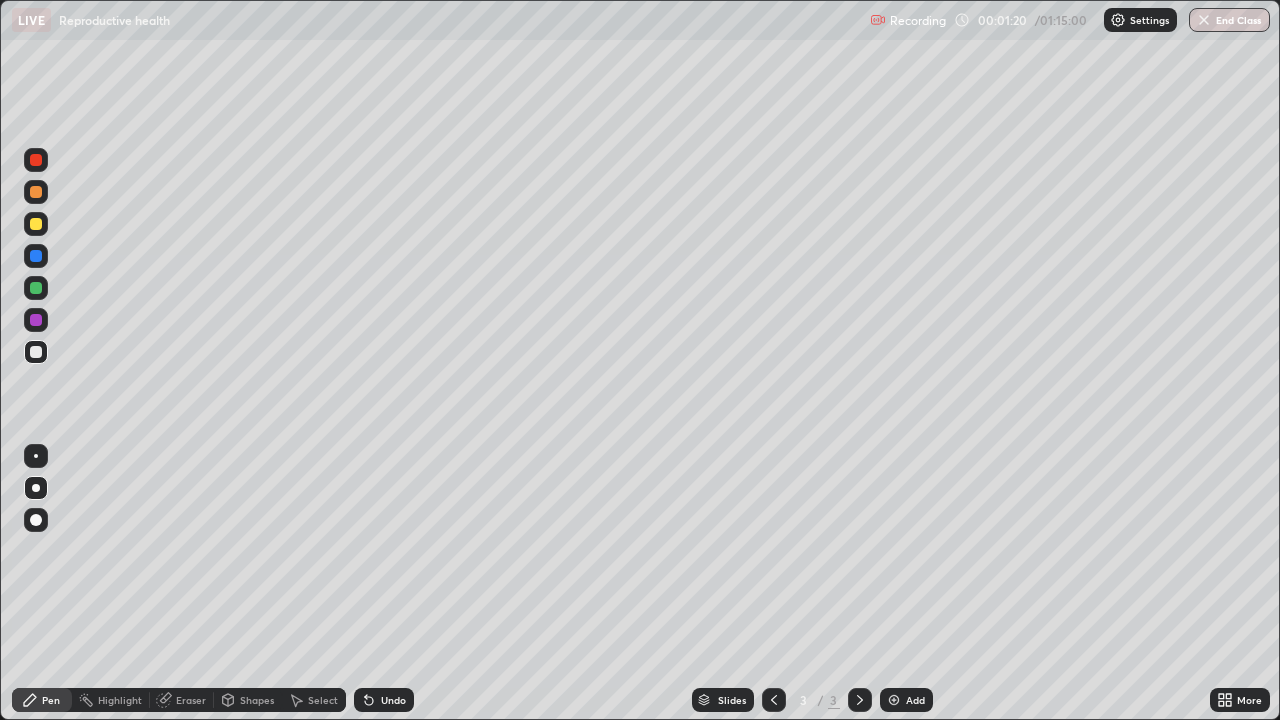 click at bounding box center (36, 224) 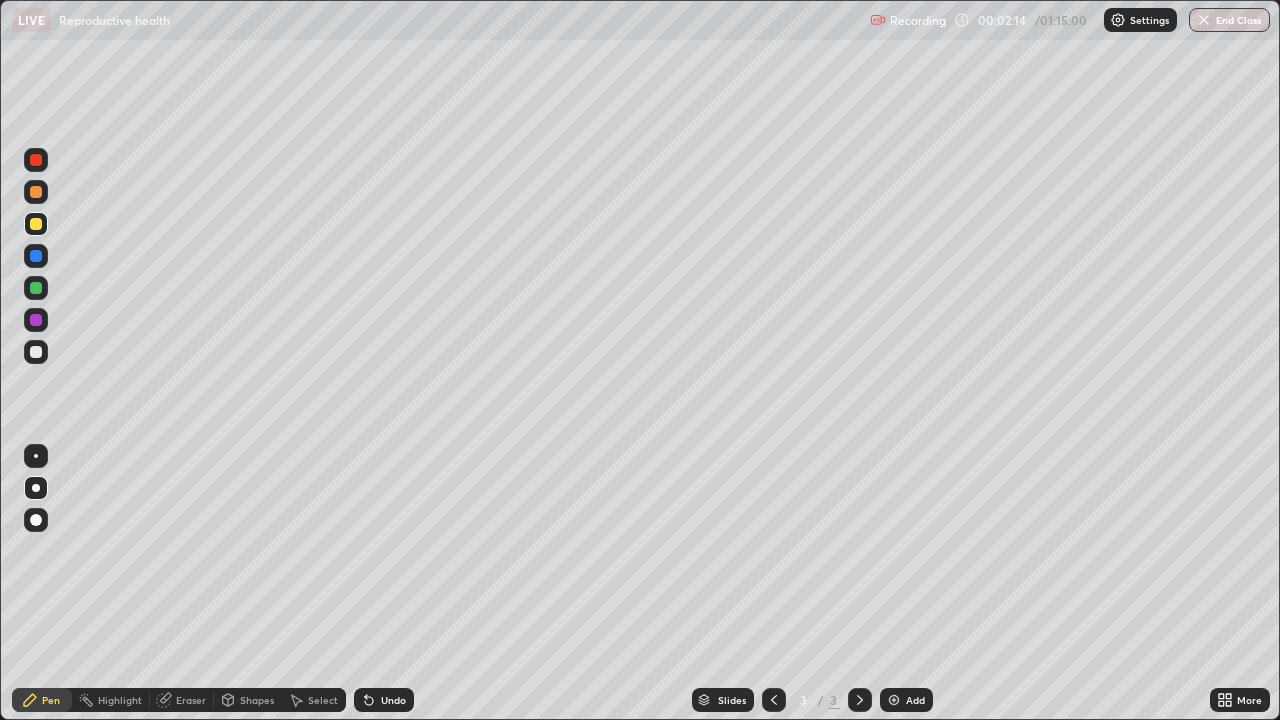 click at bounding box center (36, 352) 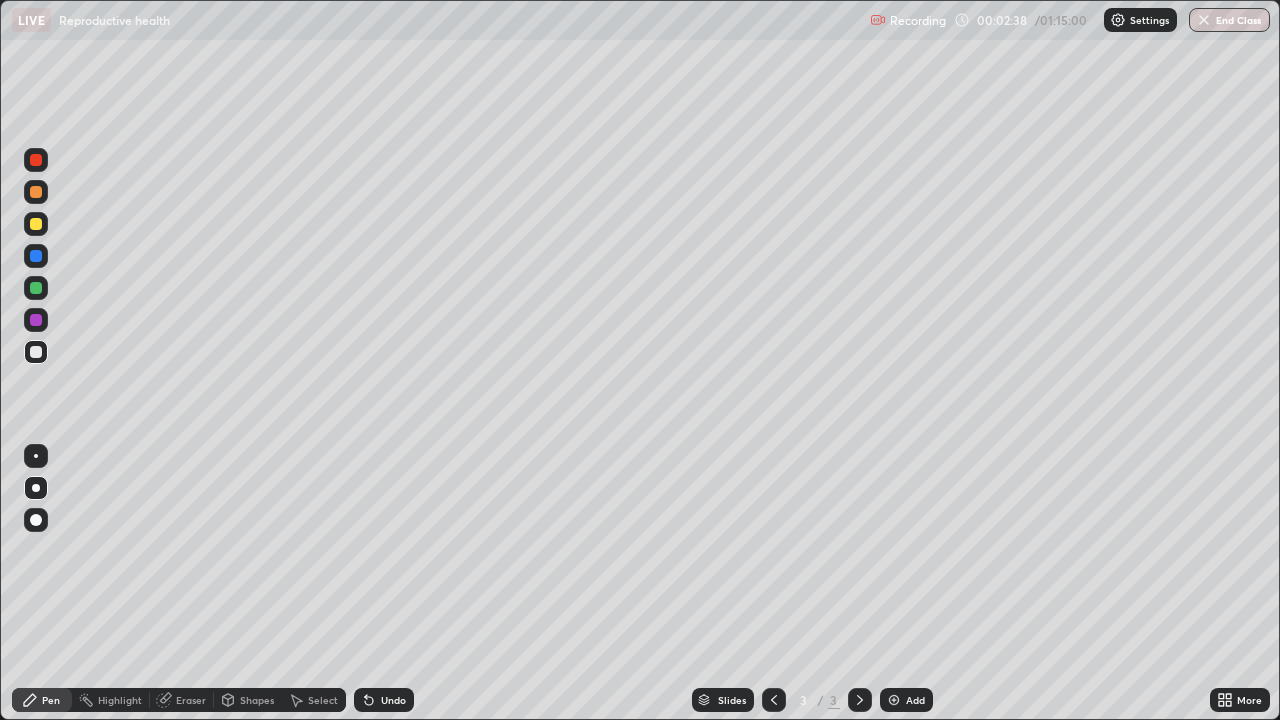 click 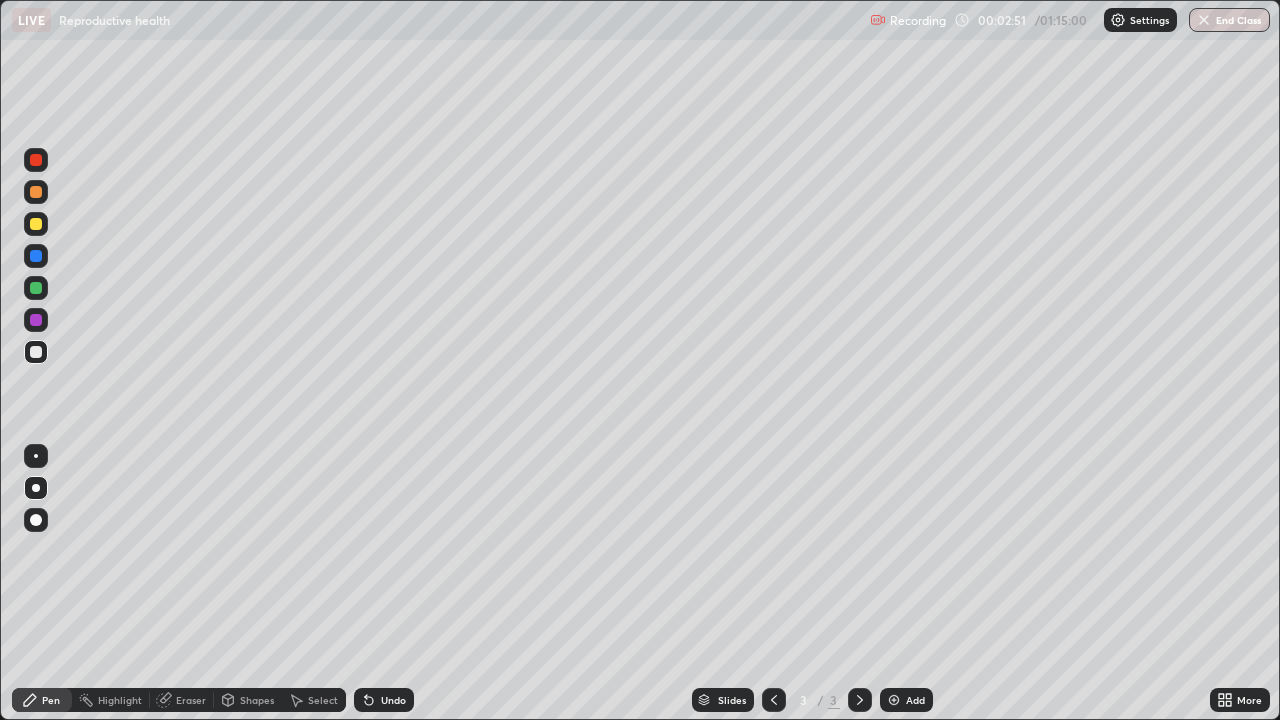 click at bounding box center (36, 224) 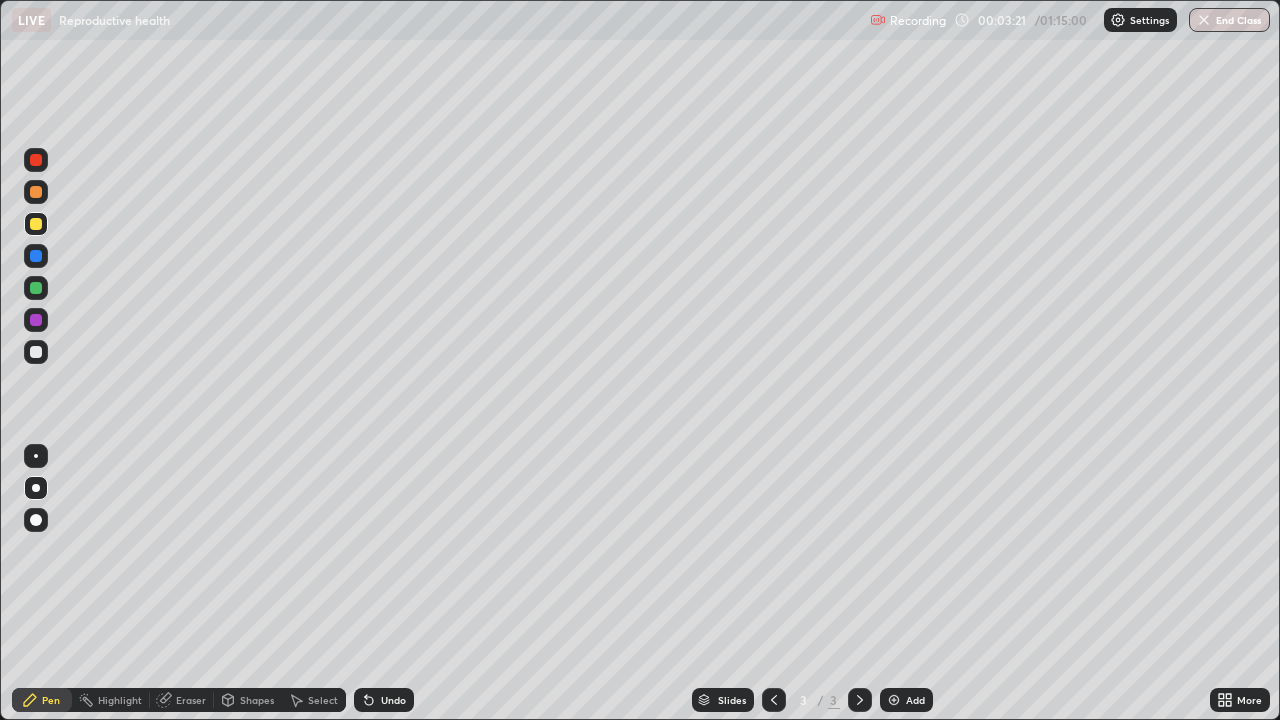 click on "Undo" at bounding box center [393, 700] 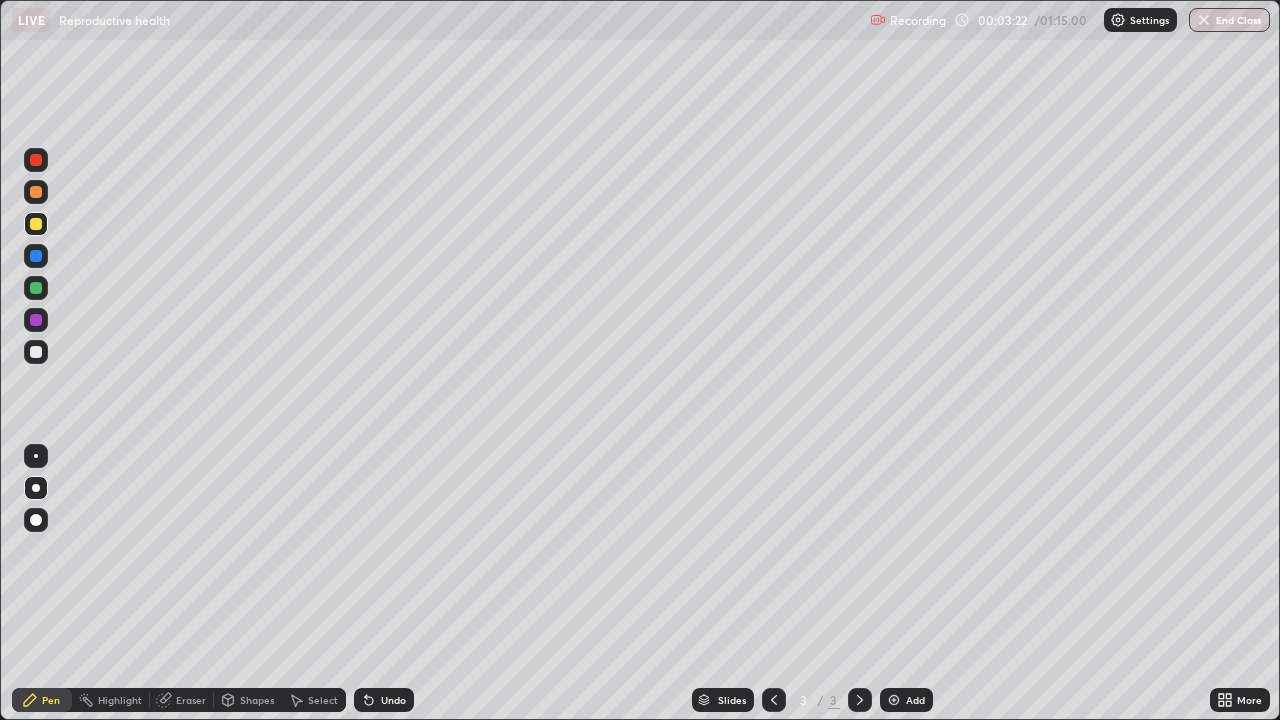 click on "Undo" at bounding box center (393, 700) 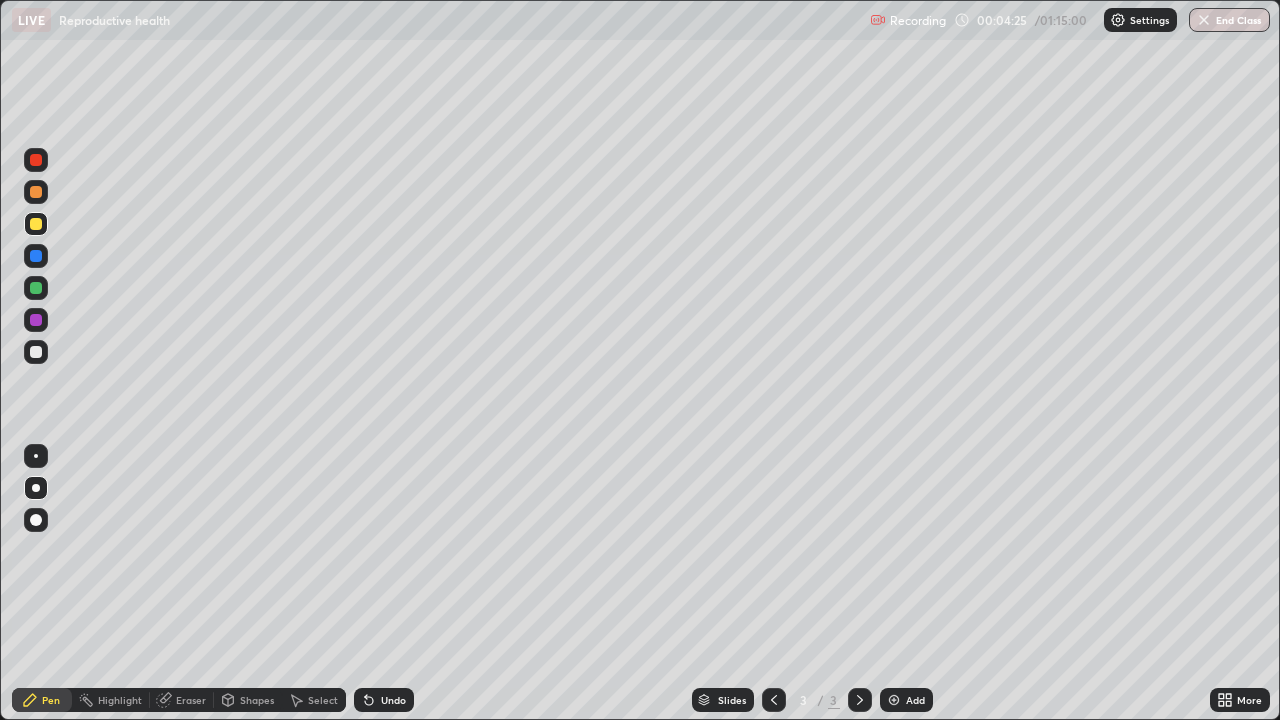 click at bounding box center [36, 352] 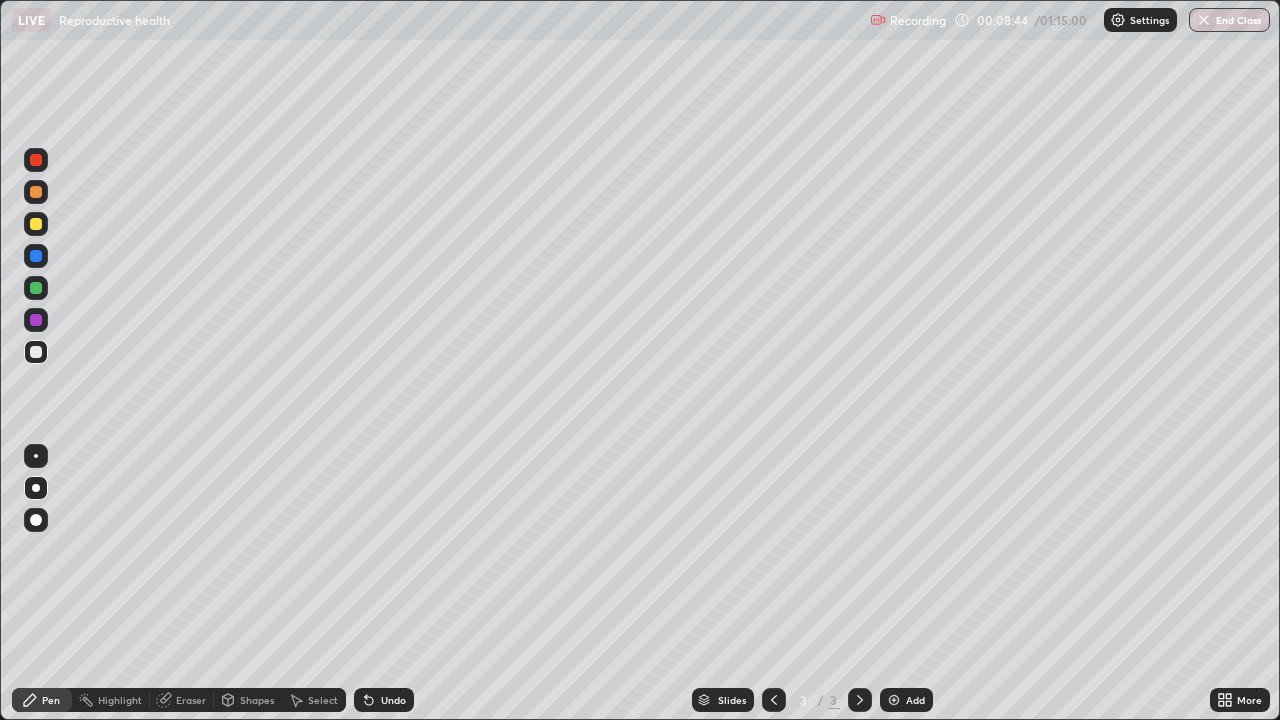 click at bounding box center (36, 224) 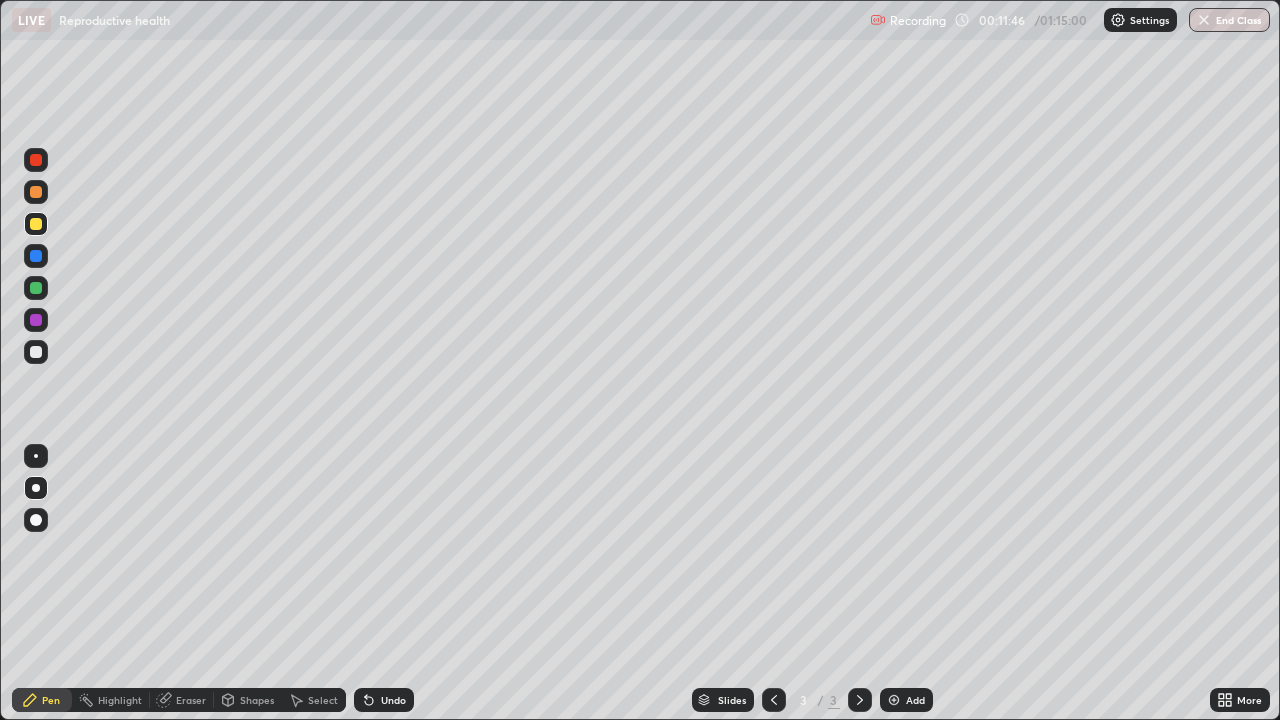 click at bounding box center (894, 700) 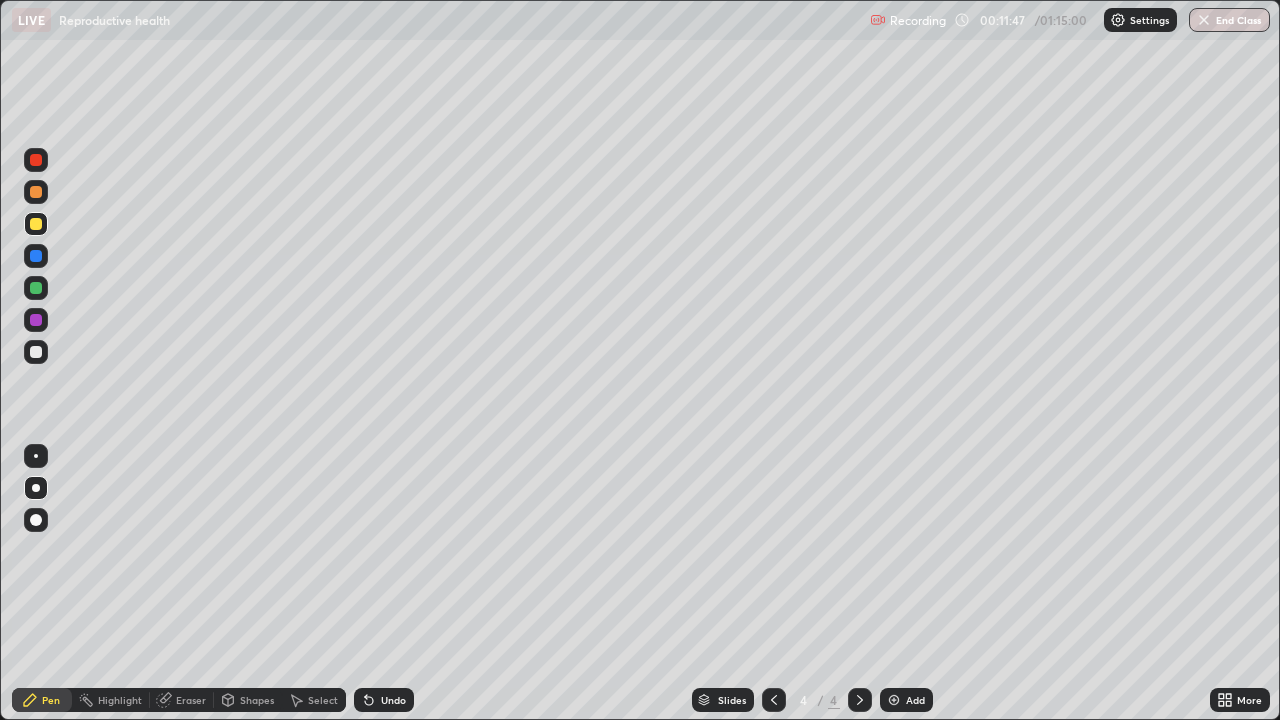 click at bounding box center (36, 192) 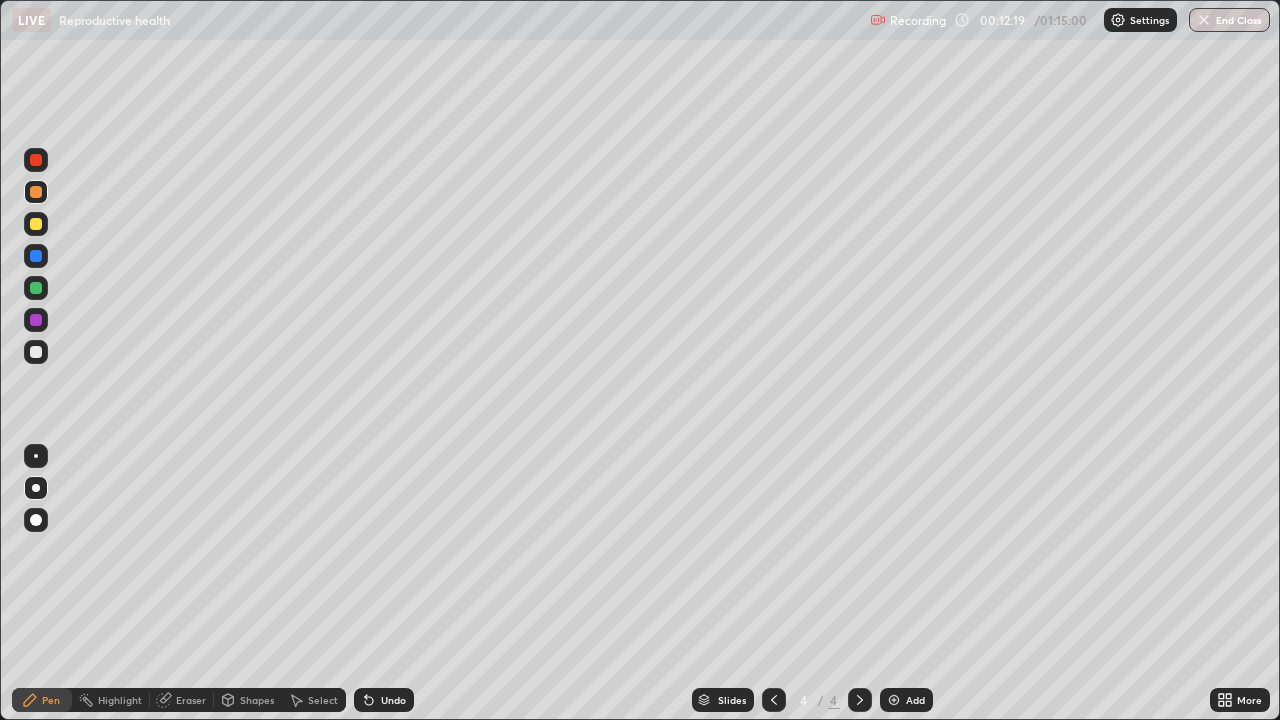 click at bounding box center [36, 352] 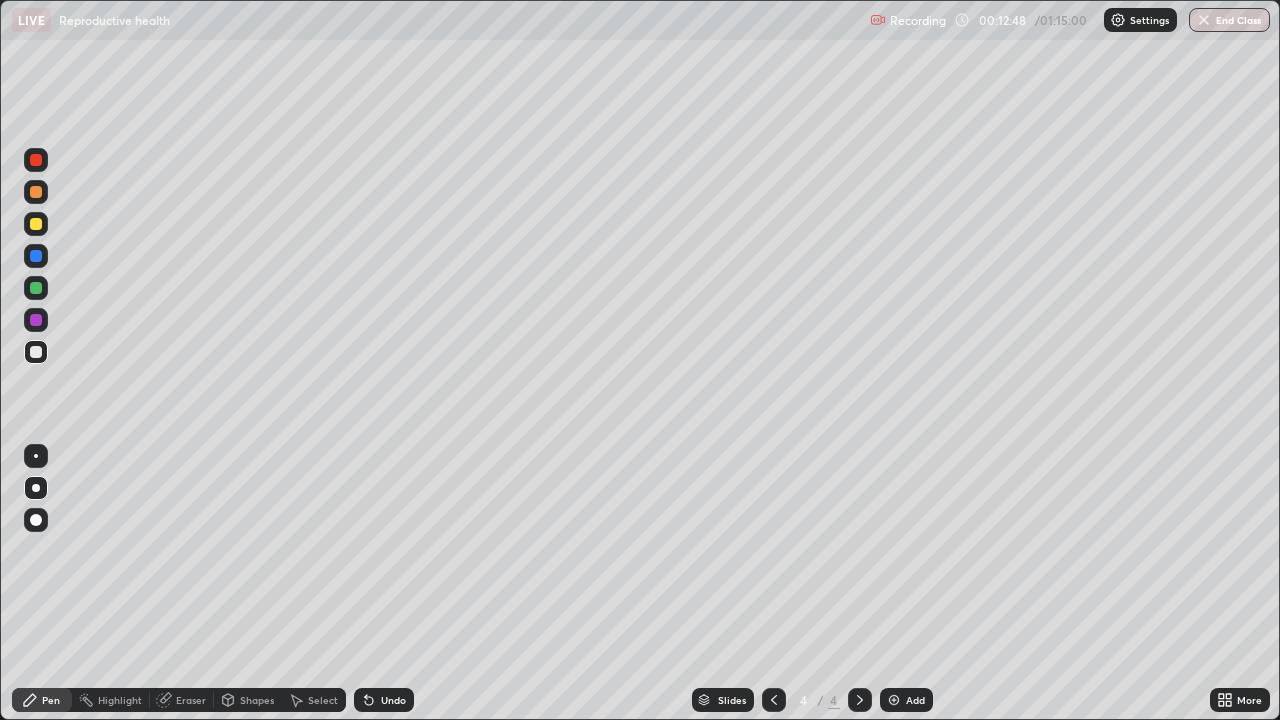 click on "Undo" at bounding box center [384, 700] 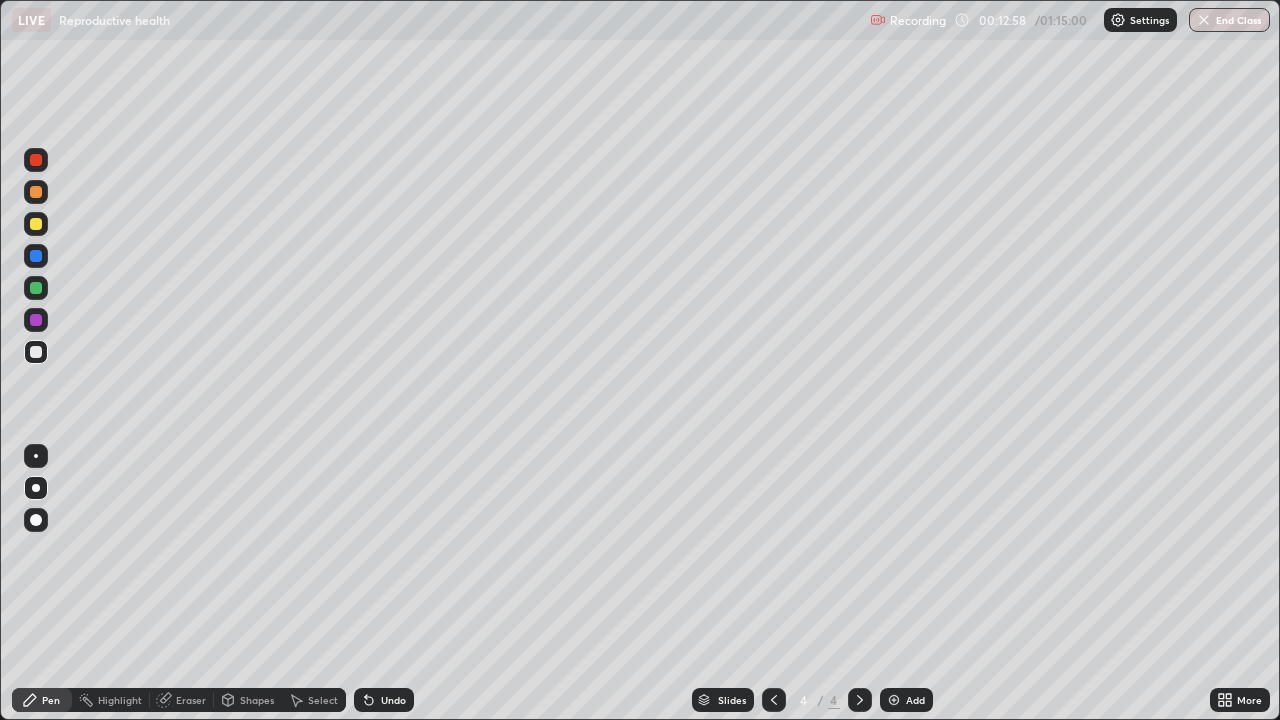 click at bounding box center (36, 224) 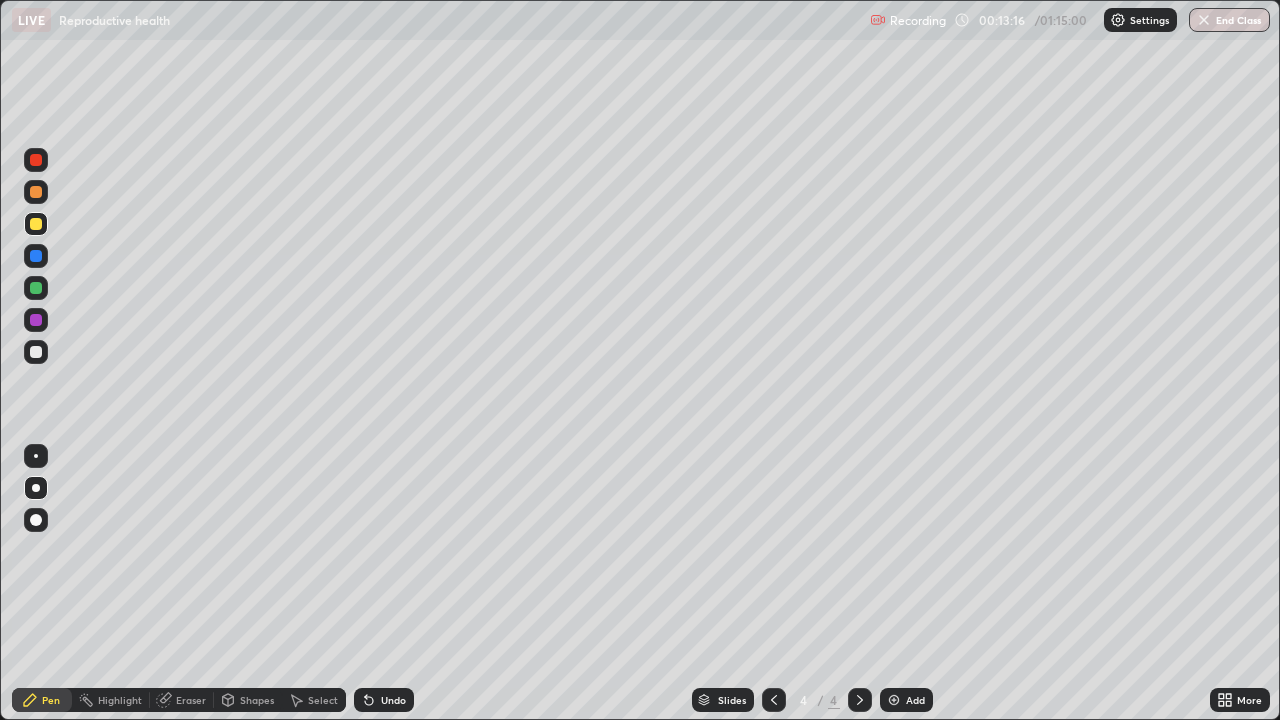 click on "Undo" at bounding box center [384, 700] 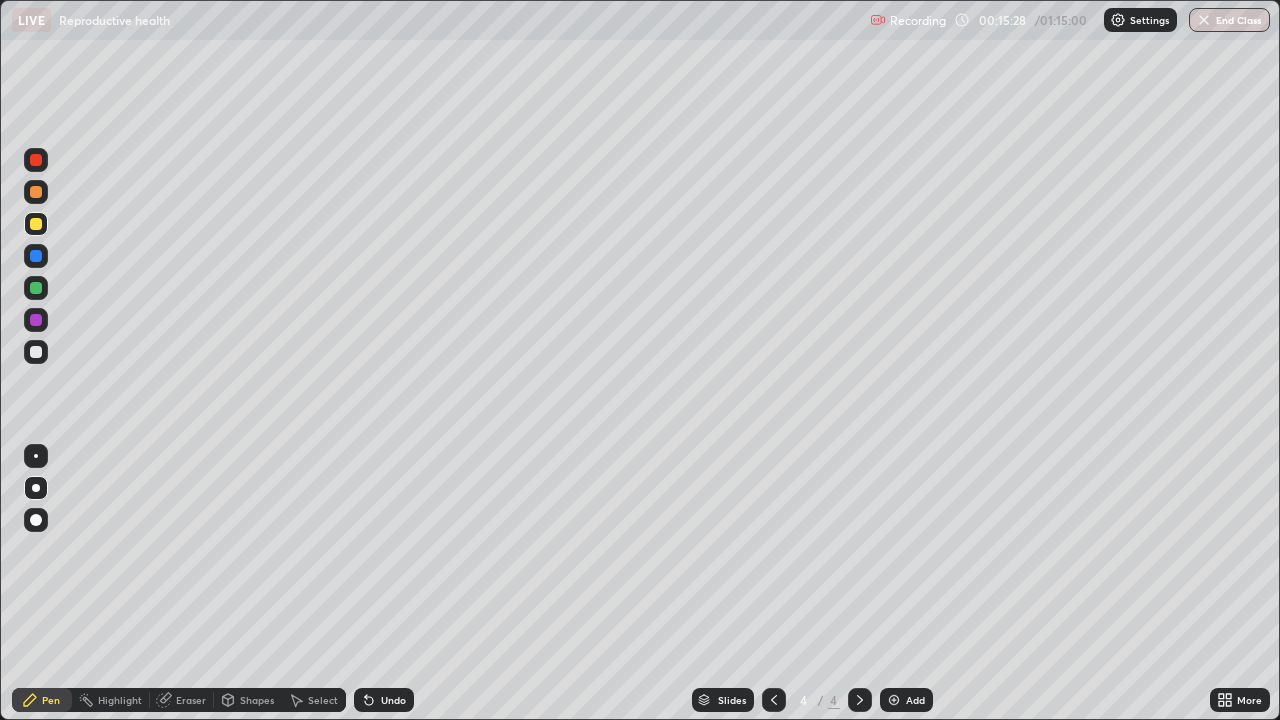 click 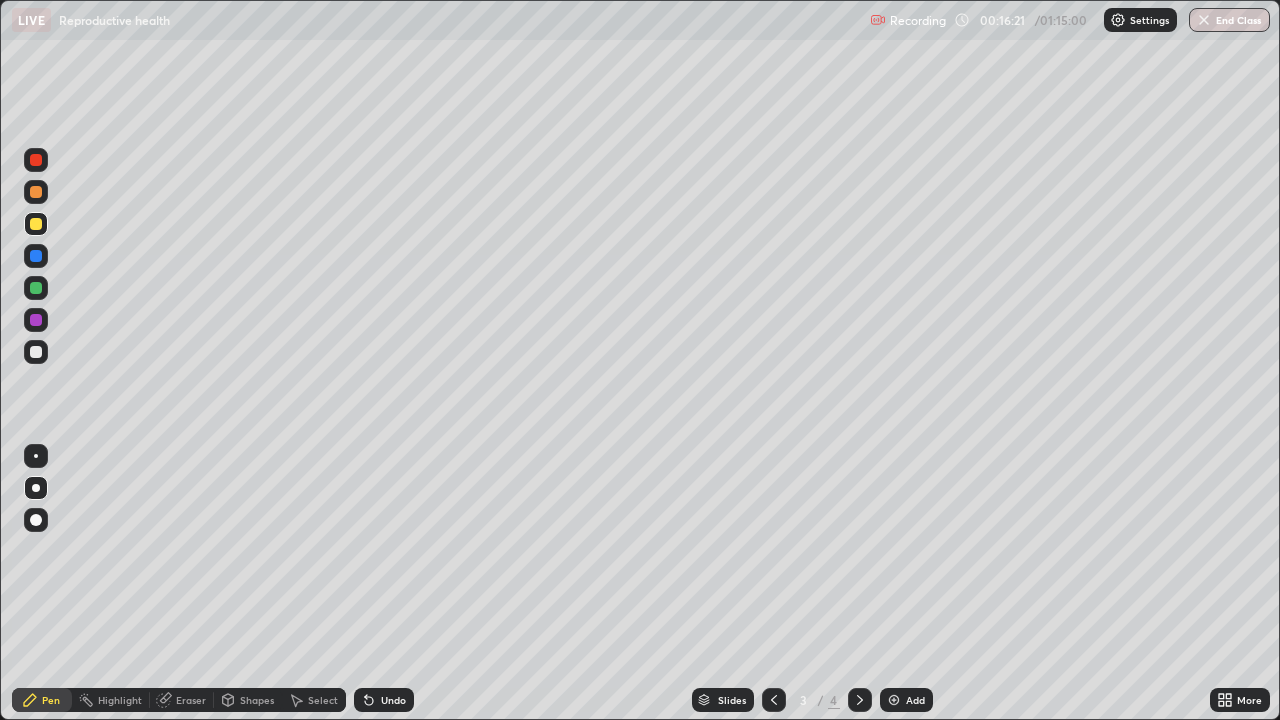 click 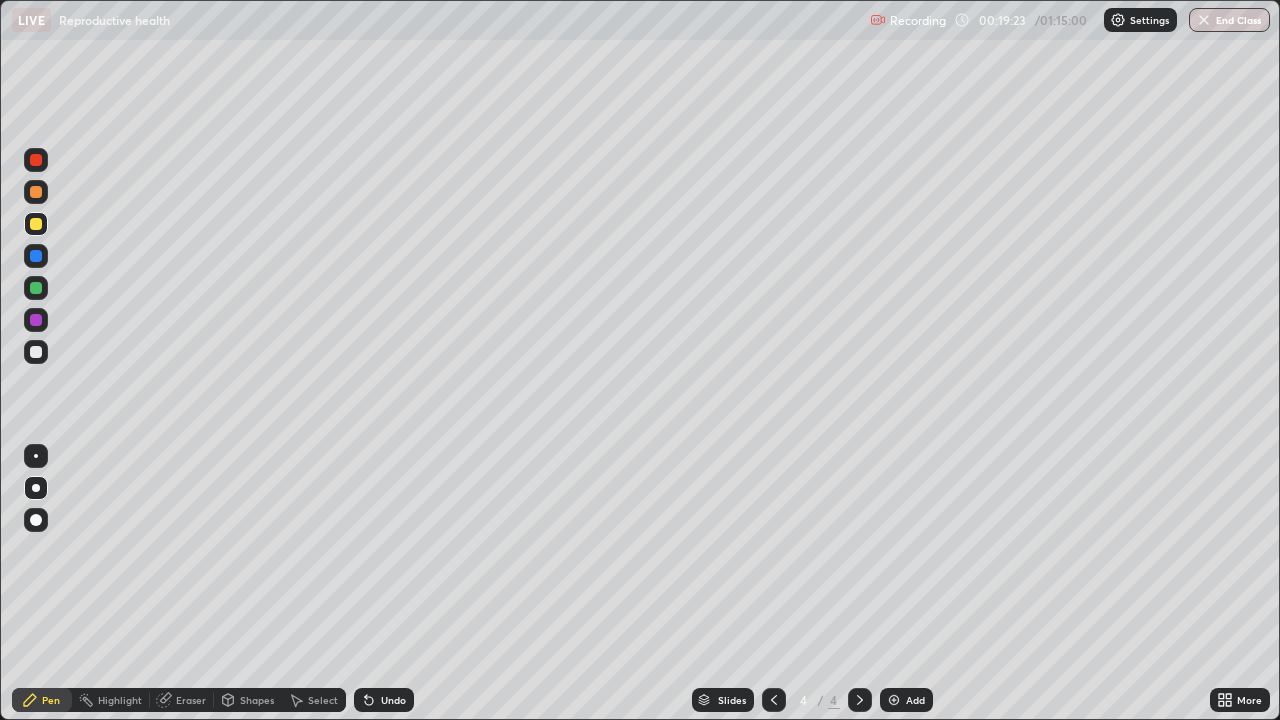 click at bounding box center [774, 700] 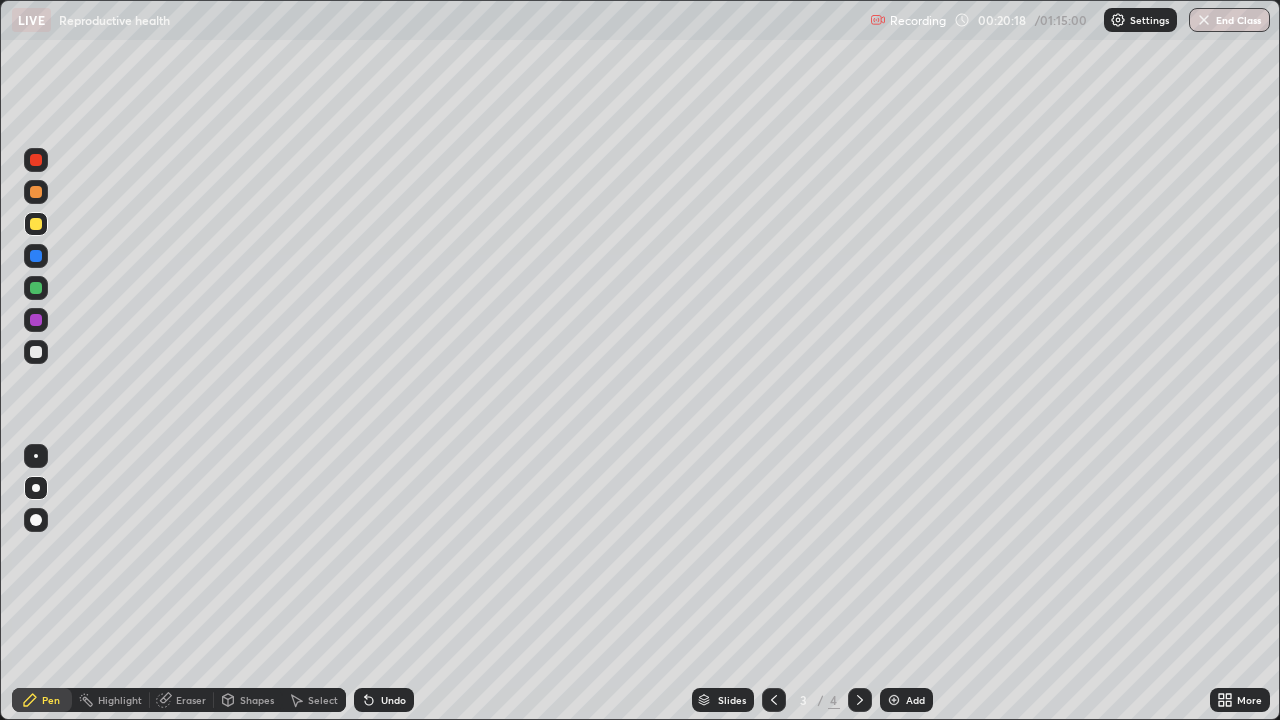 click 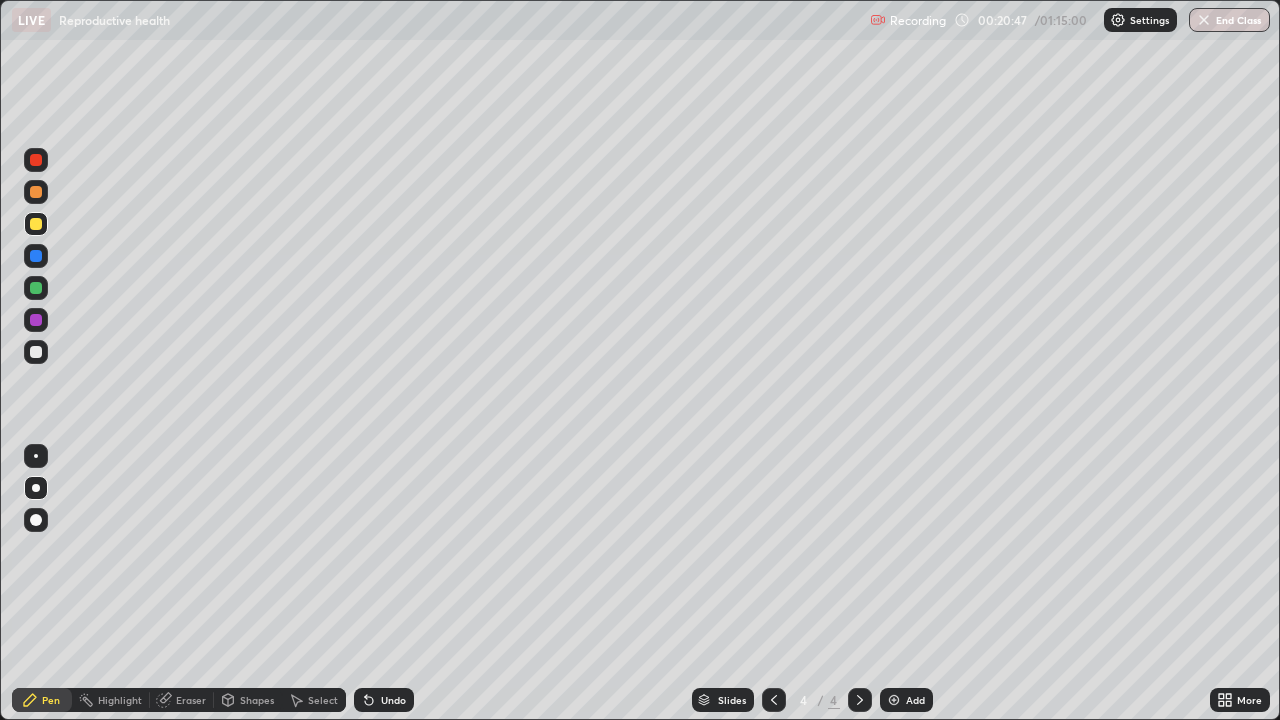 click at bounding box center [894, 700] 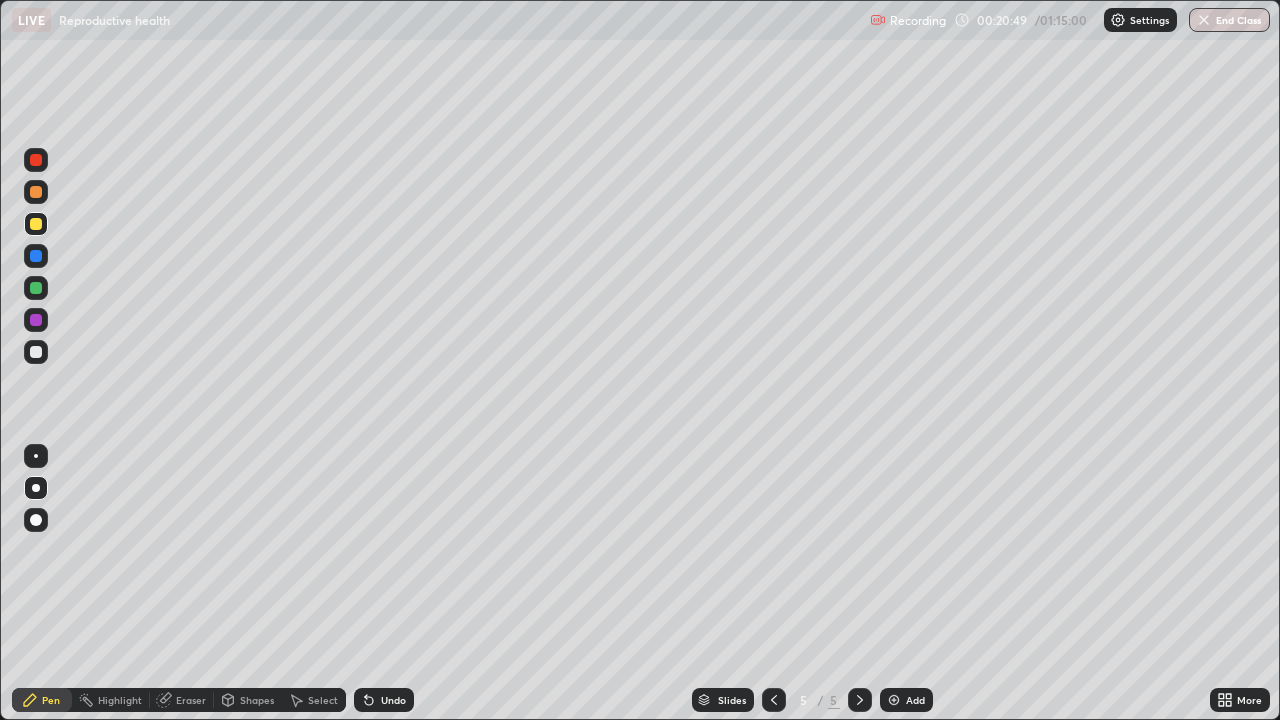 click at bounding box center [36, 192] 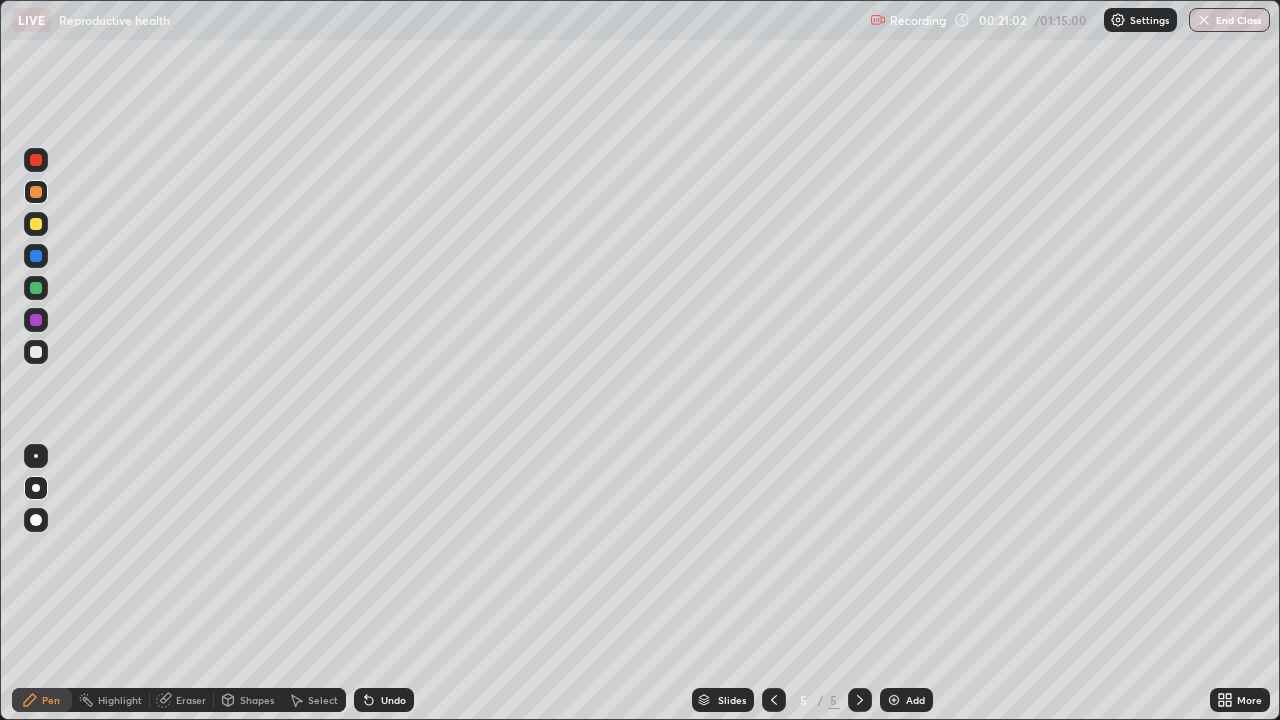 click at bounding box center [36, 352] 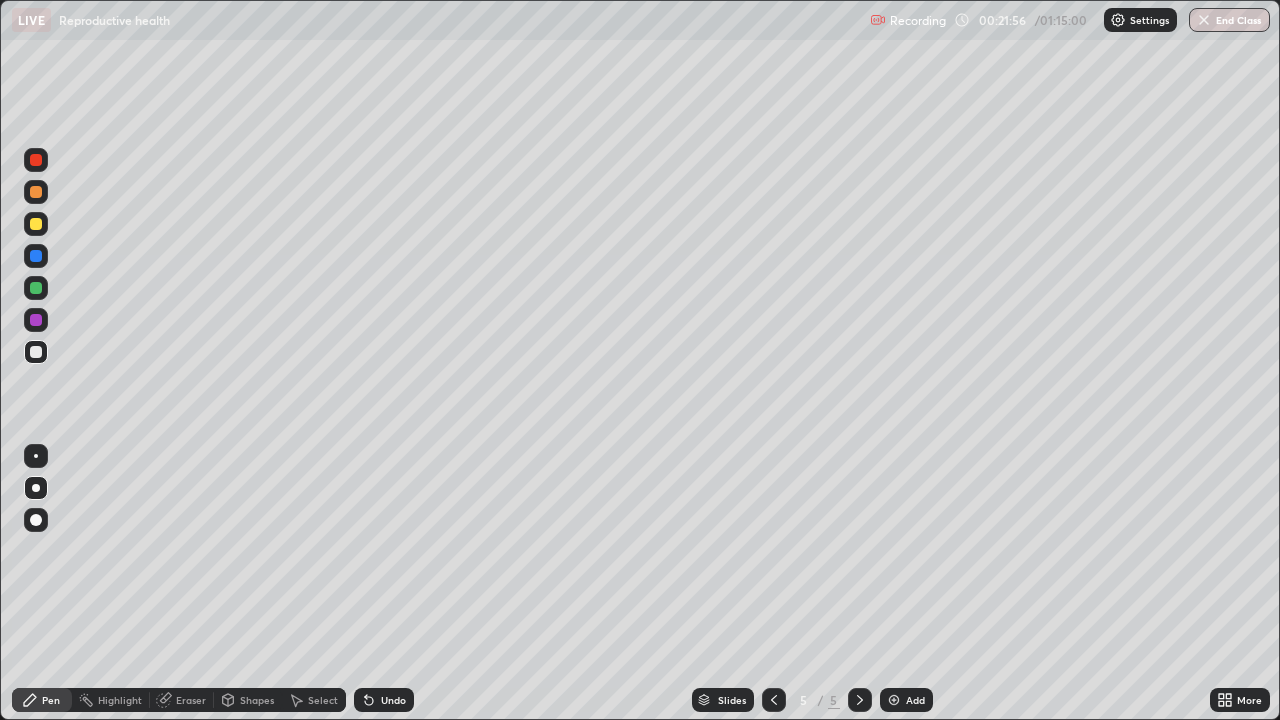 click at bounding box center [36, 192] 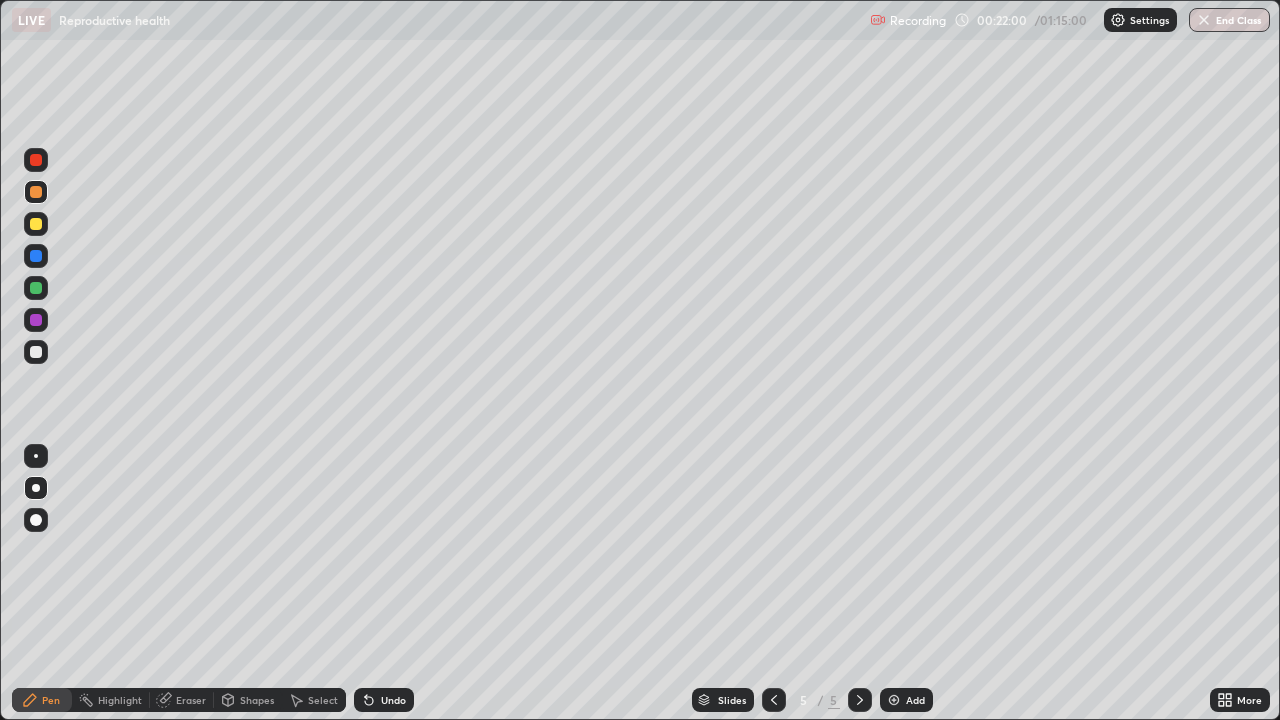 click at bounding box center [36, 352] 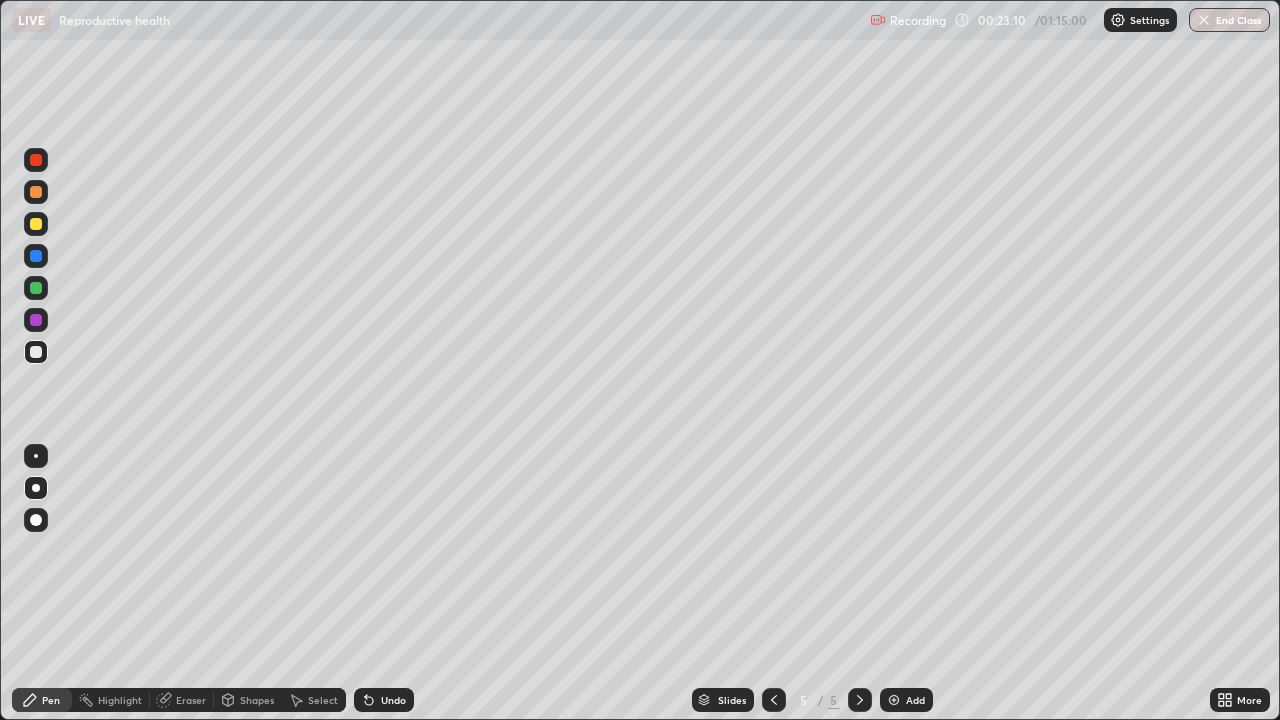 click on "Eraser" at bounding box center [191, 700] 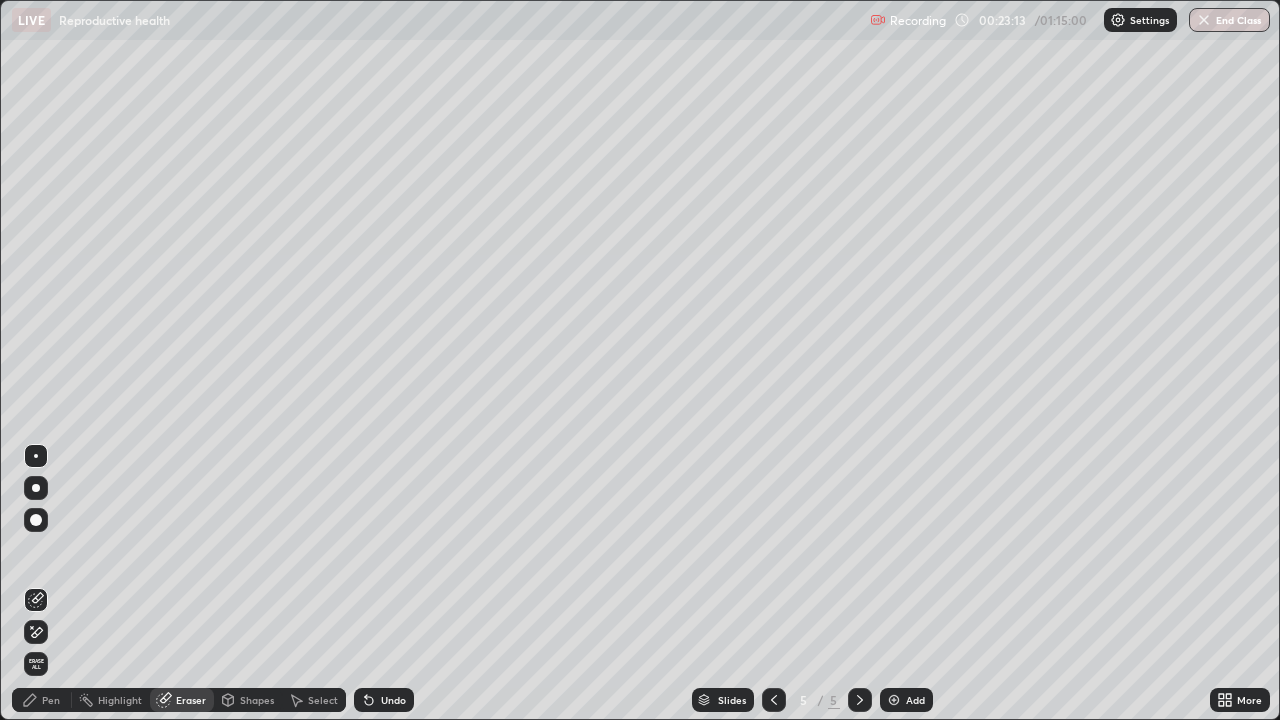 click on "Pen" at bounding box center (51, 700) 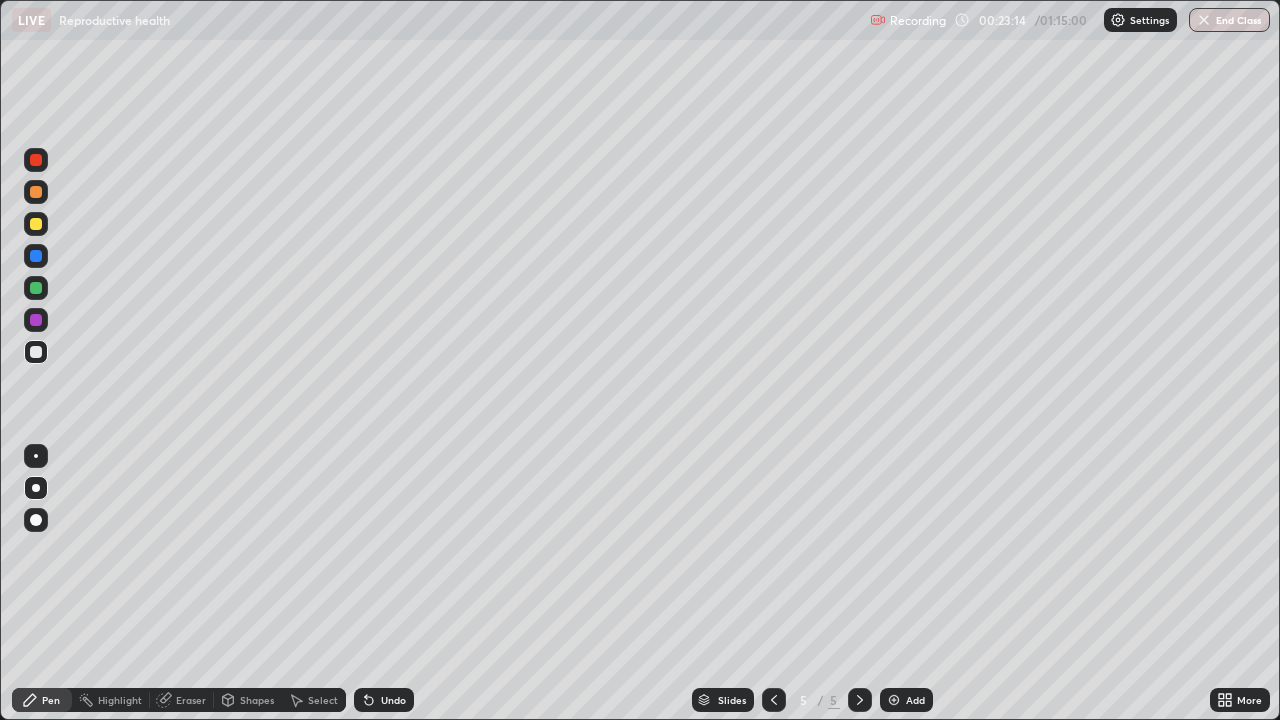 click at bounding box center (36, 192) 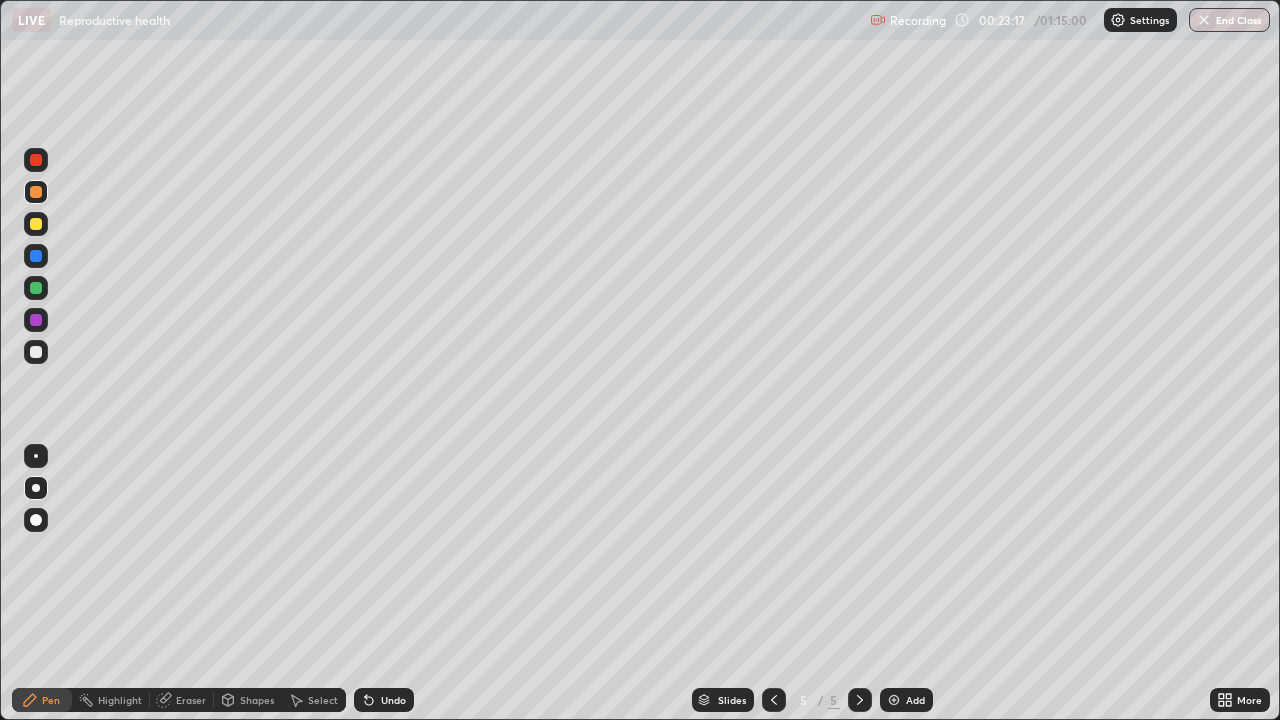 click at bounding box center [36, 352] 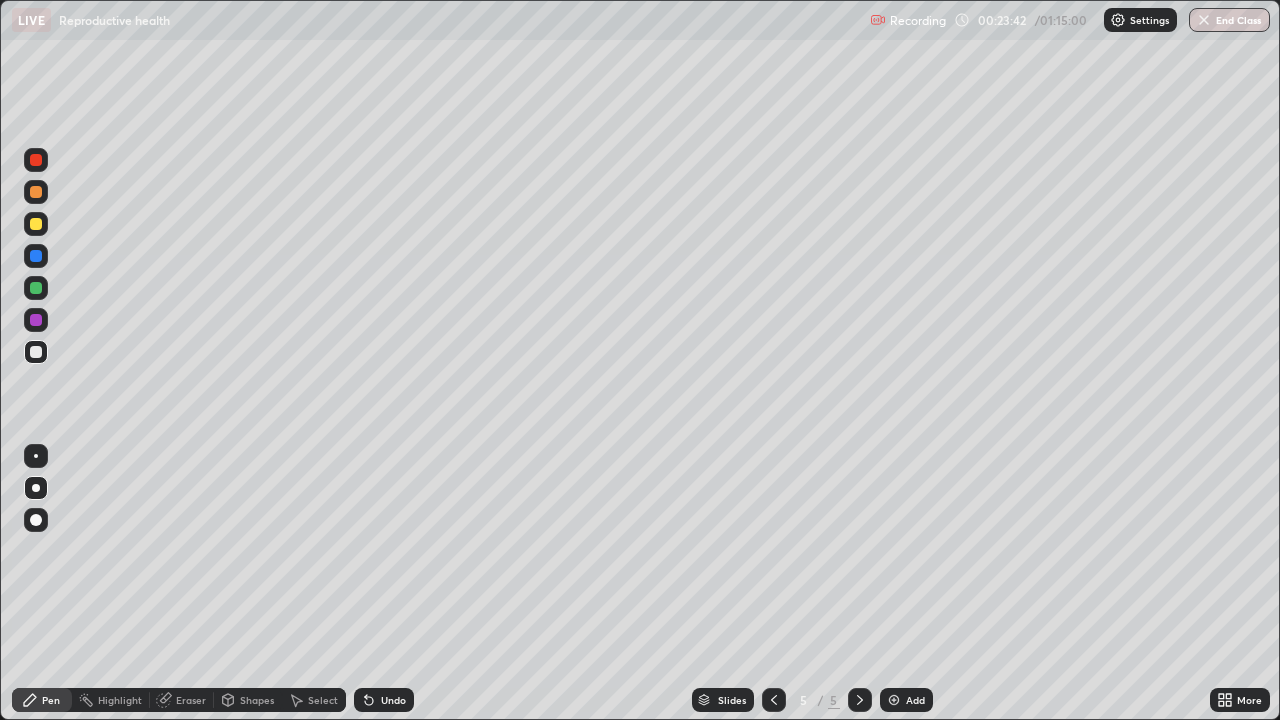 click at bounding box center [36, 192] 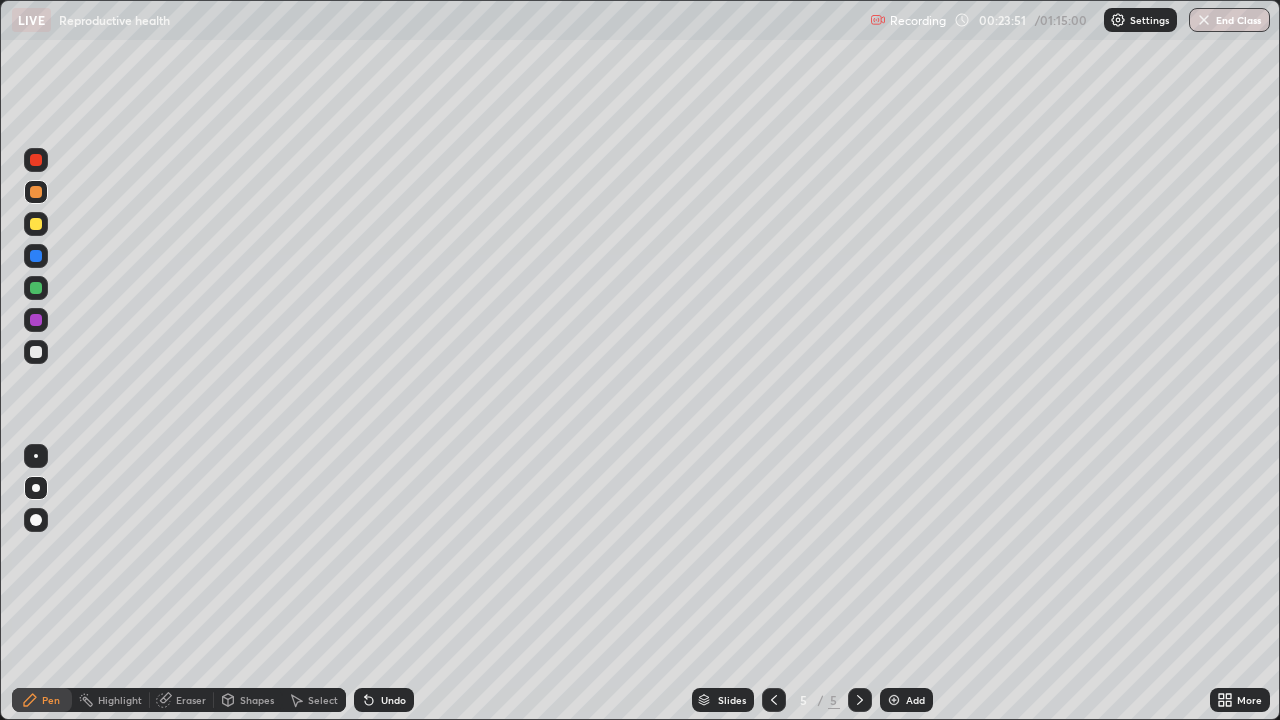 click on "Eraser" at bounding box center [191, 700] 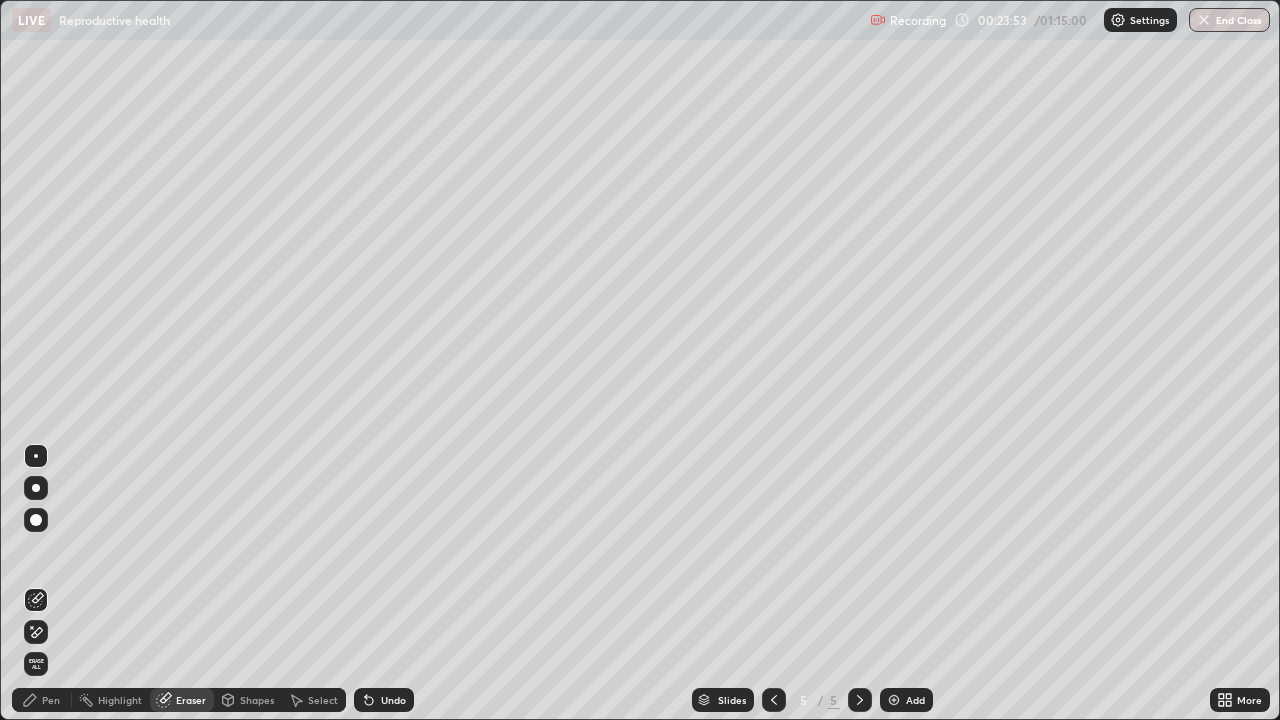 click on "Pen" at bounding box center (51, 700) 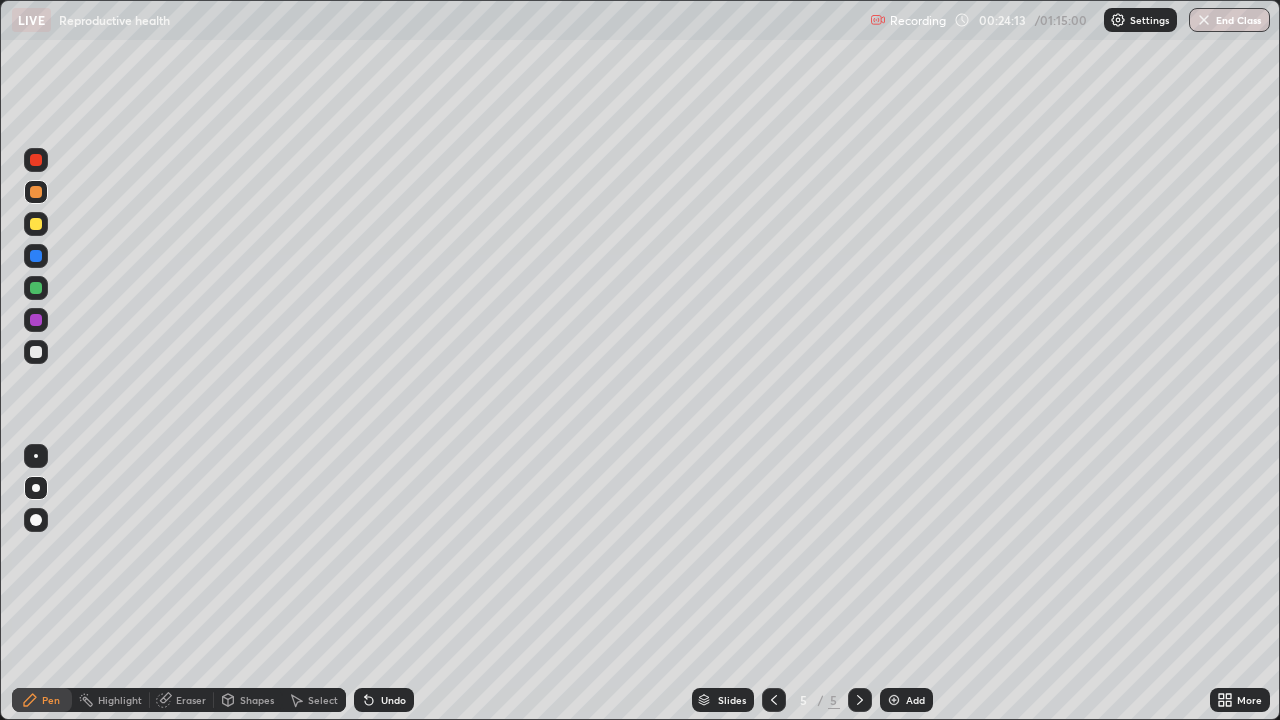 click on "Undo" at bounding box center [393, 700] 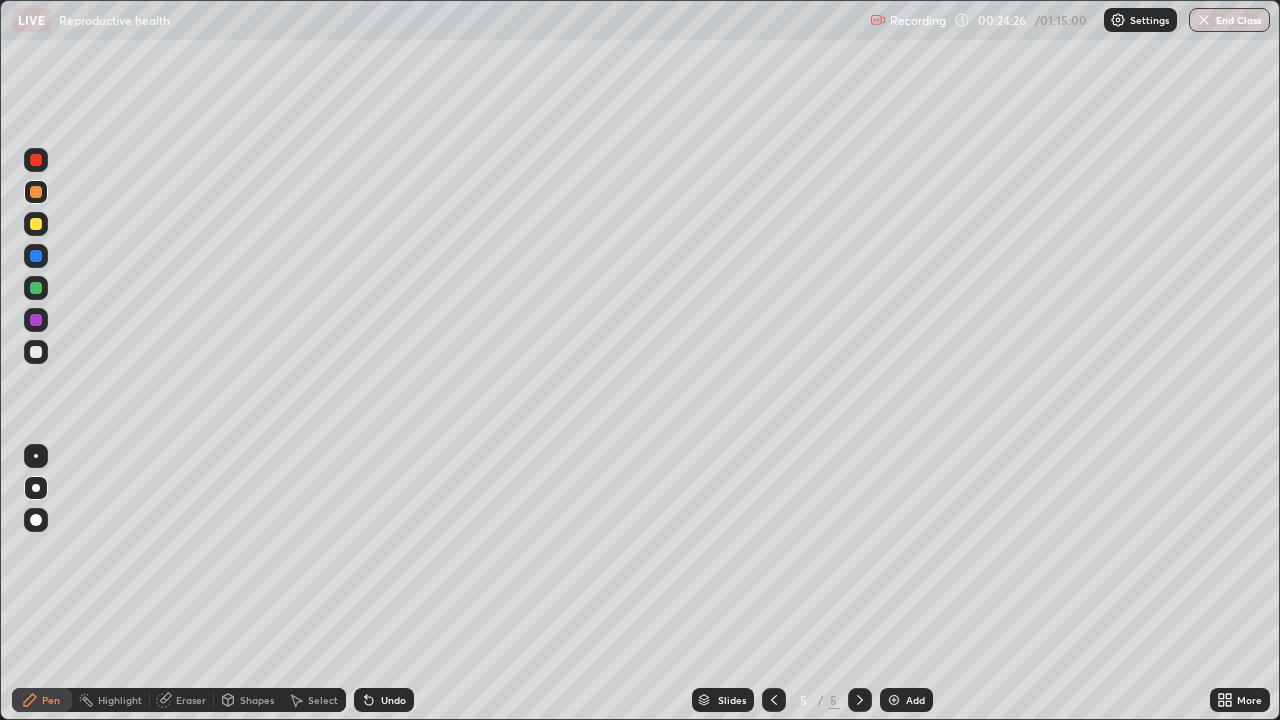 click at bounding box center (36, 352) 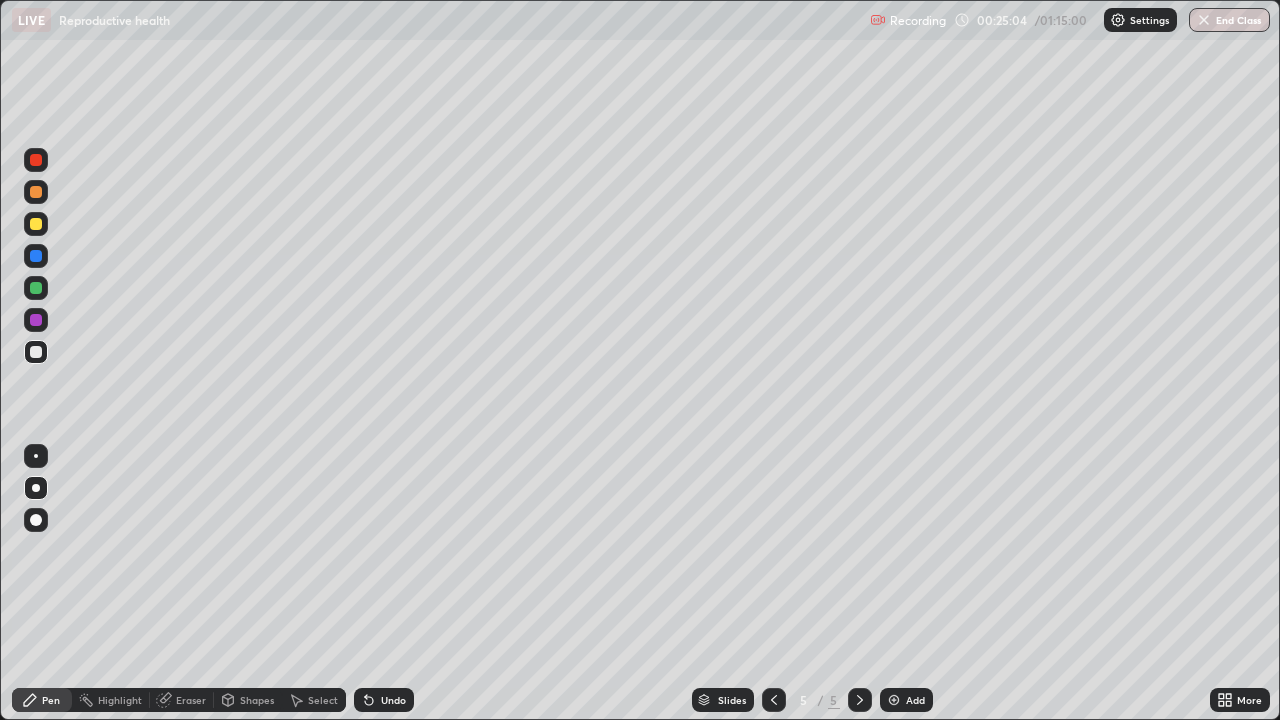 click on "Pen" at bounding box center (42, 700) 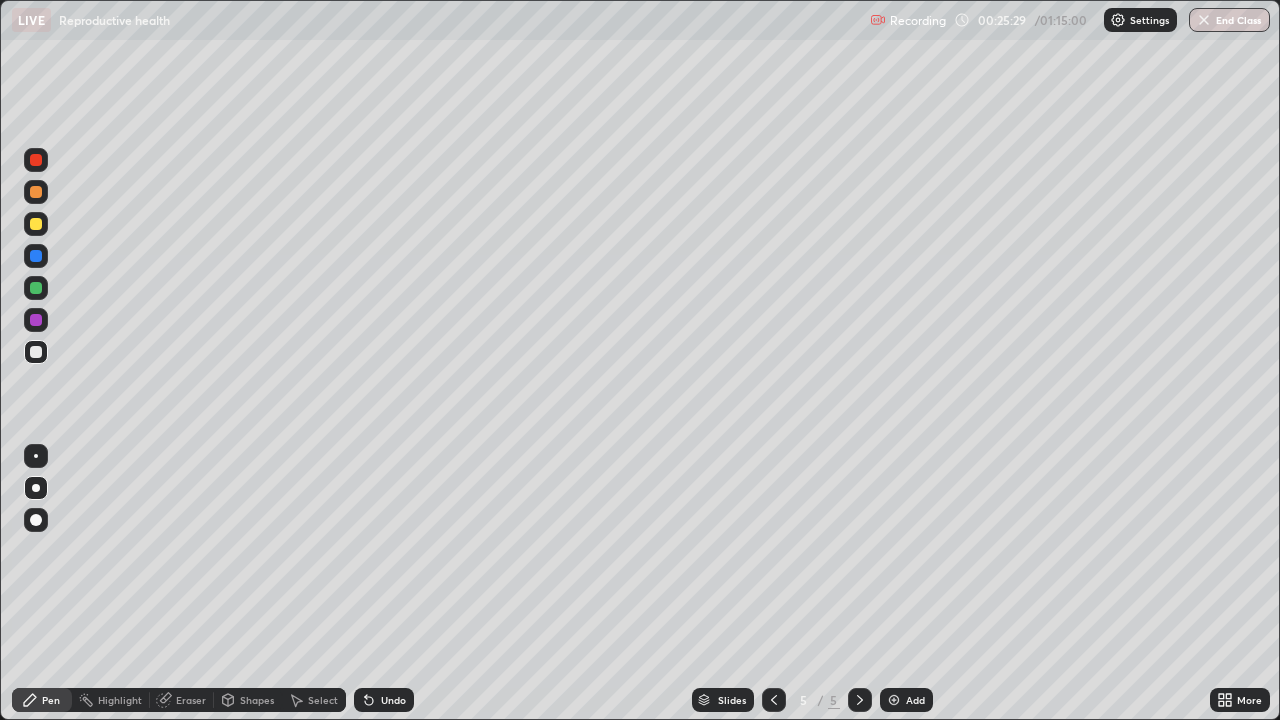 click 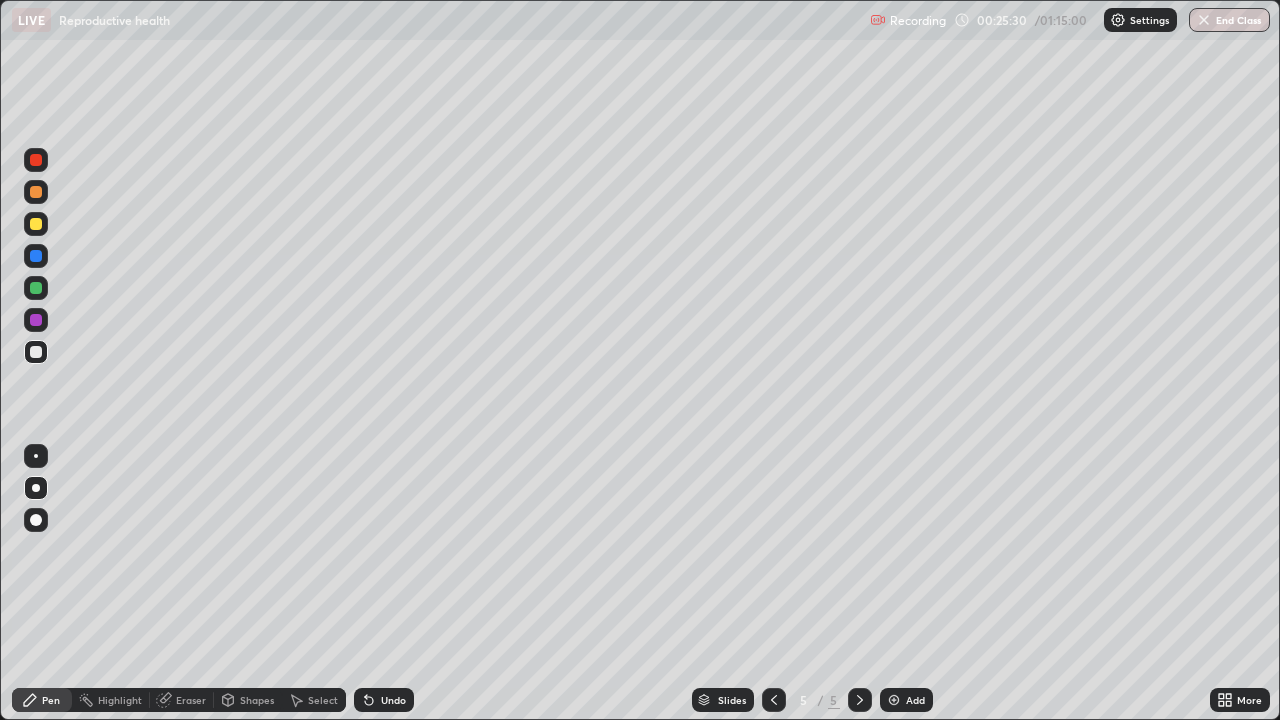 click 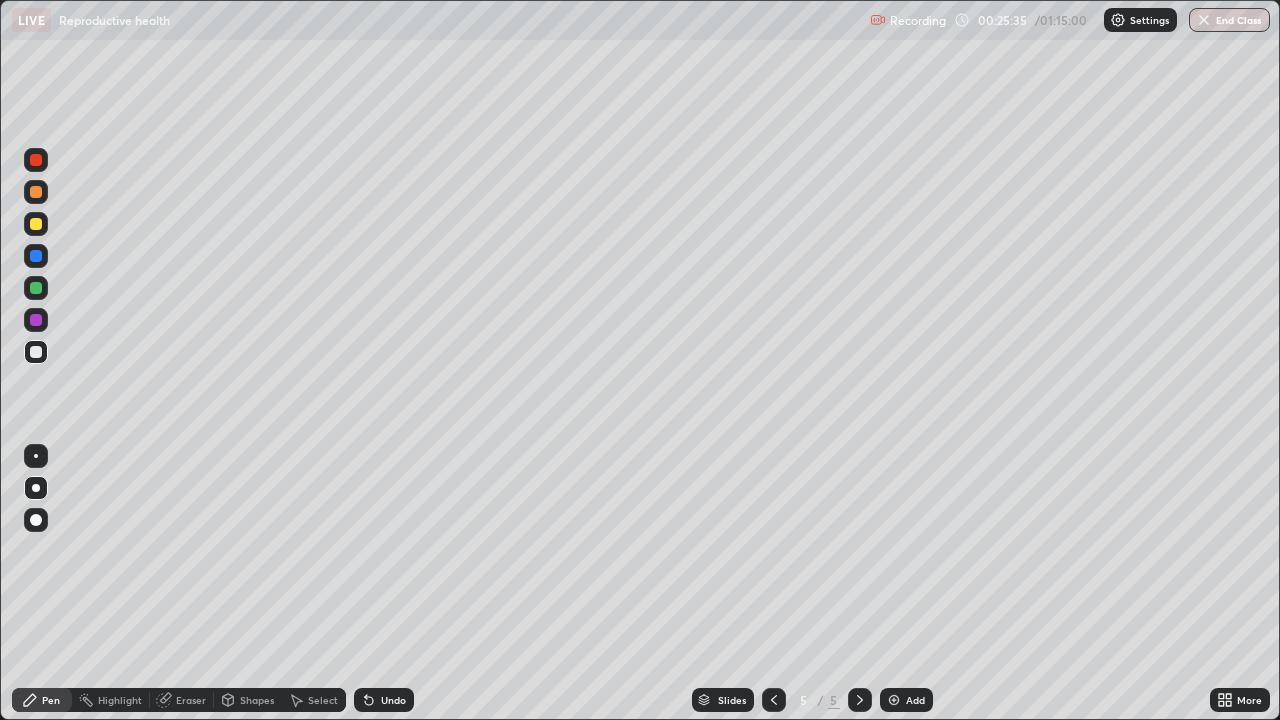 click on "Undo" at bounding box center [393, 700] 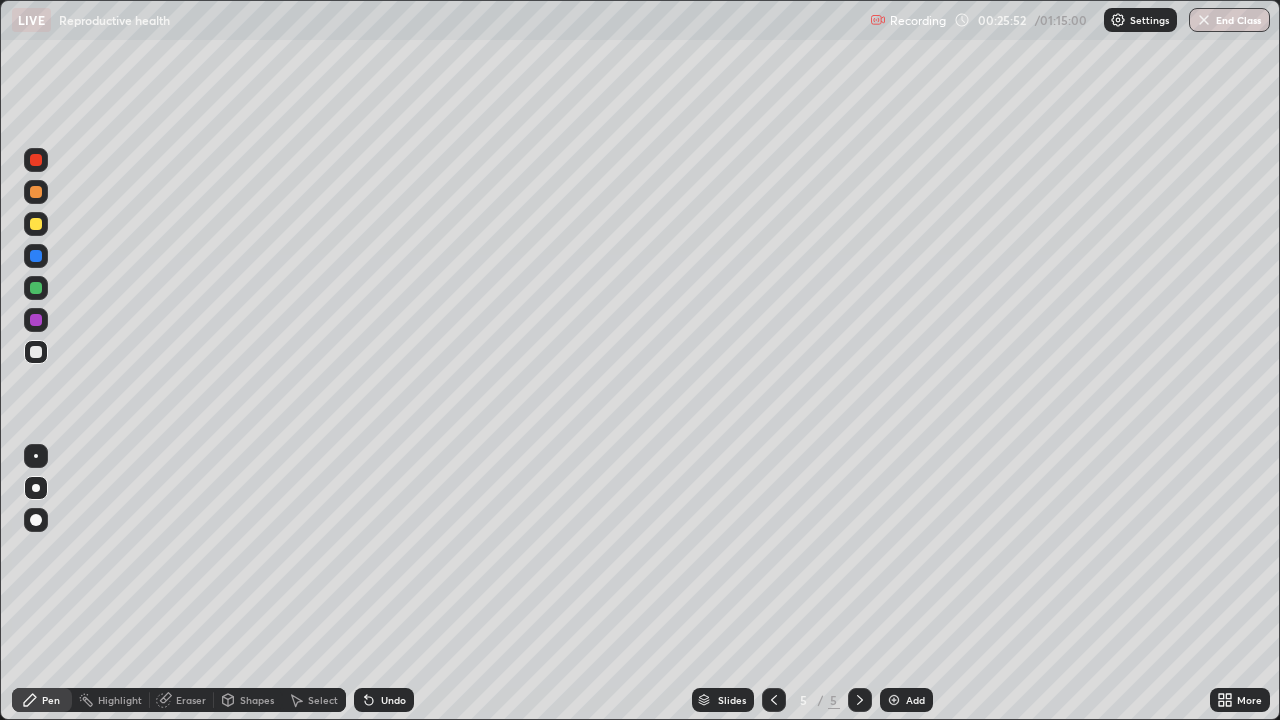 click 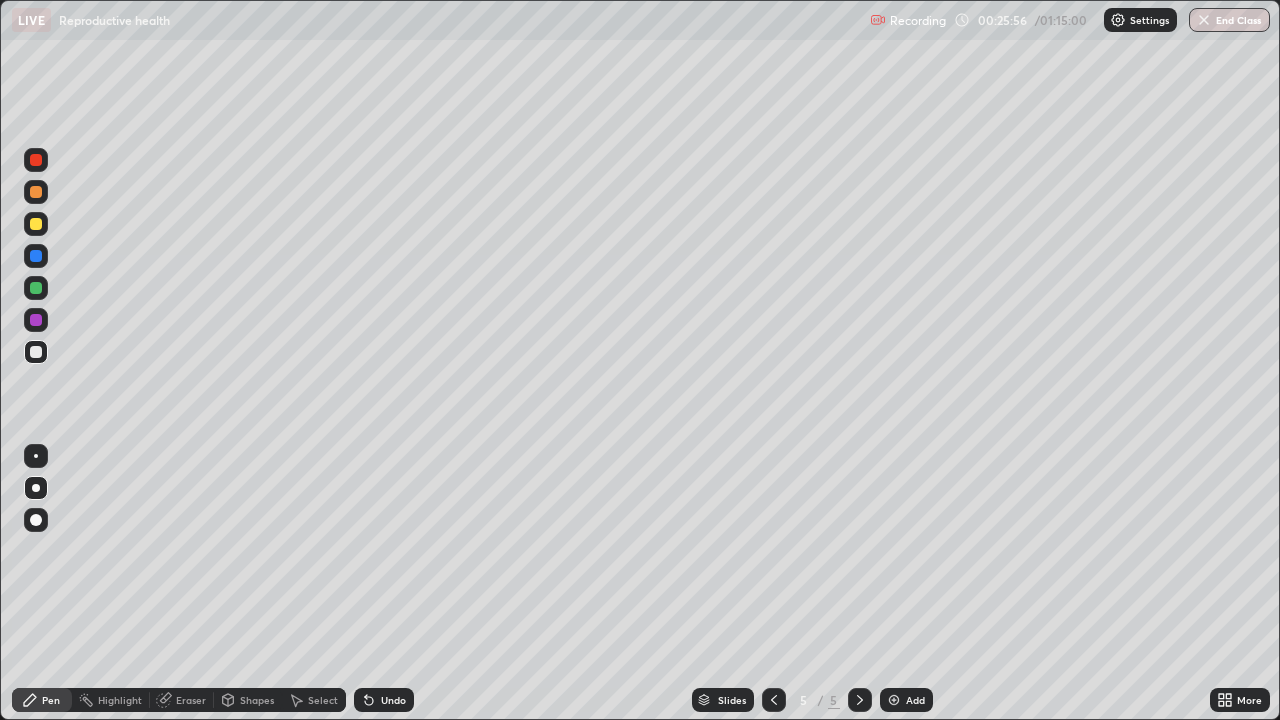 click at bounding box center [36, 192] 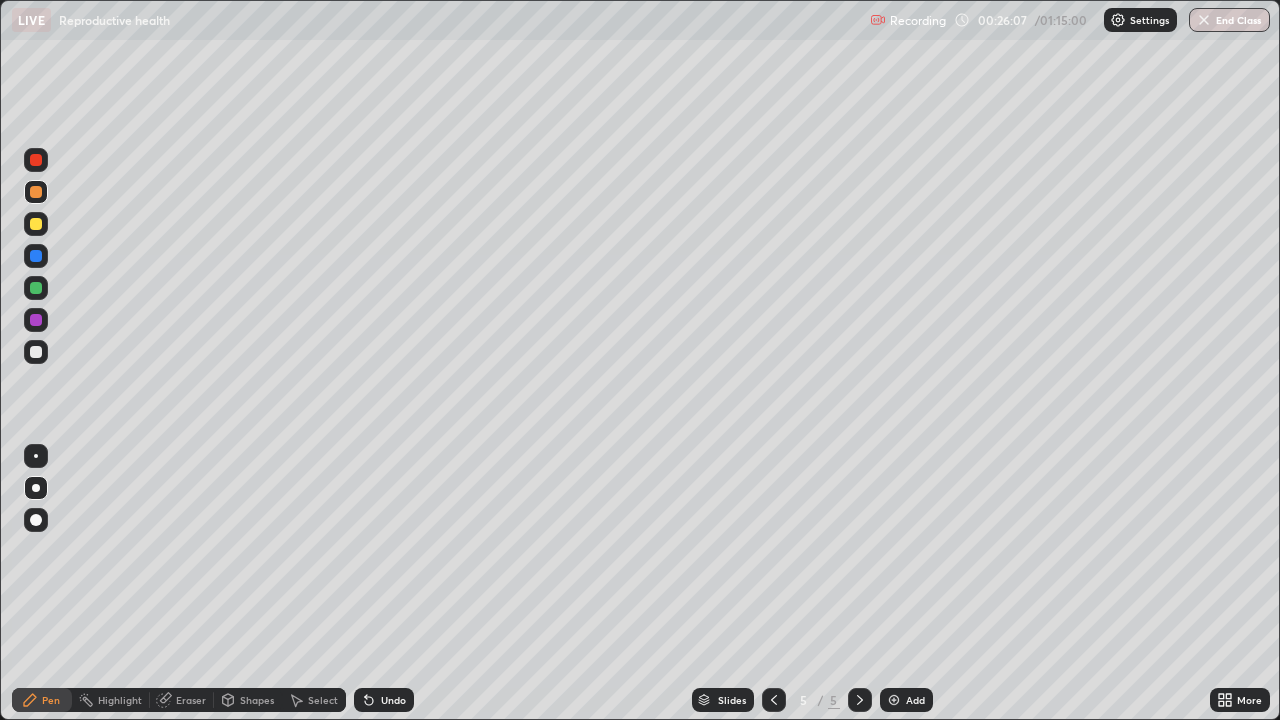 click at bounding box center (36, 352) 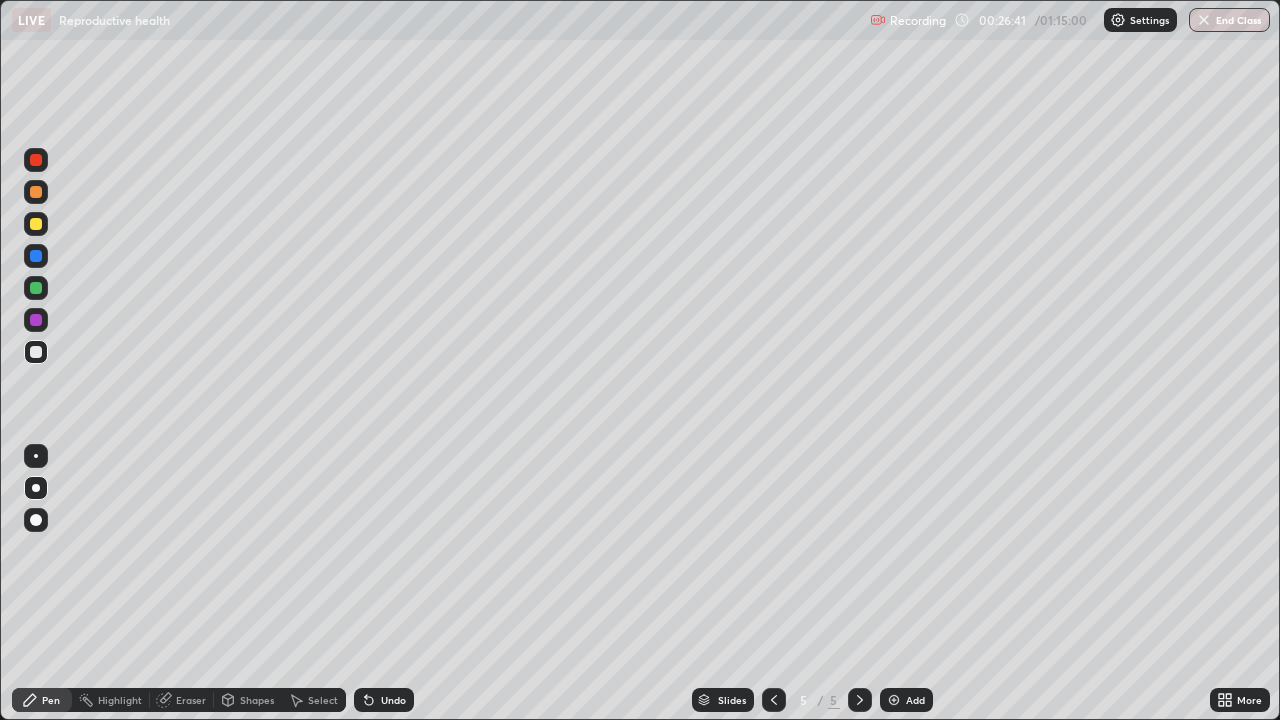 click at bounding box center [36, 288] 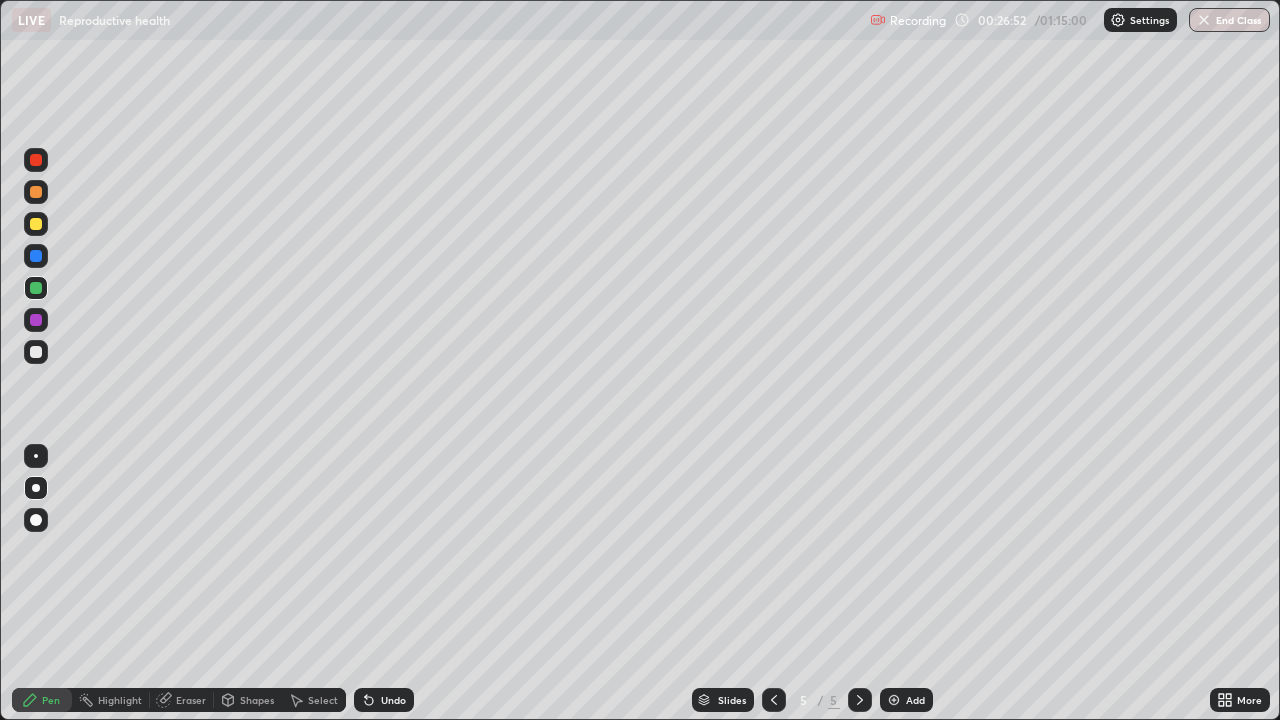 click at bounding box center (36, 352) 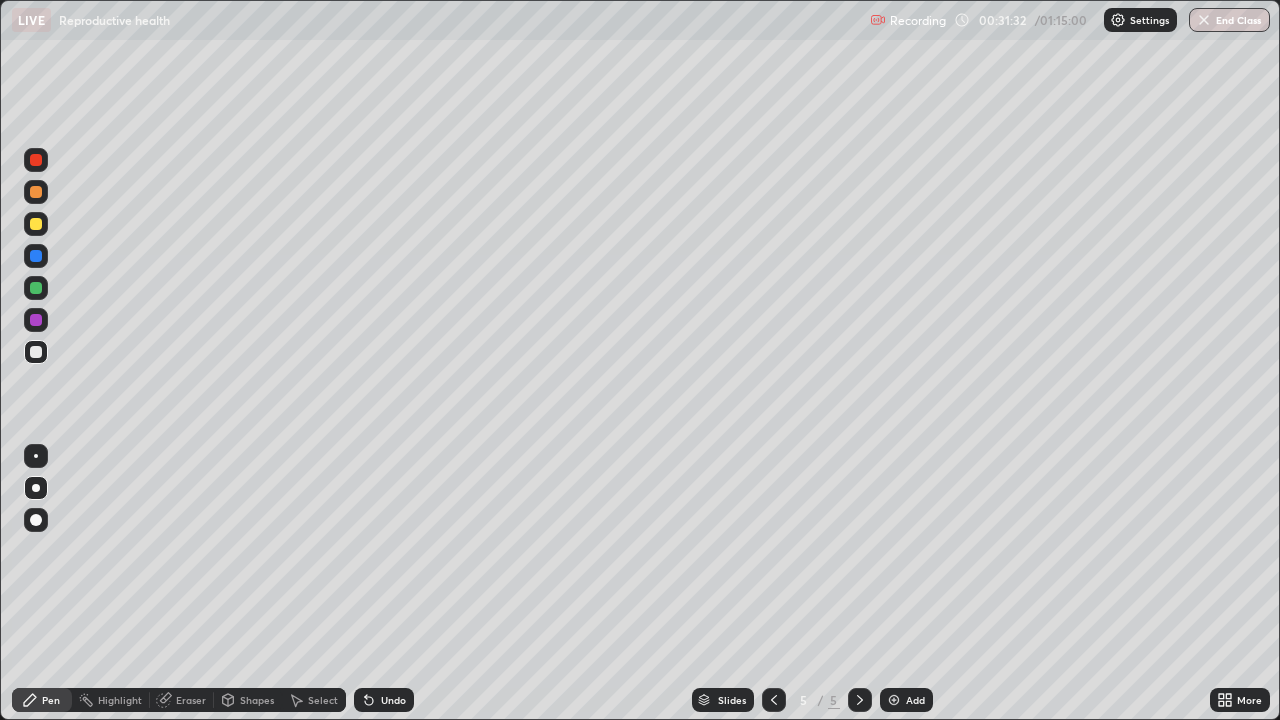 click 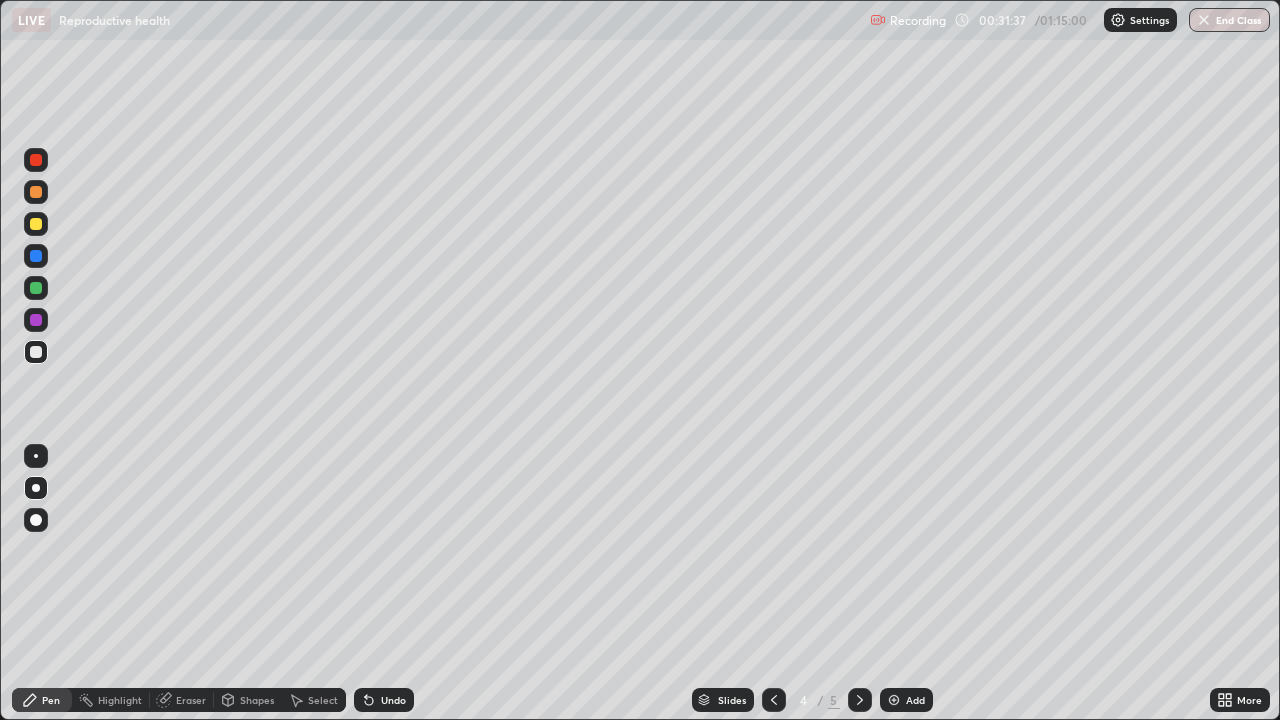 click 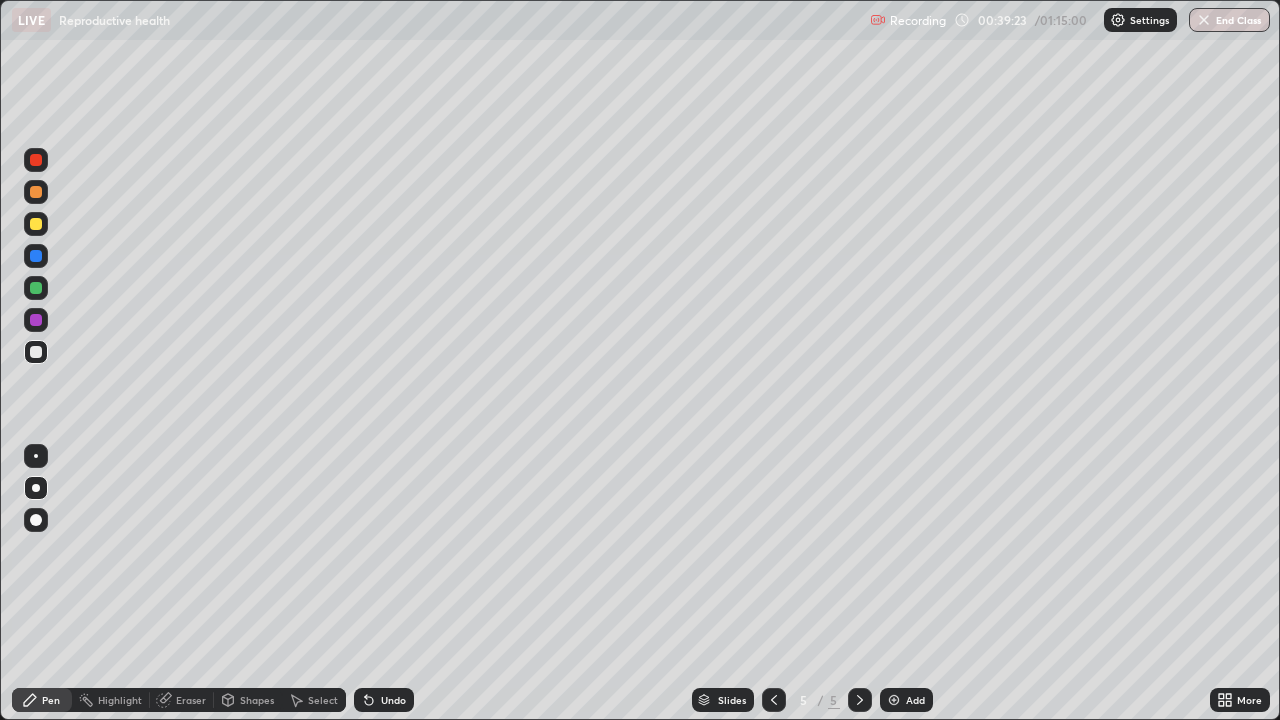 click 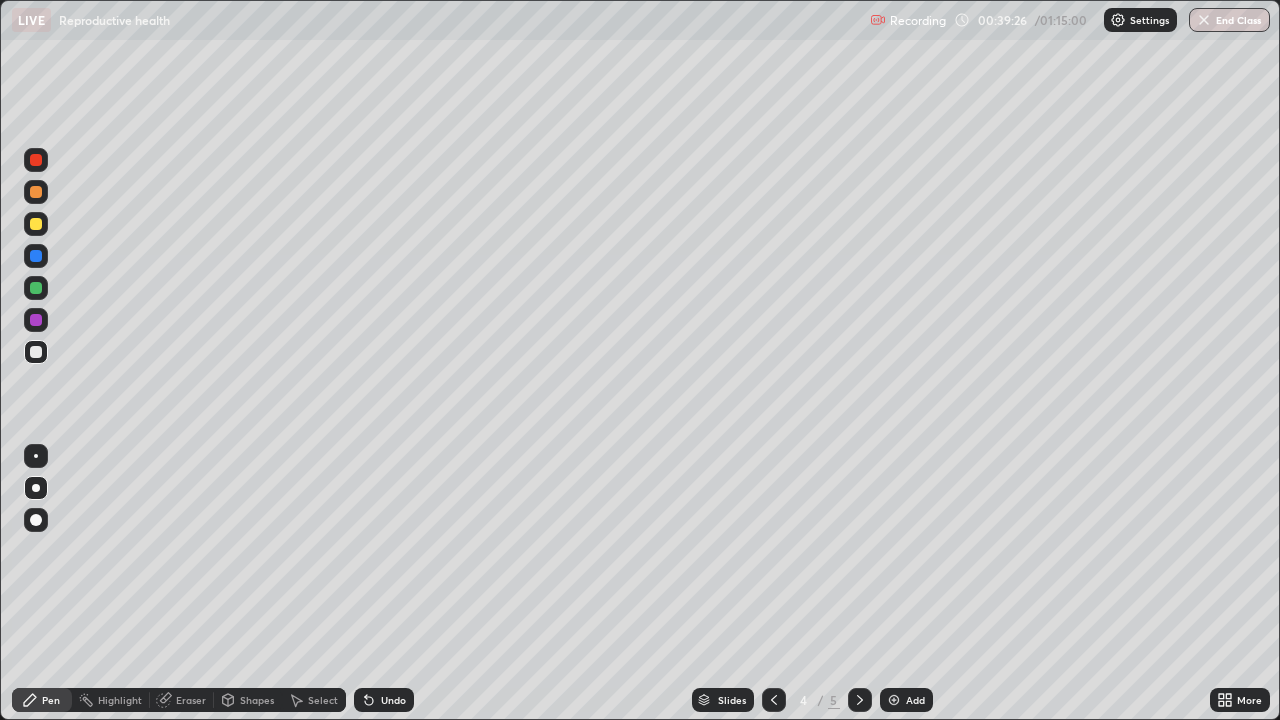 click 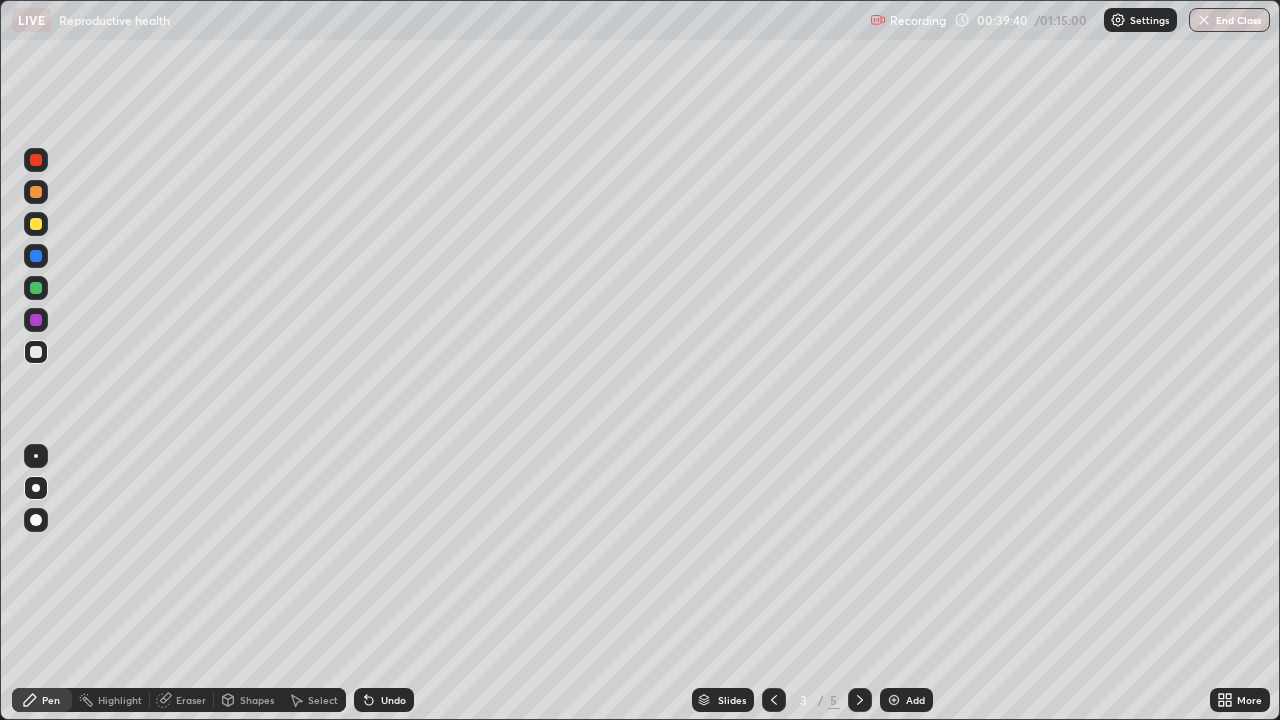 click at bounding box center (860, 700) 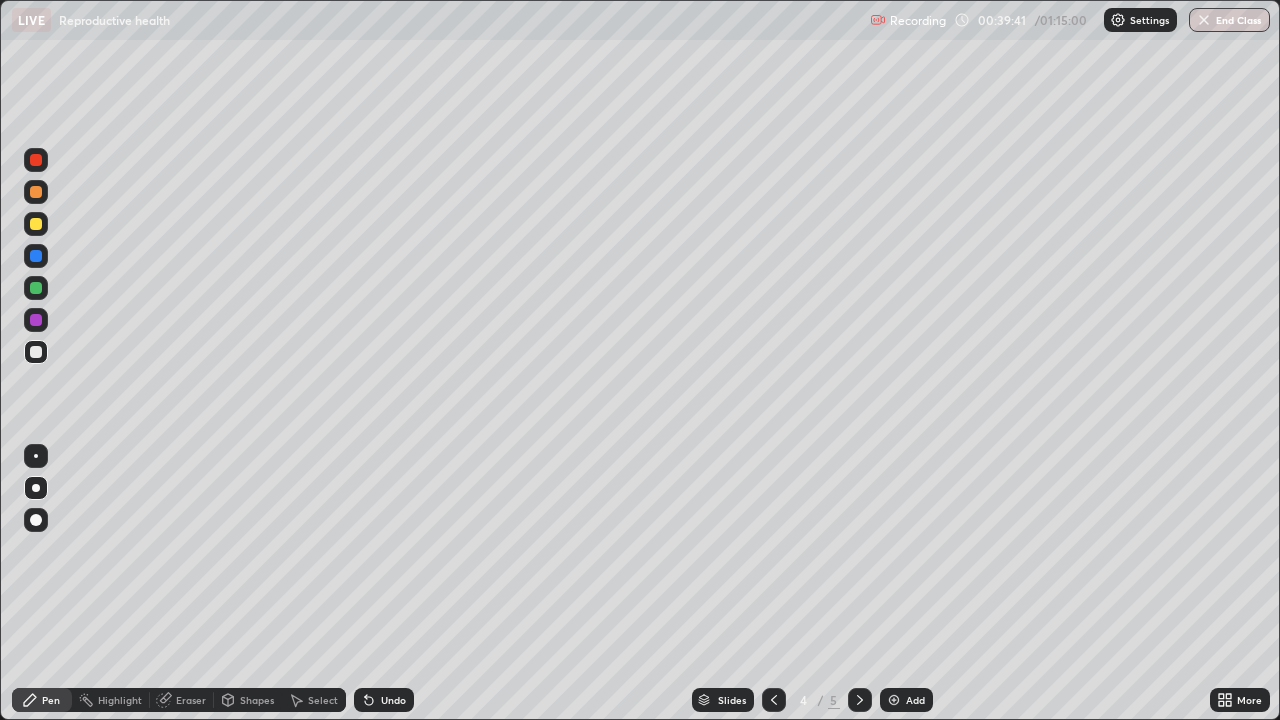click 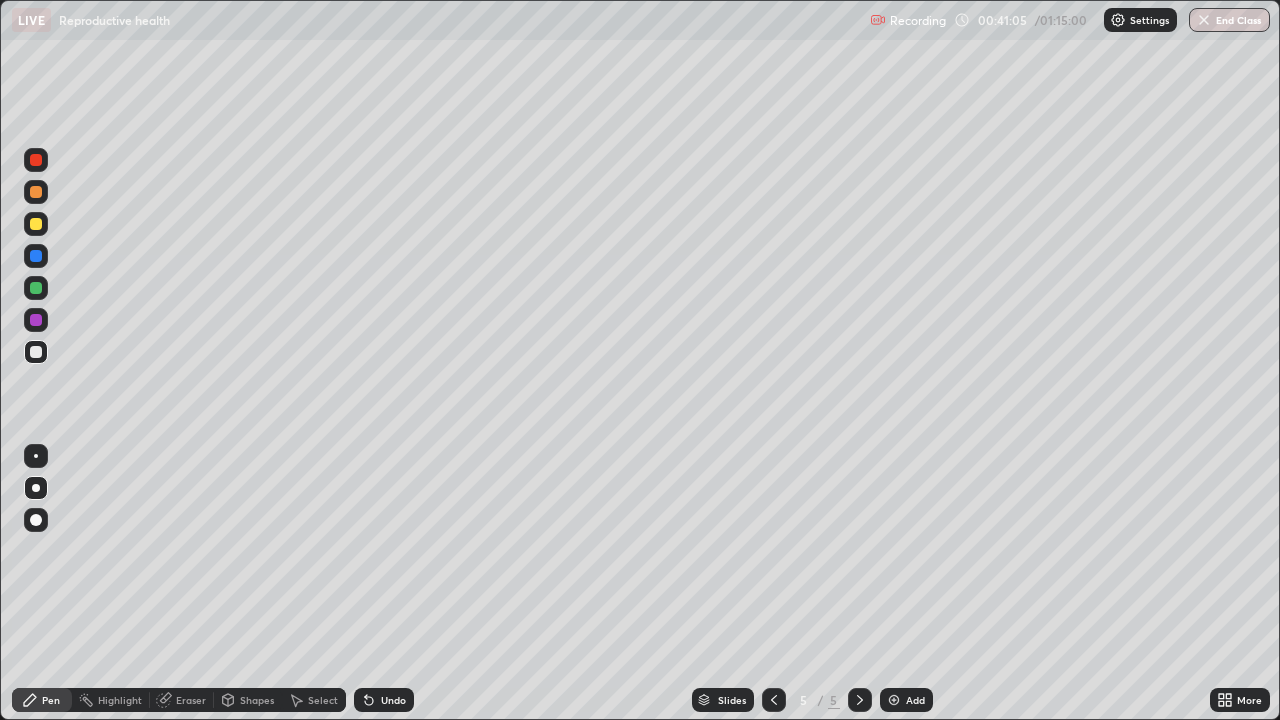 click at bounding box center [894, 700] 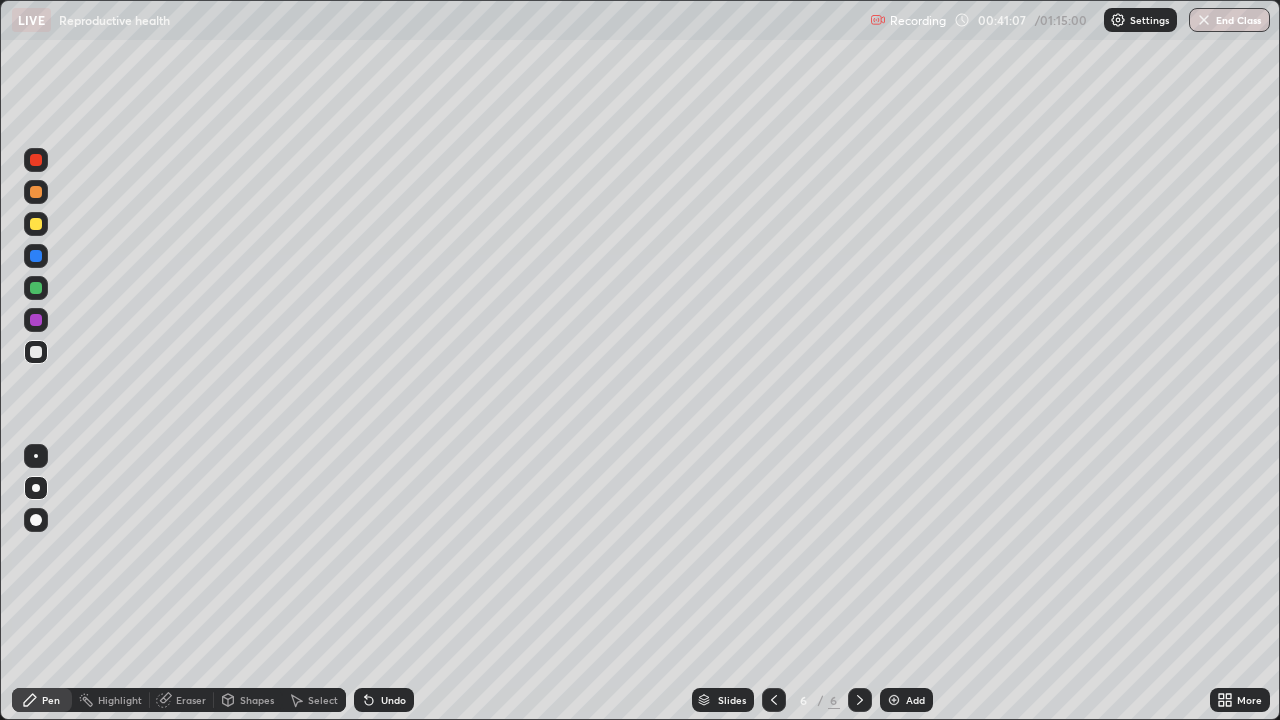 click at bounding box center [36, 192] 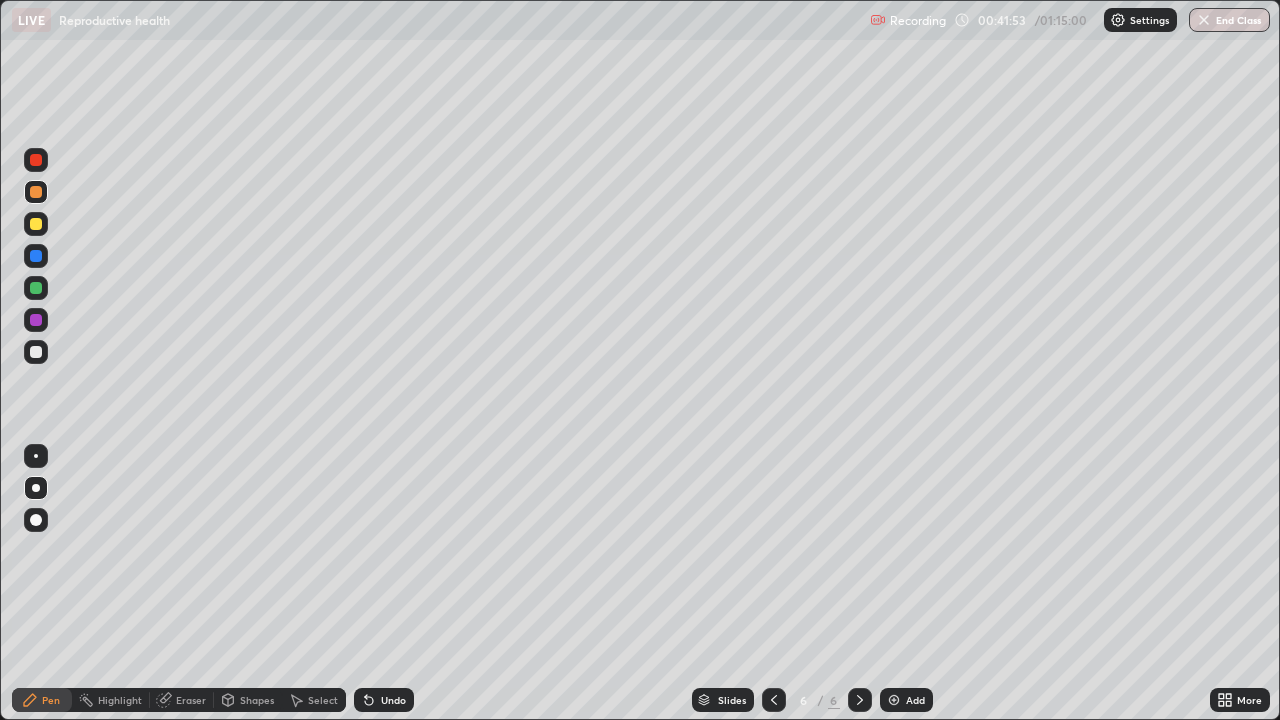 click at bounding box center (36, 352) 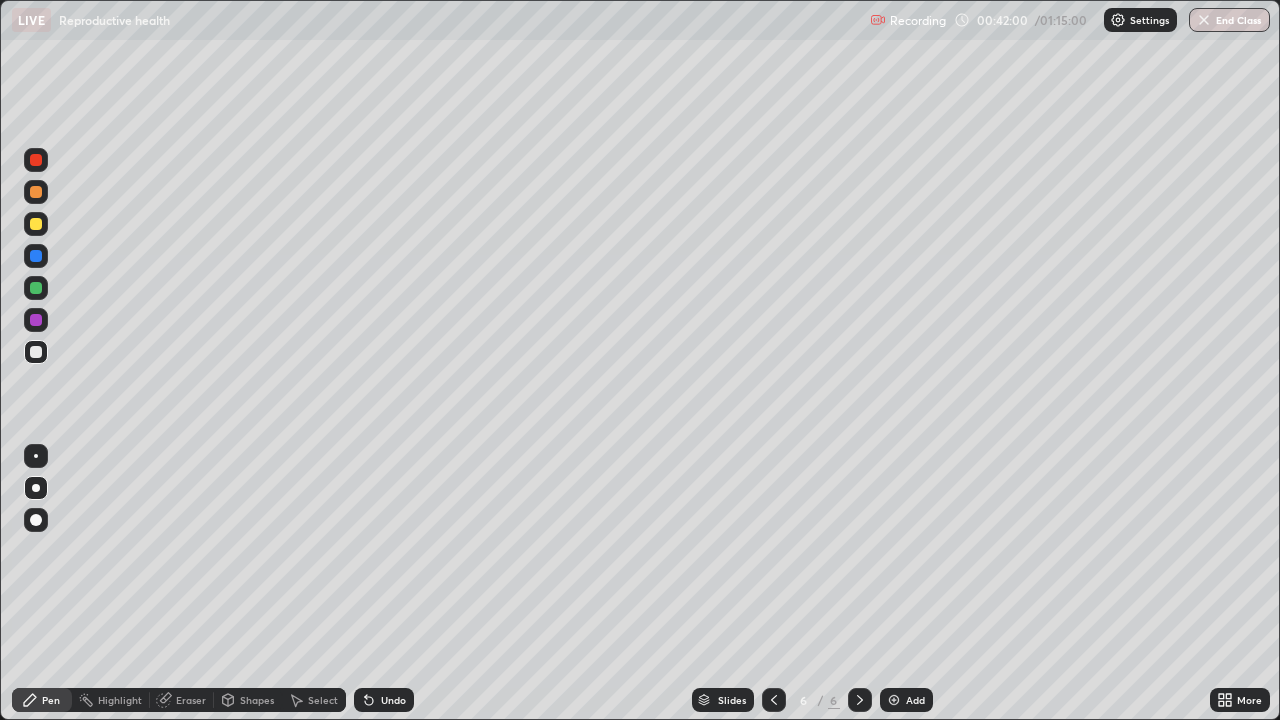 click at bounding box center (36, 224) 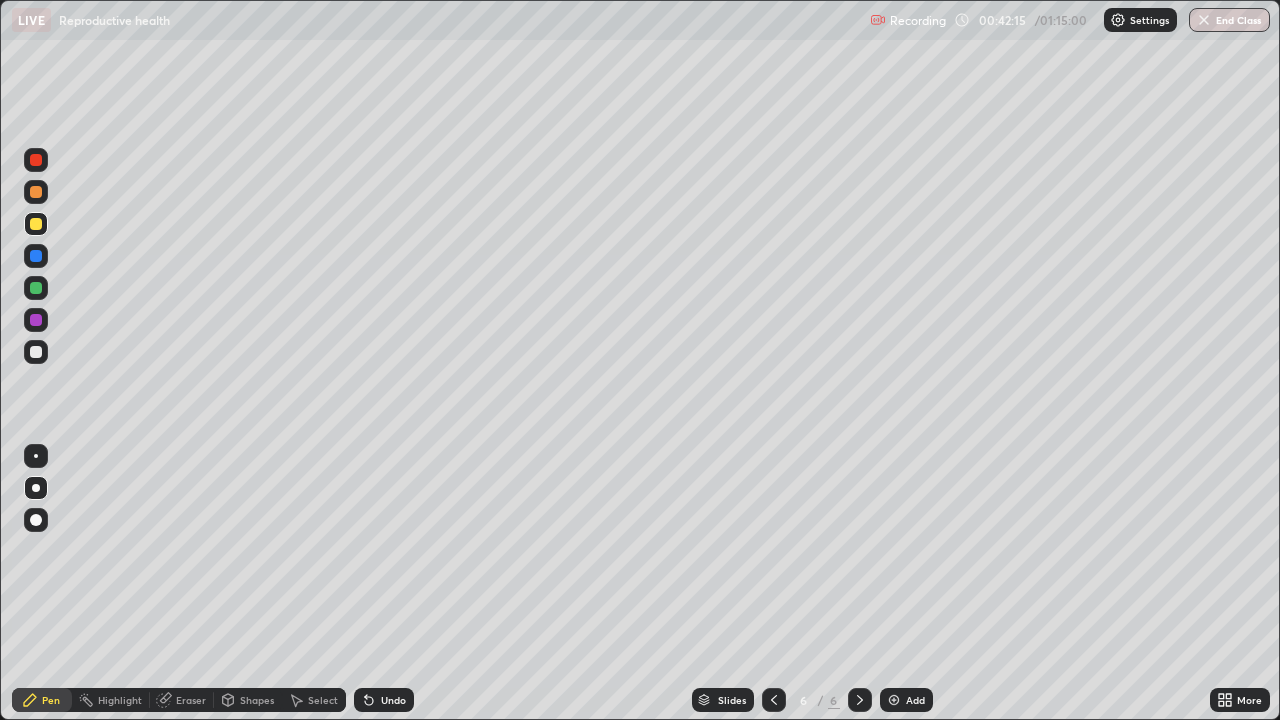 click at bounding box center (36, 352) 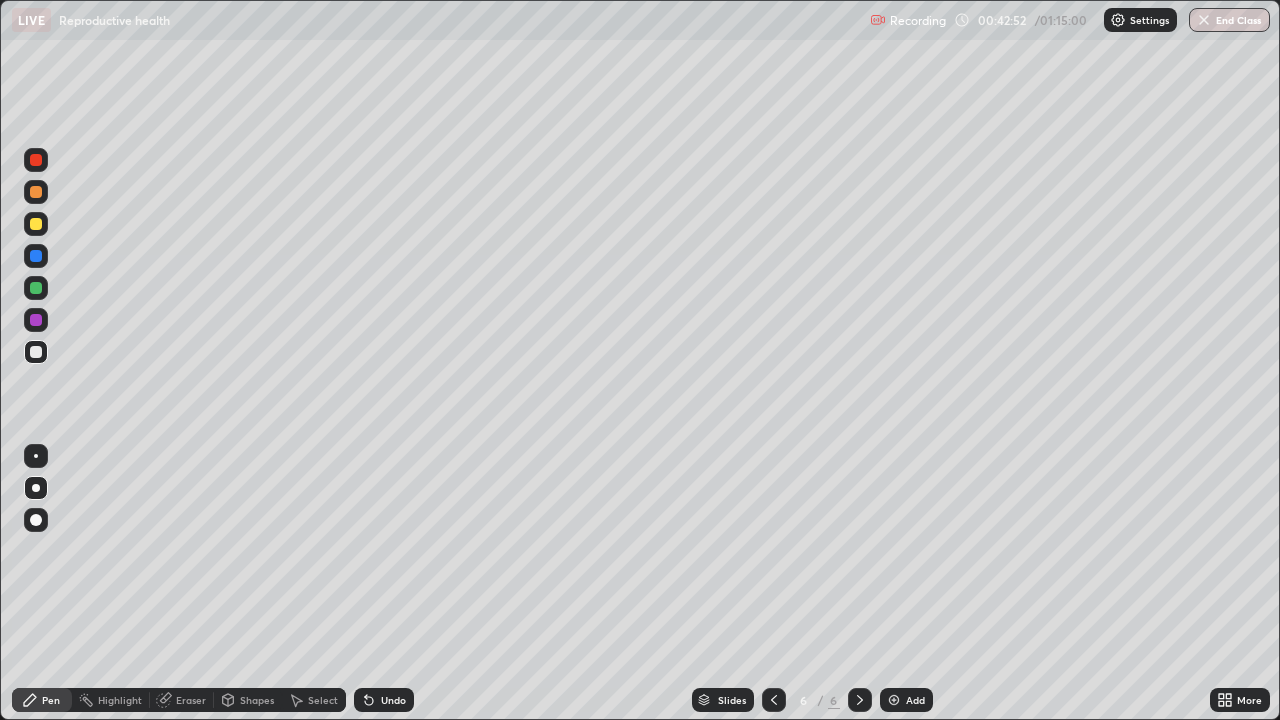 click on "Undo" at bounding box center (384, 700) 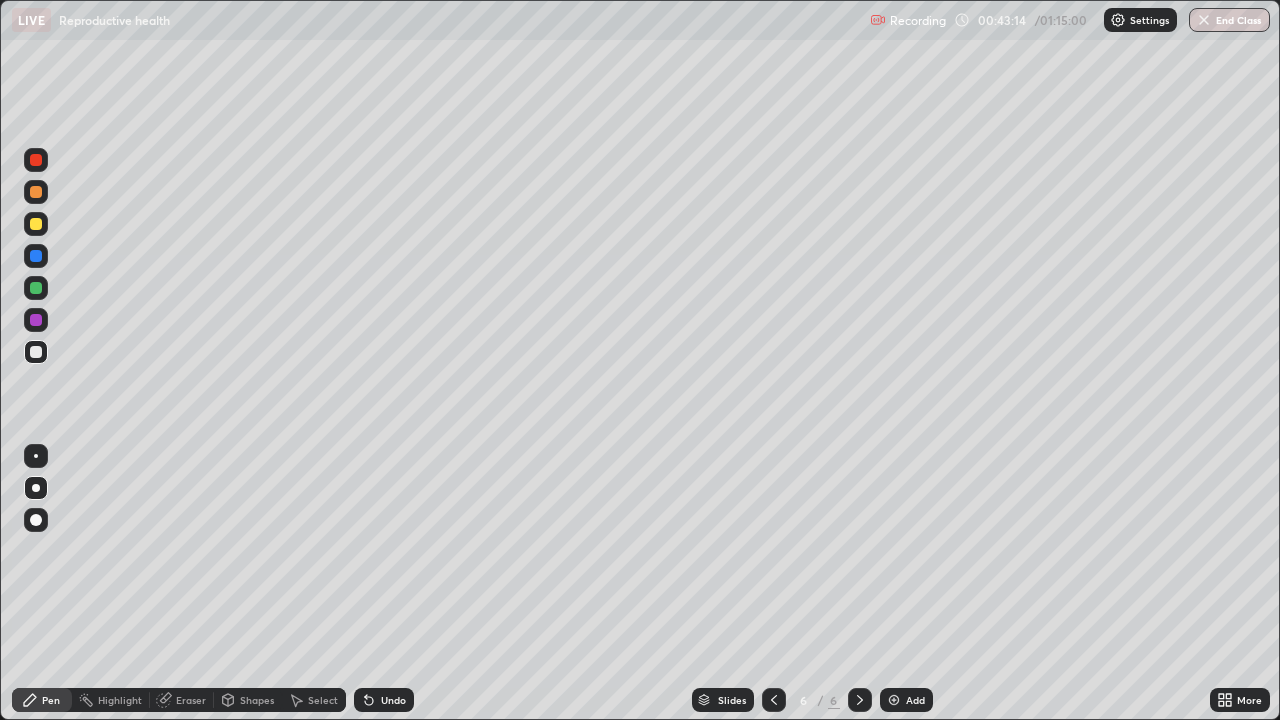 click at bounding box center (36, 192) 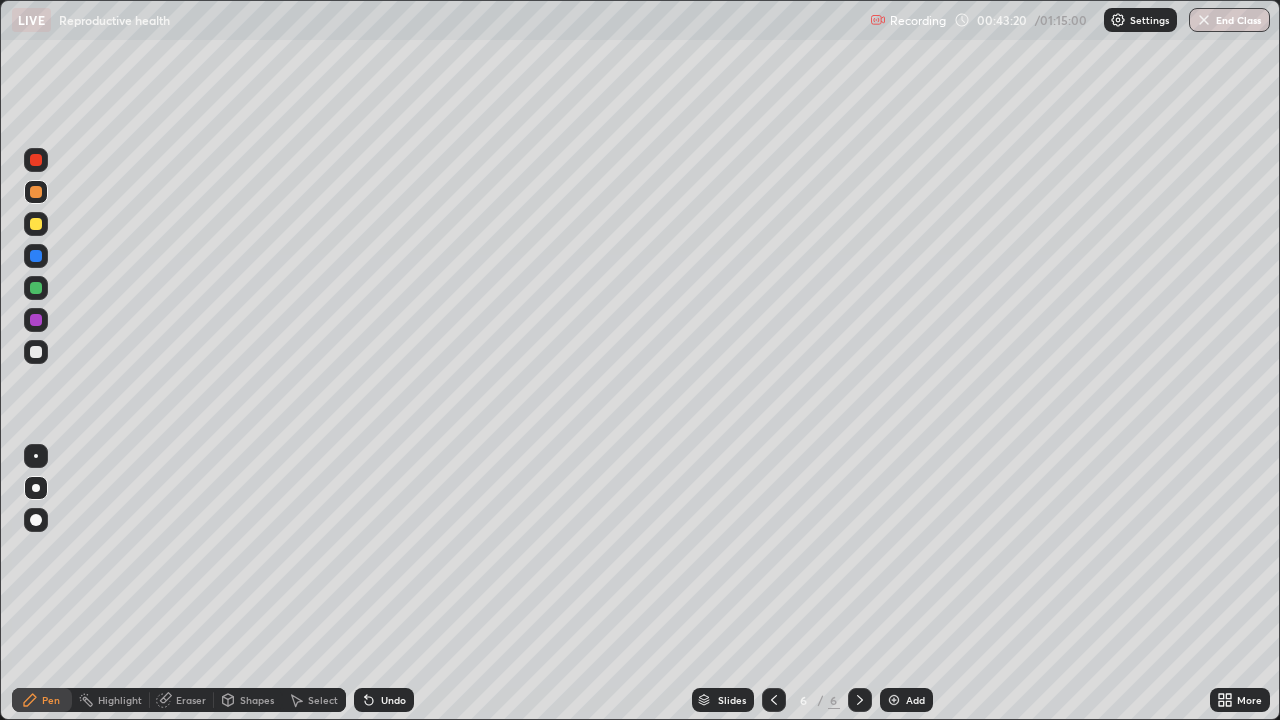 click at bounding box center (36, 352) 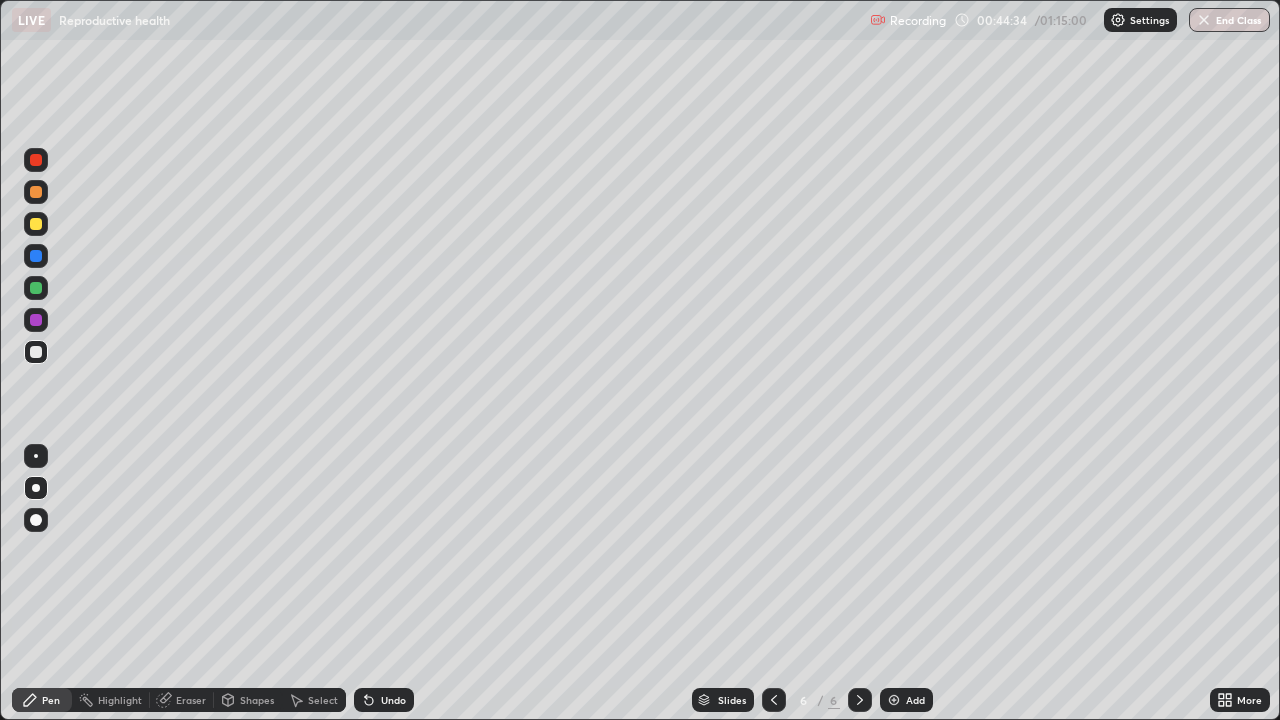 click at bounding box center [36, 192] 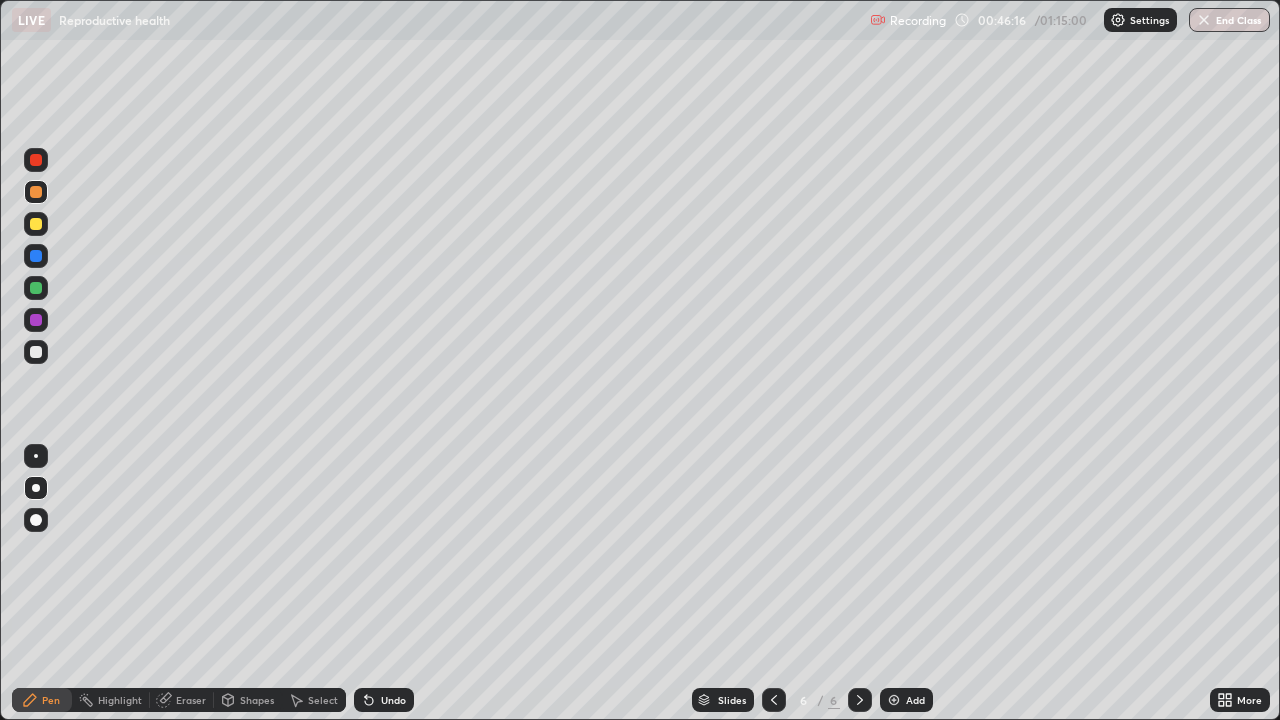 click on "Eraser" at bounding box center [191, 700] 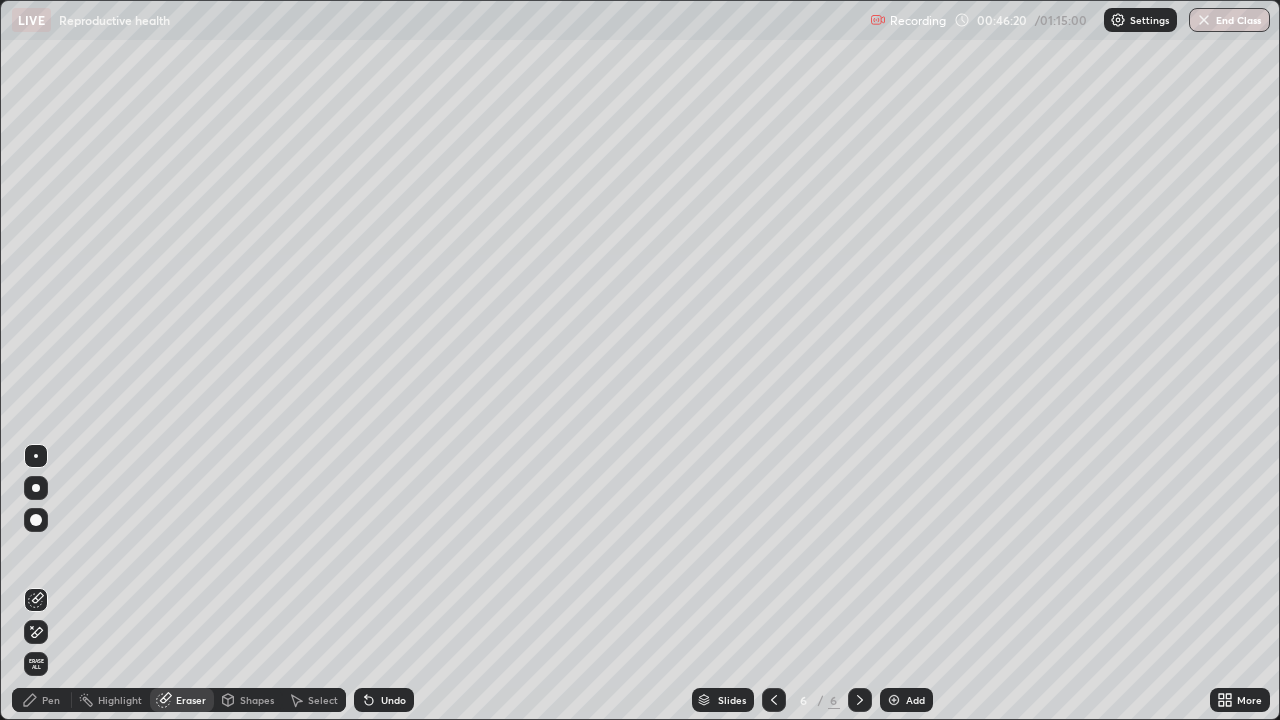 click 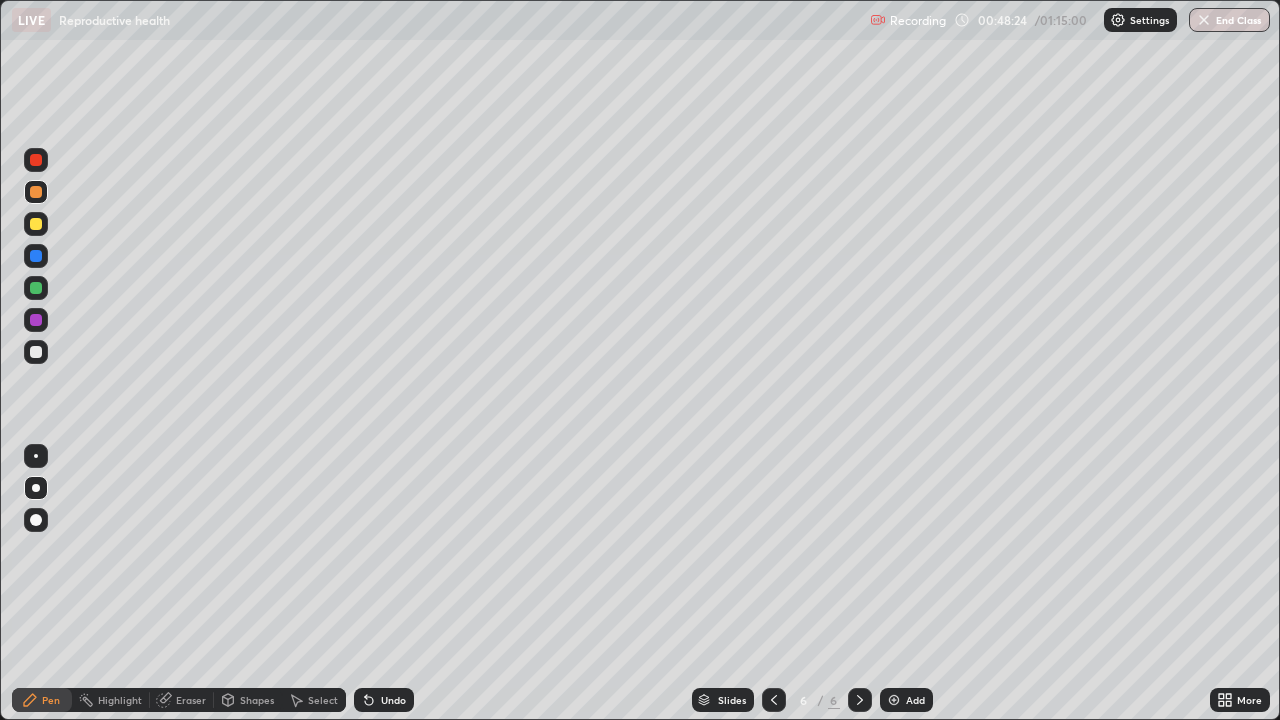click 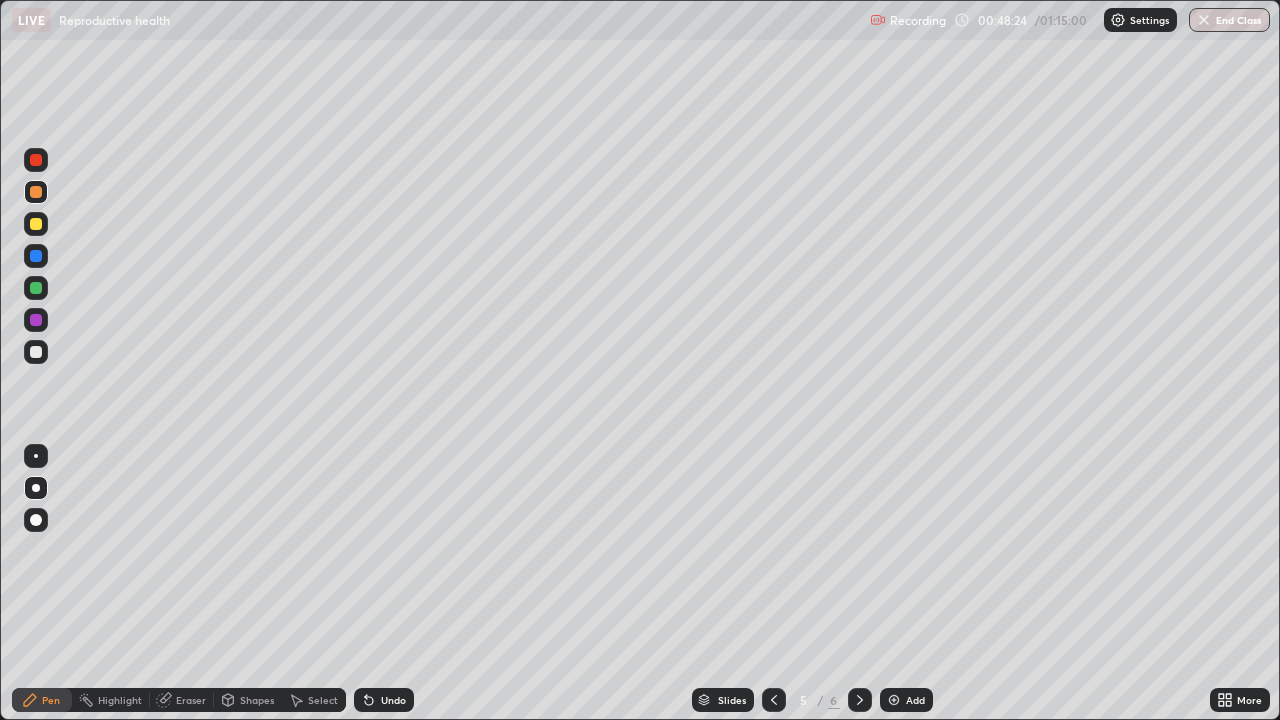 click 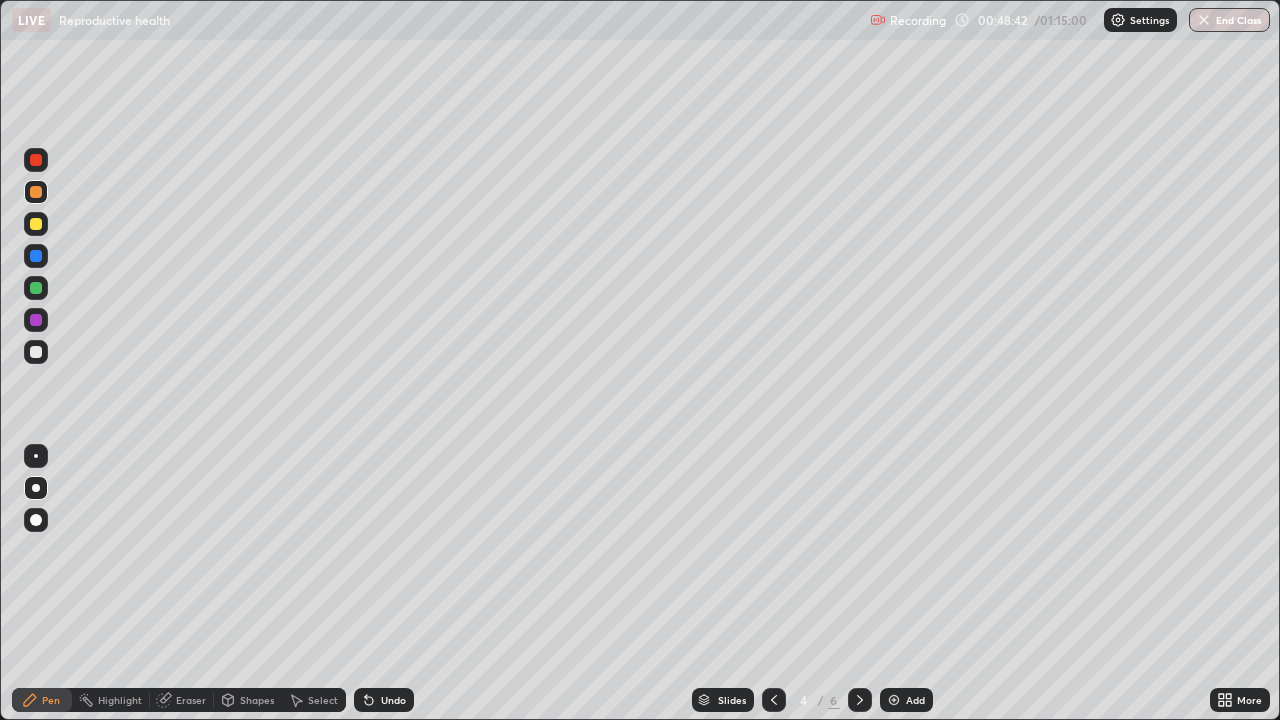 click 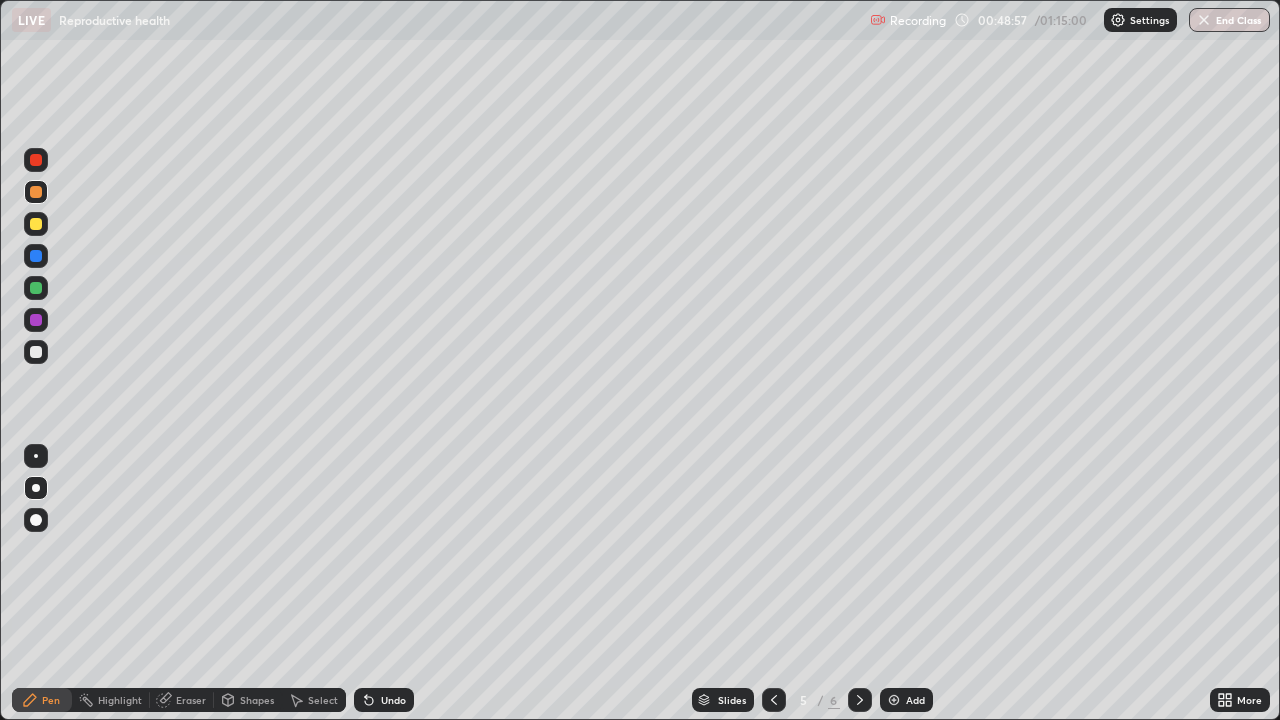 click 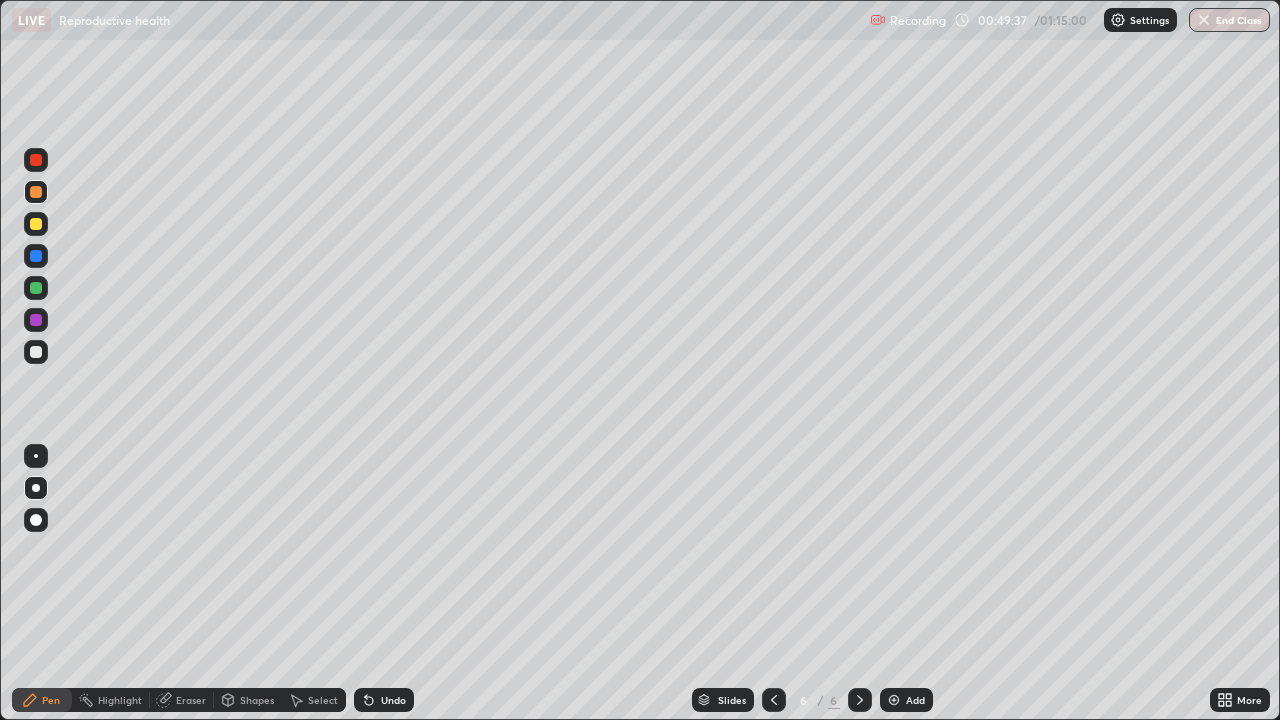 click 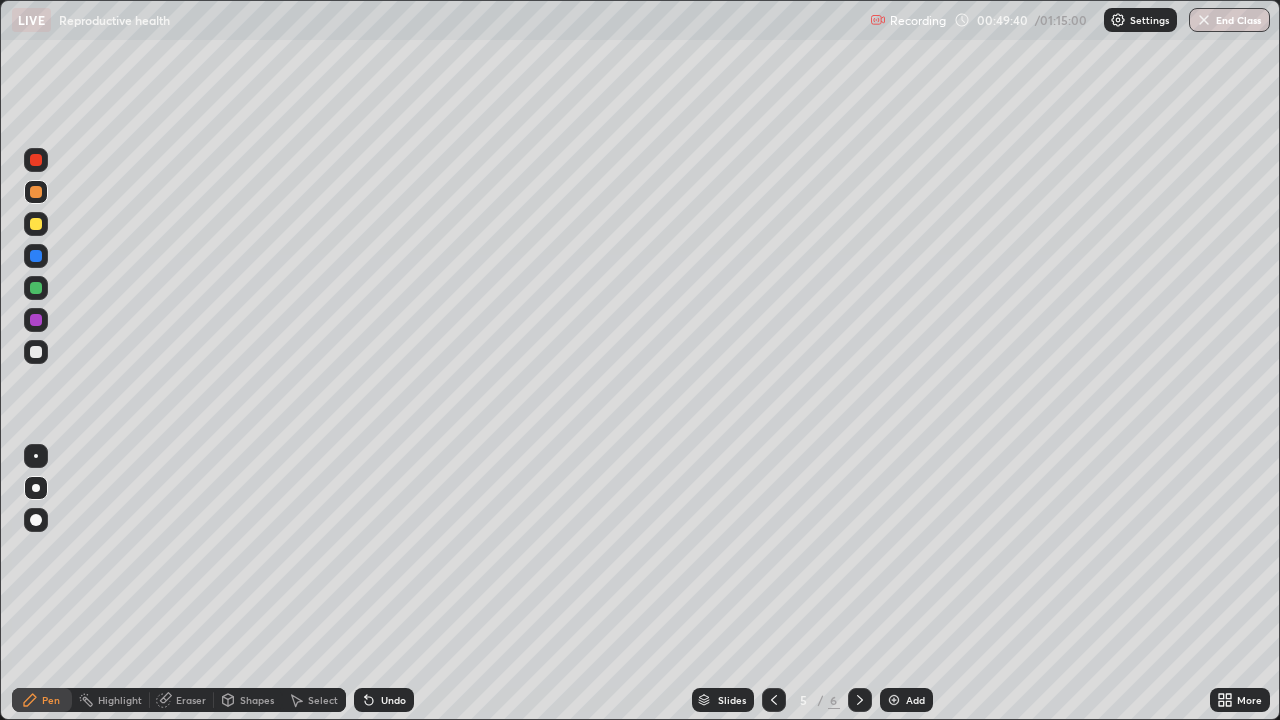 click 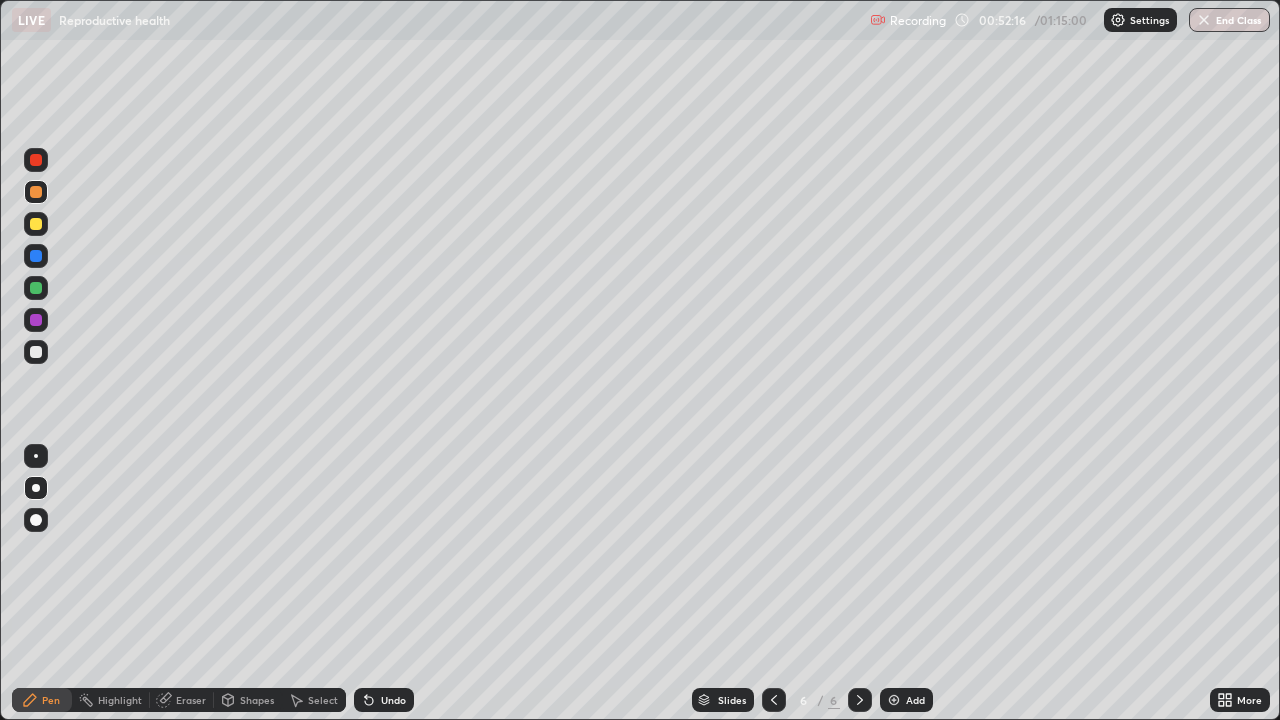 click on "Add" at bounding box center [915, 700] 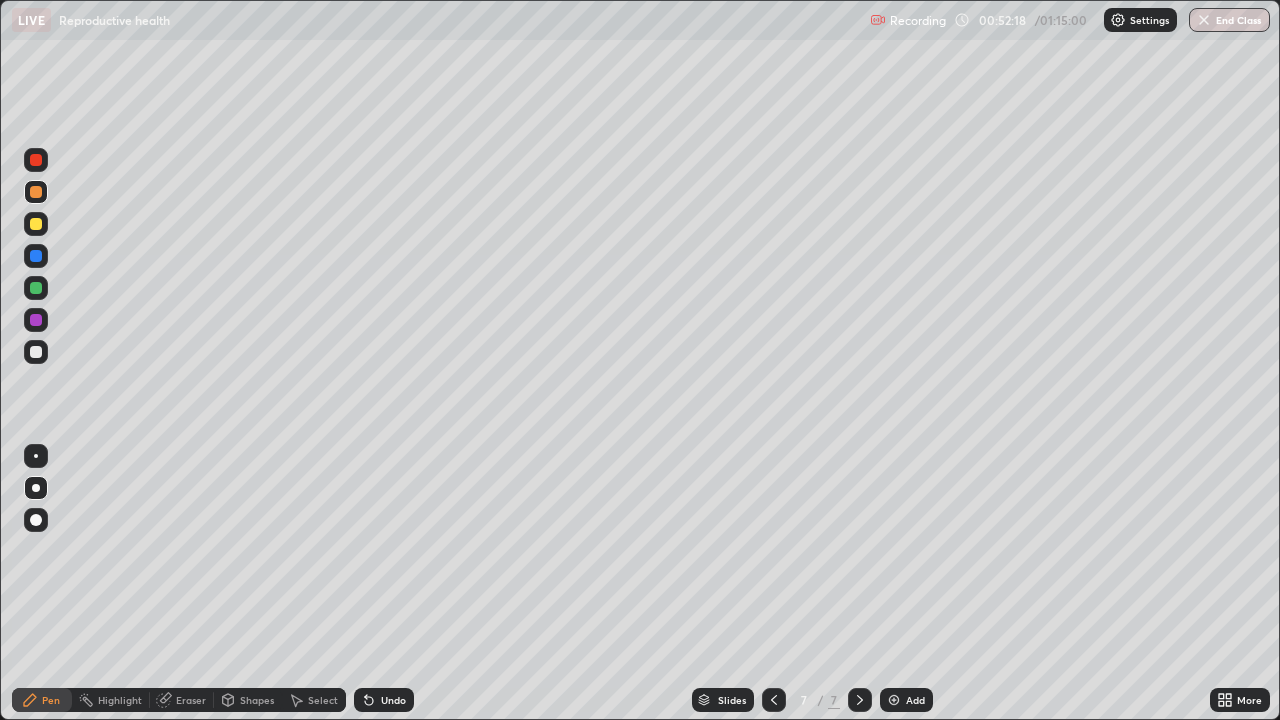 click at bounding box center [36, 224] 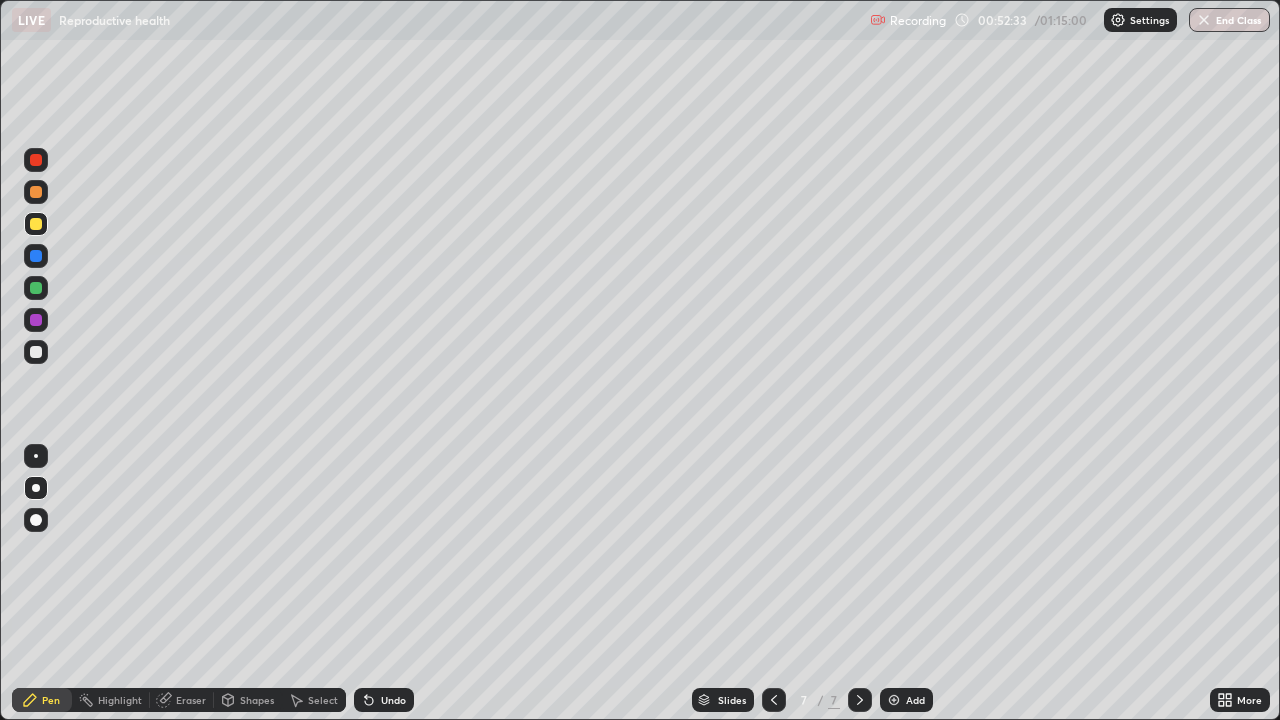click at bounding box center (36, 352) 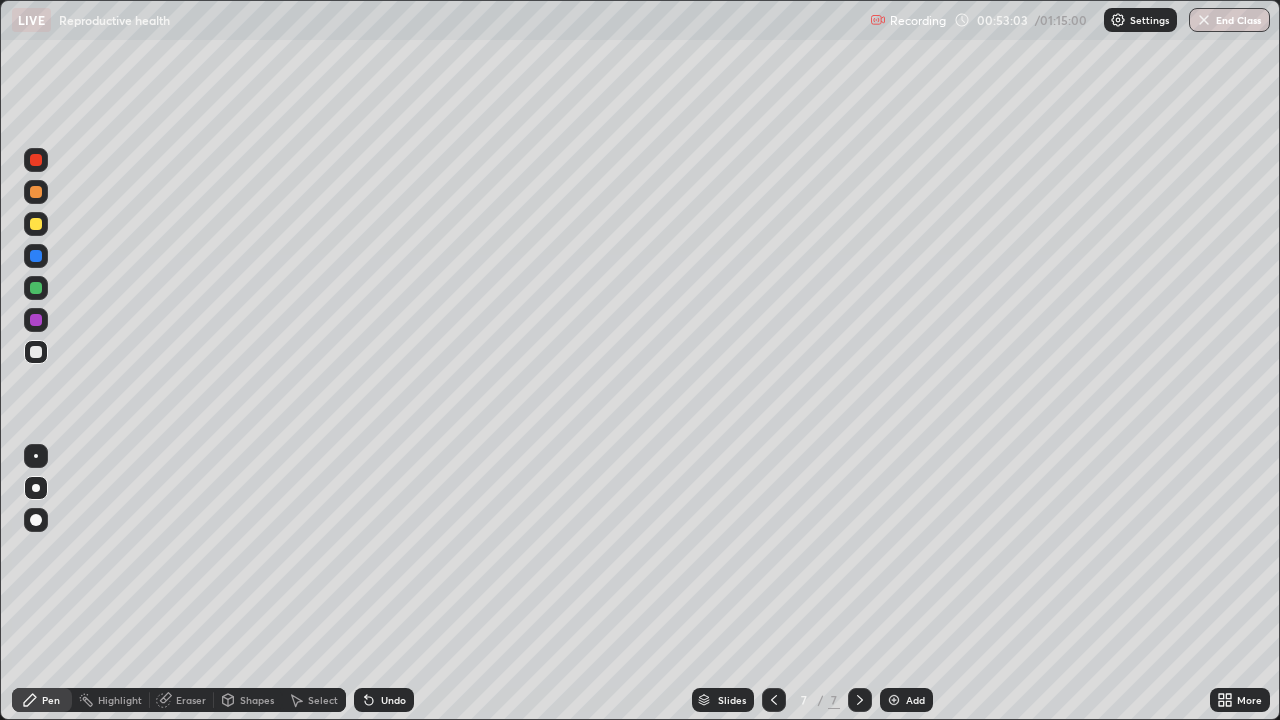 click at bounding box center (36, 352) 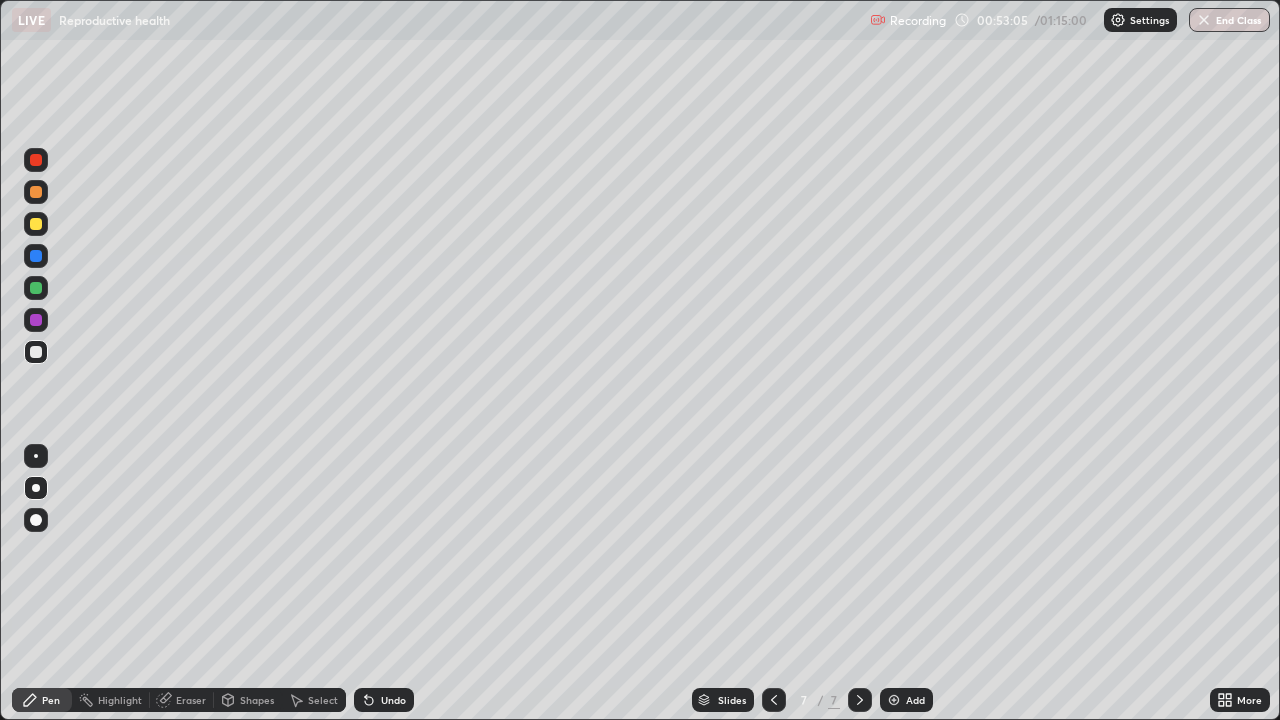 click at bounding box center [36, 224] 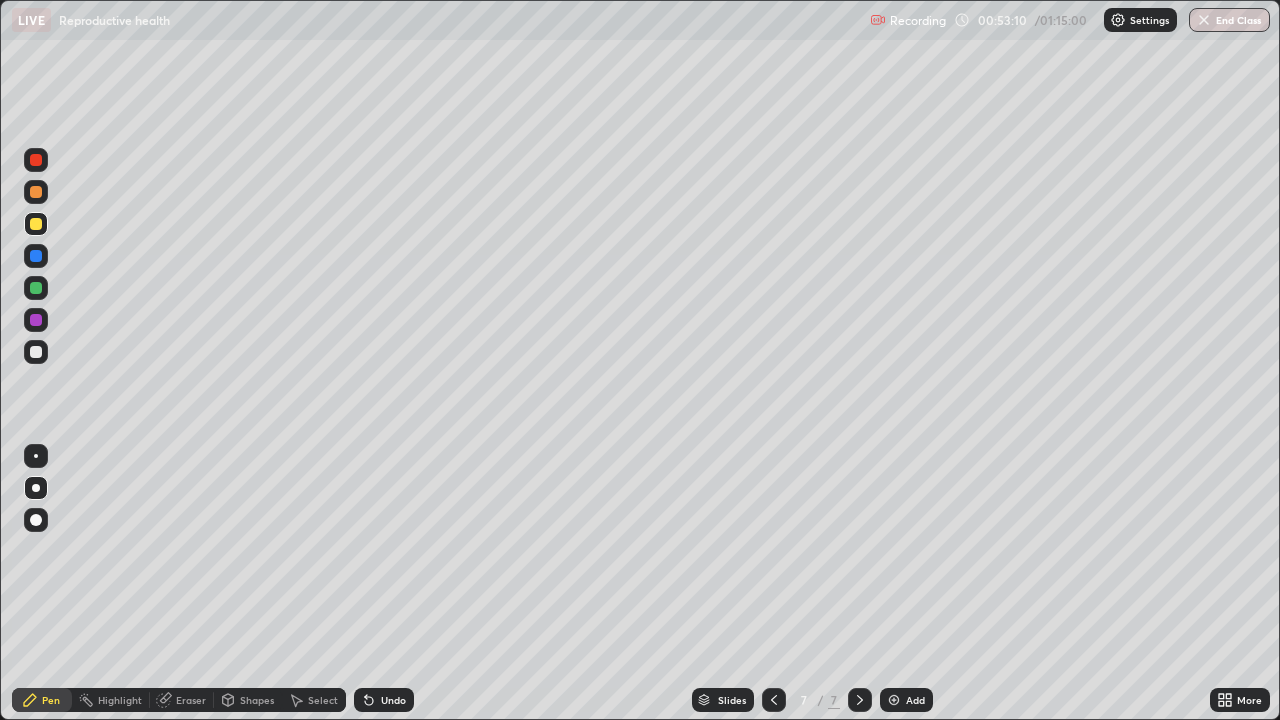 click on "Undo" at bounding box center (393, 700) 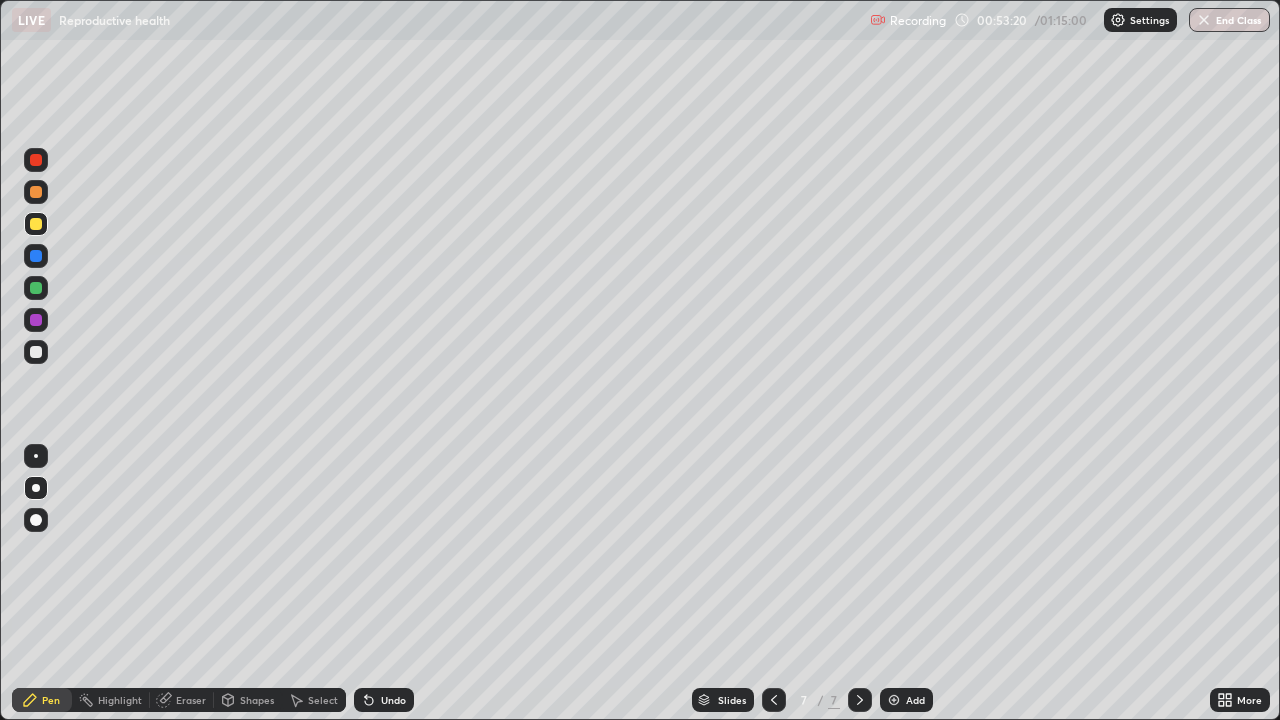 click at bounding box center [36, 352] 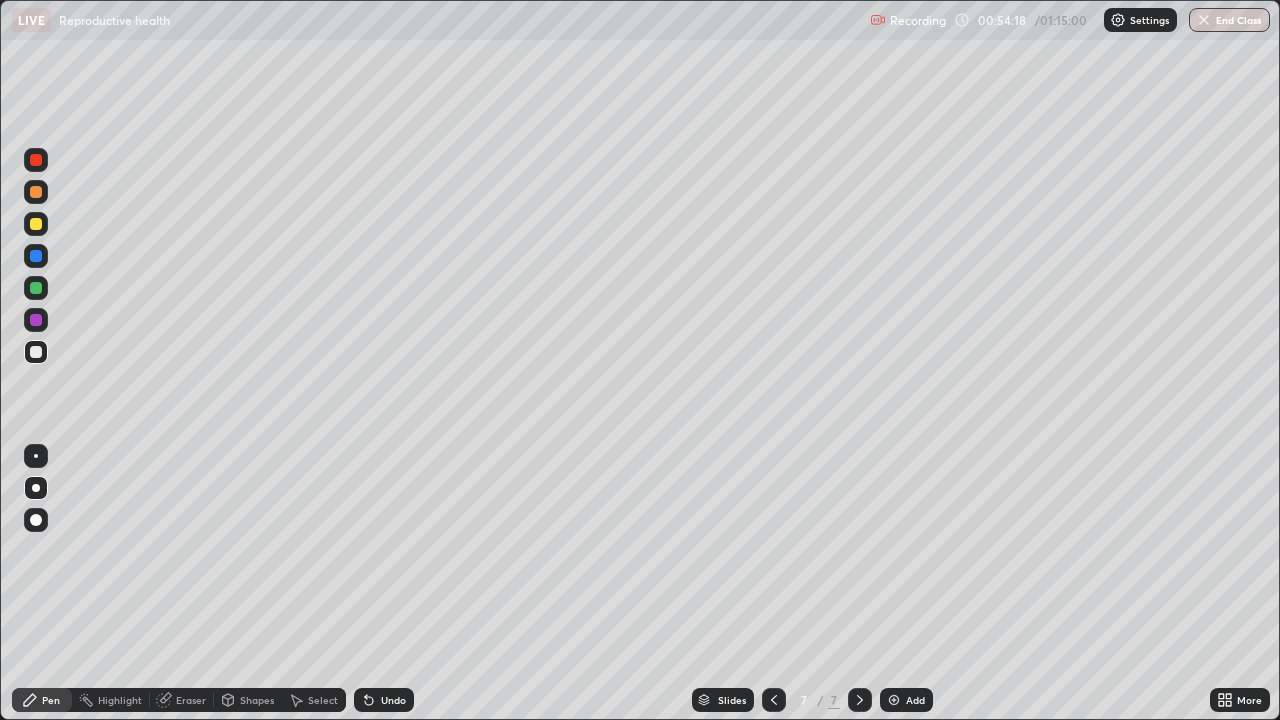 click on "Undo" at bounding box center (393, 700) 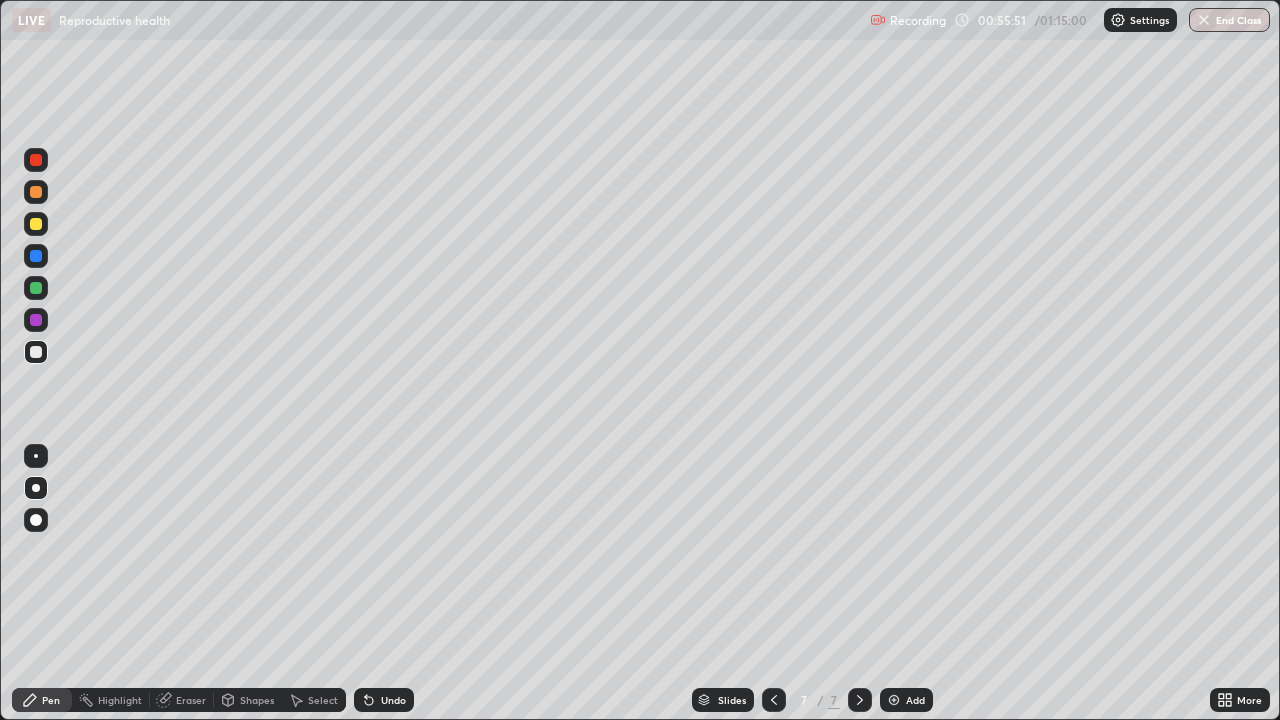click at bounding box center (36, 224) 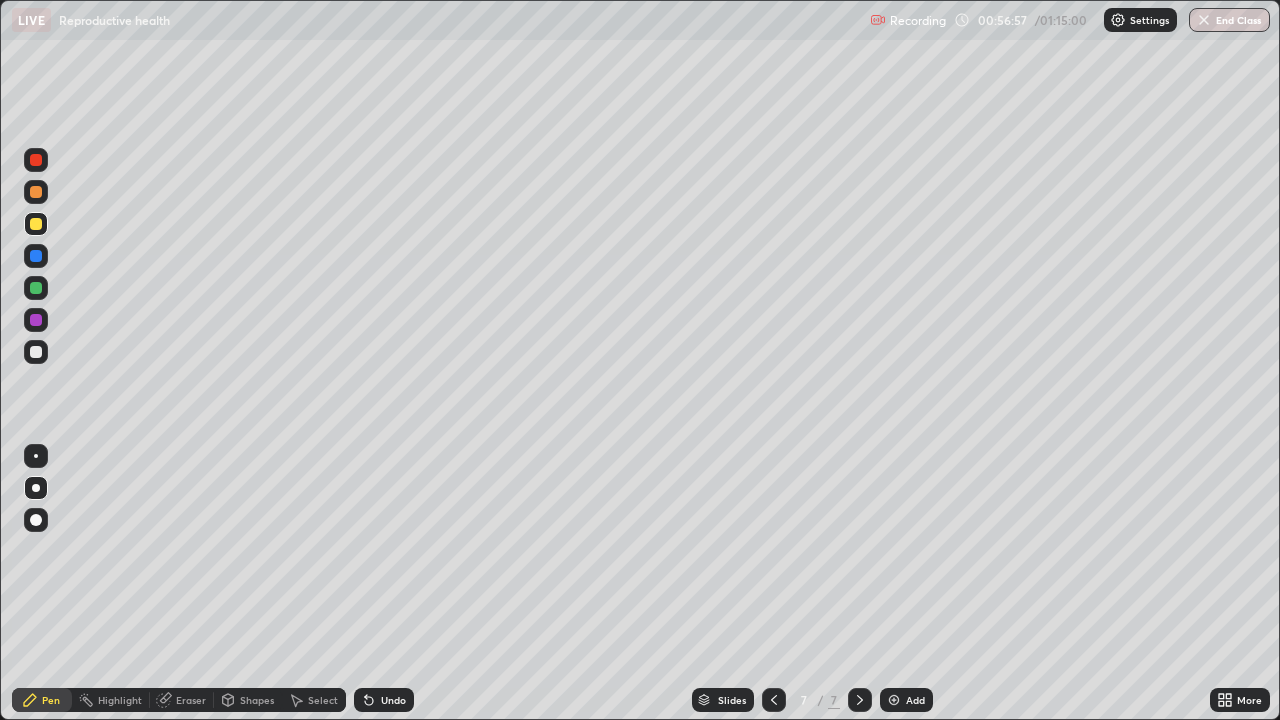 click at bounding box center (36, 352) 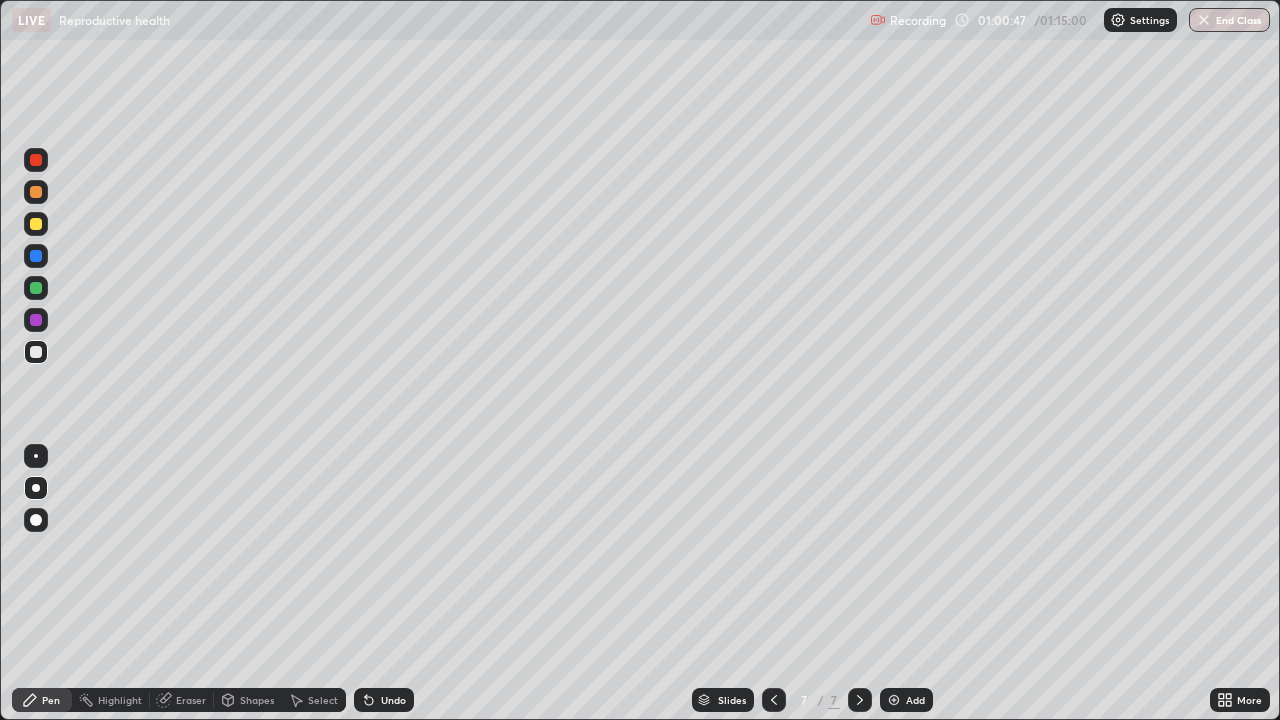 click 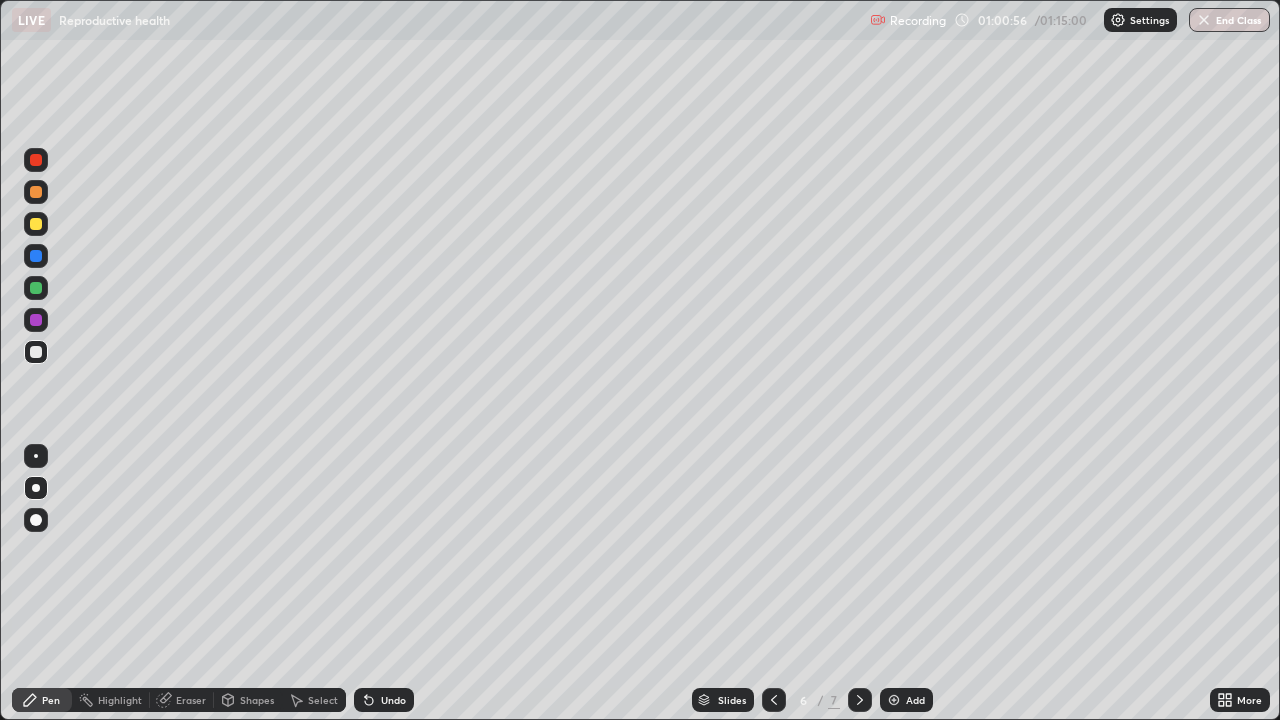 click 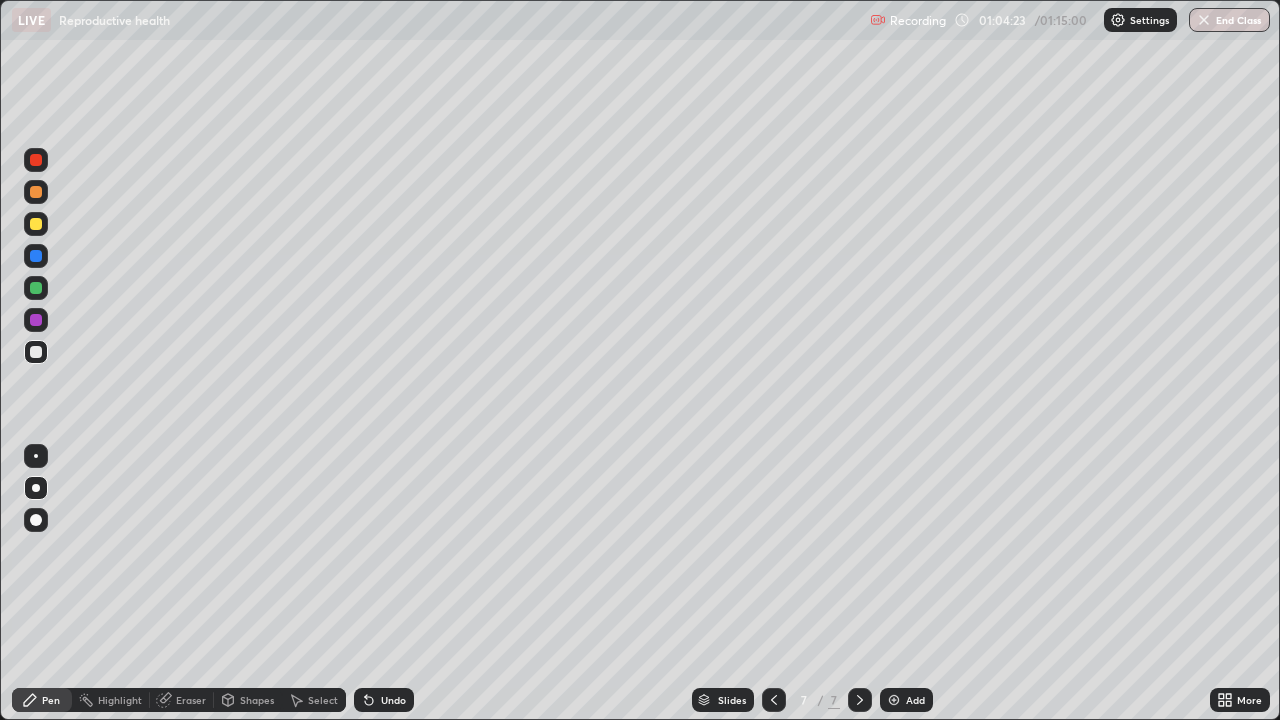 click on "Undo" at bounding box center [384, 700] 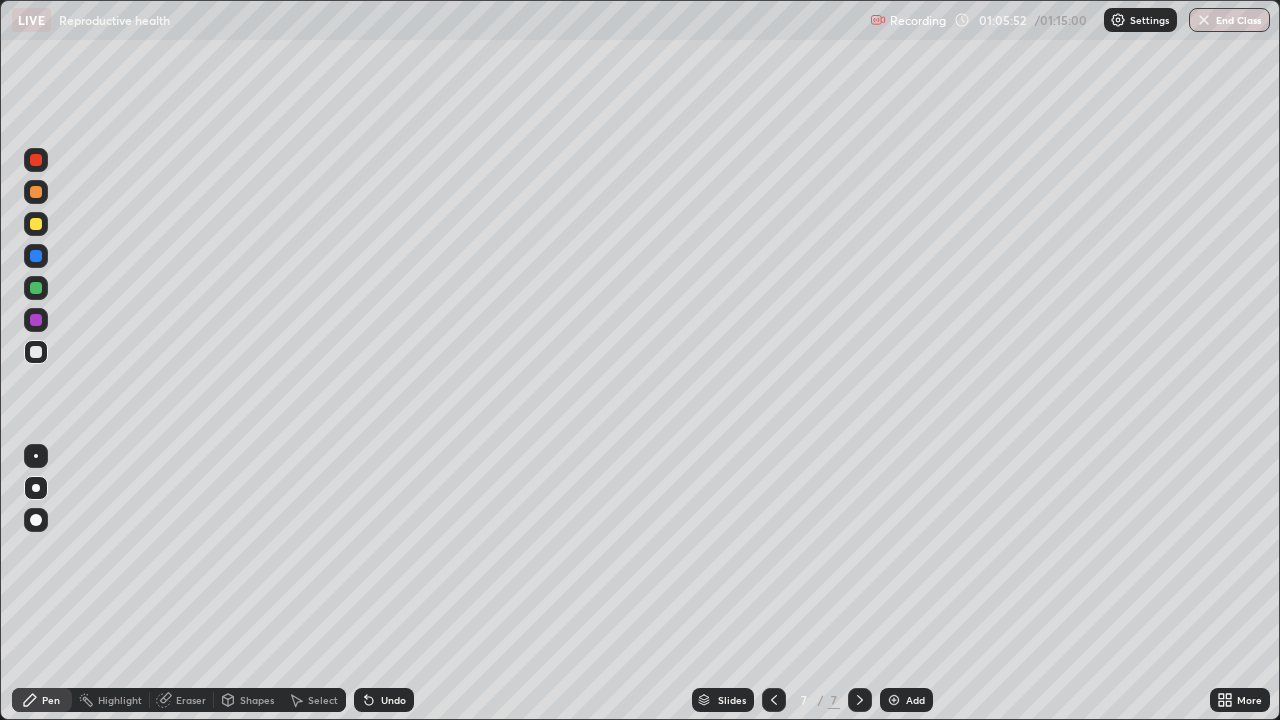 click at bounding box center (894, 700) 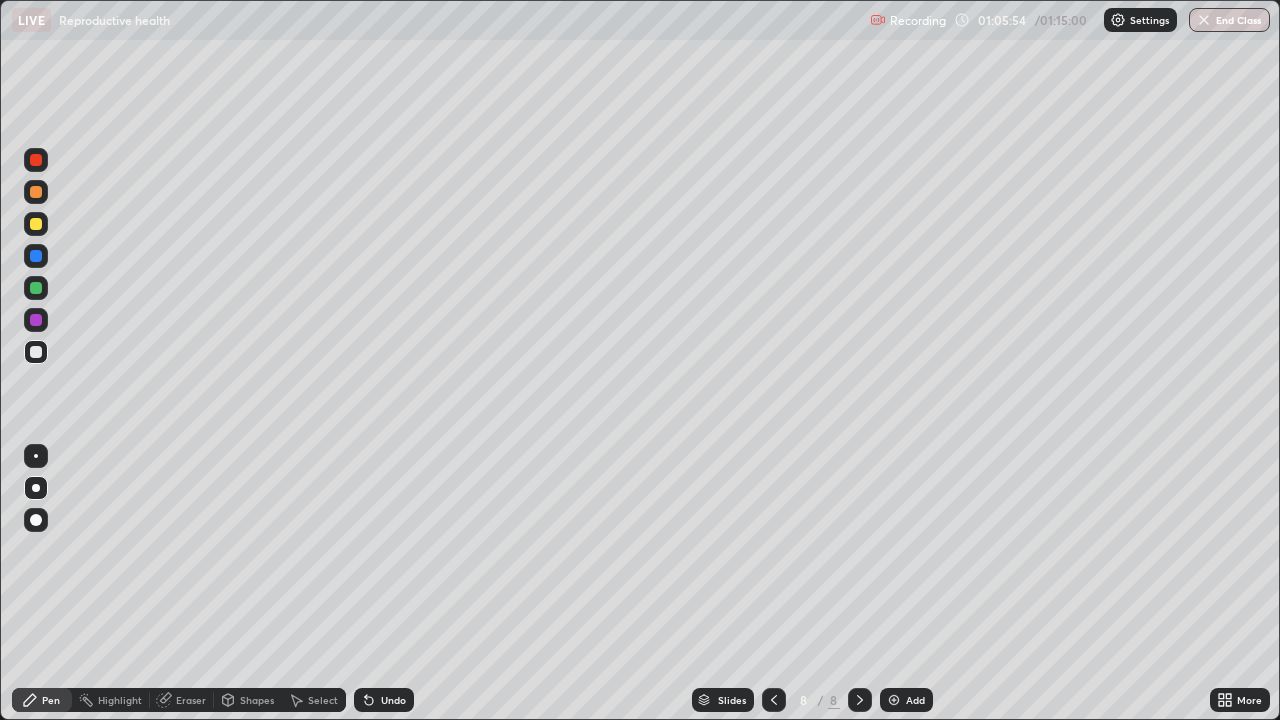 click at bounding box center (36, 224) 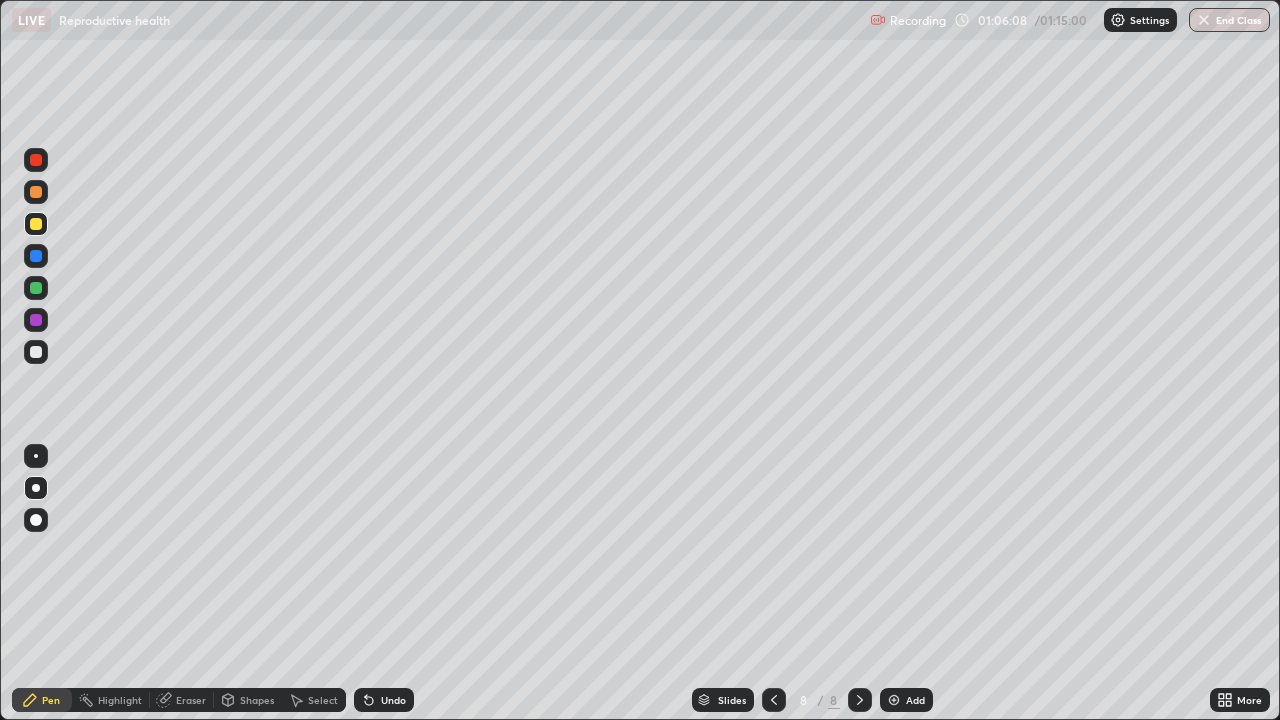 click at bounding box center [36, 352] 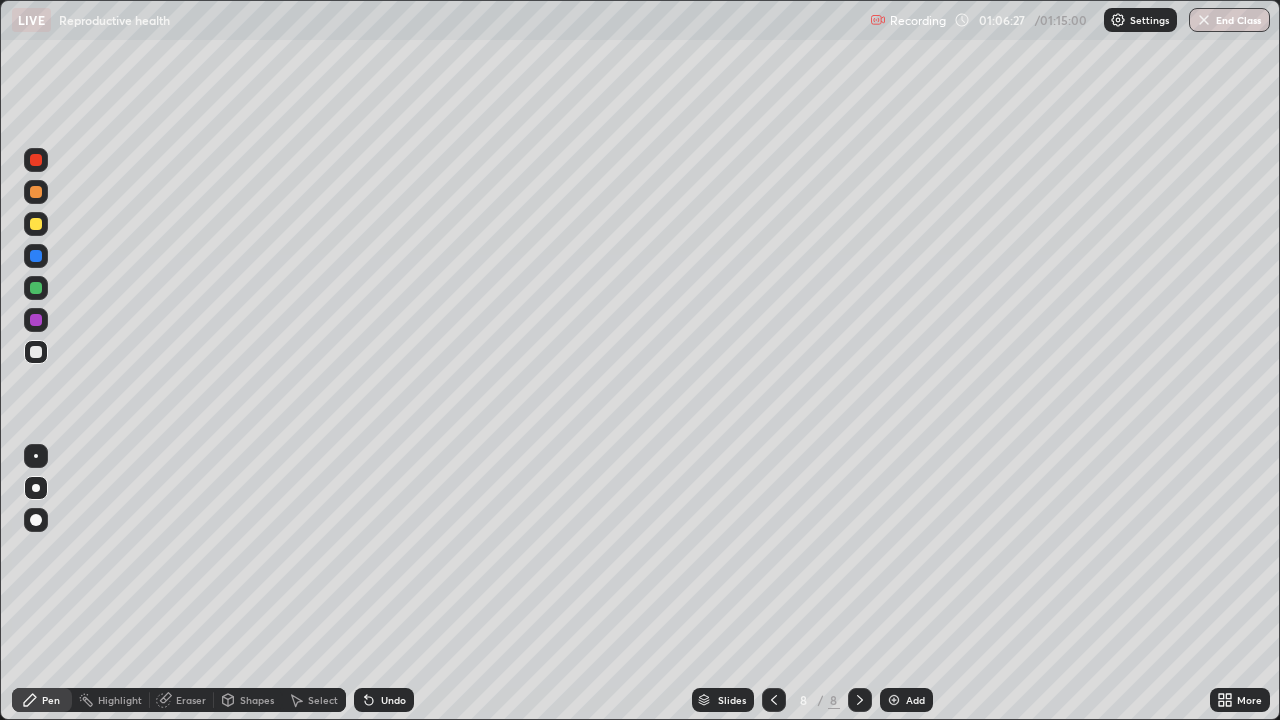 click on "Undo" at bounding box center [393, 700] 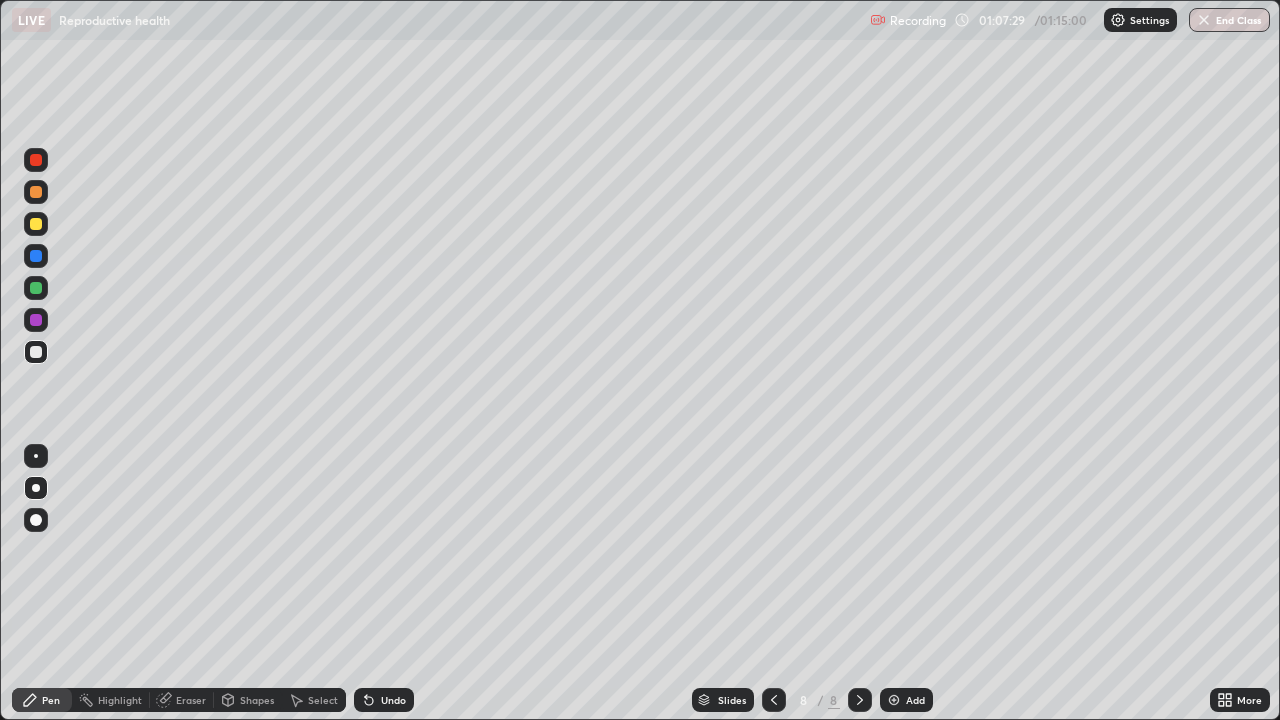 click at bounding box center [36, 224] 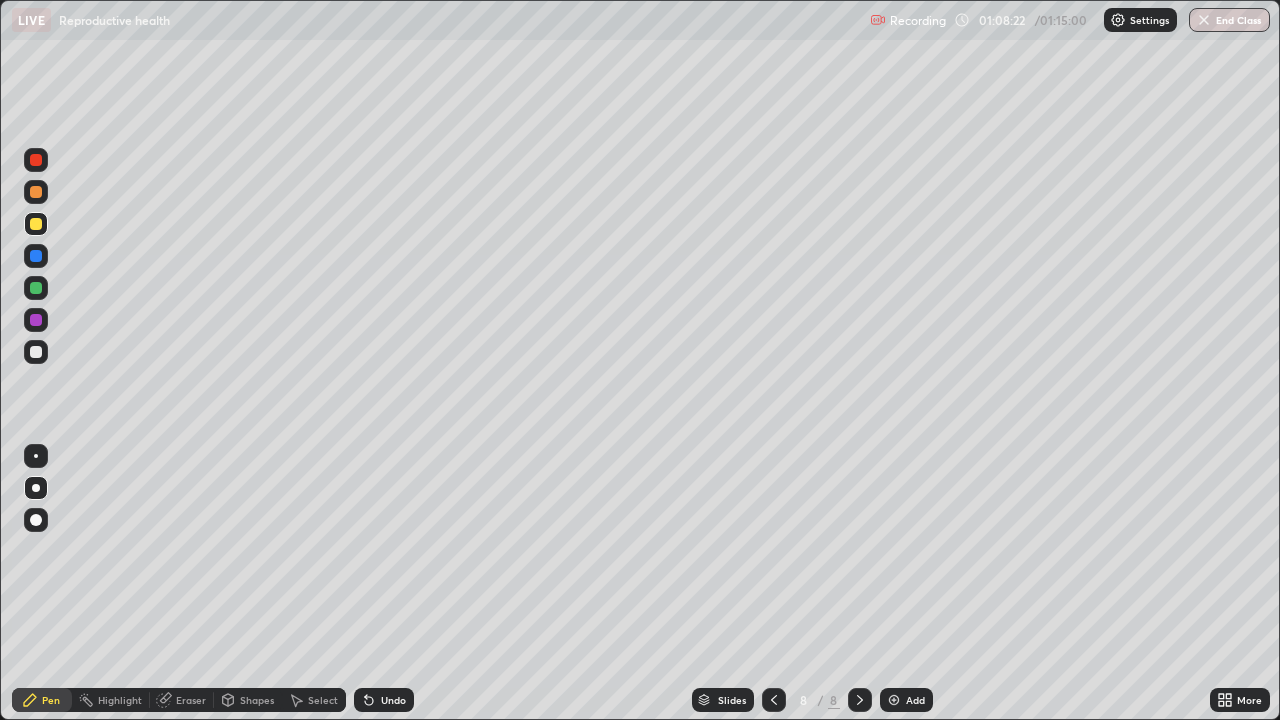 click at bounding box center (36, 352) 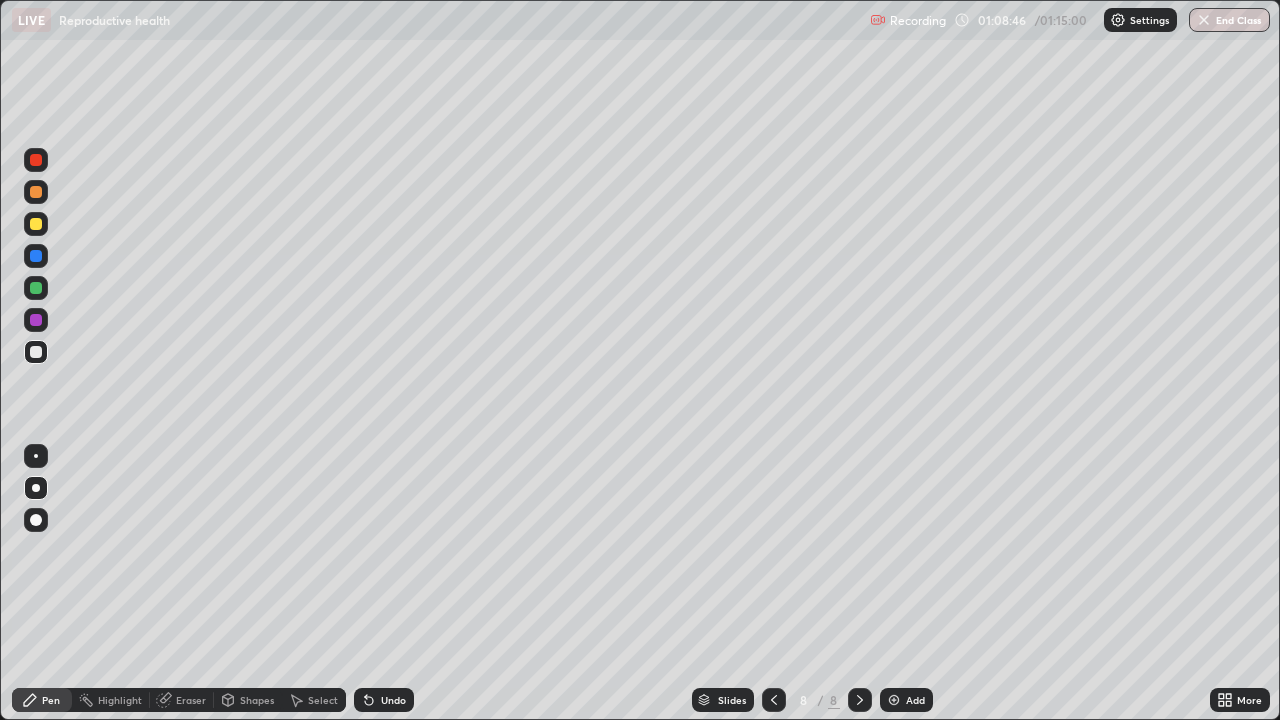 click on "Undo" at bounding box center (384, 700) 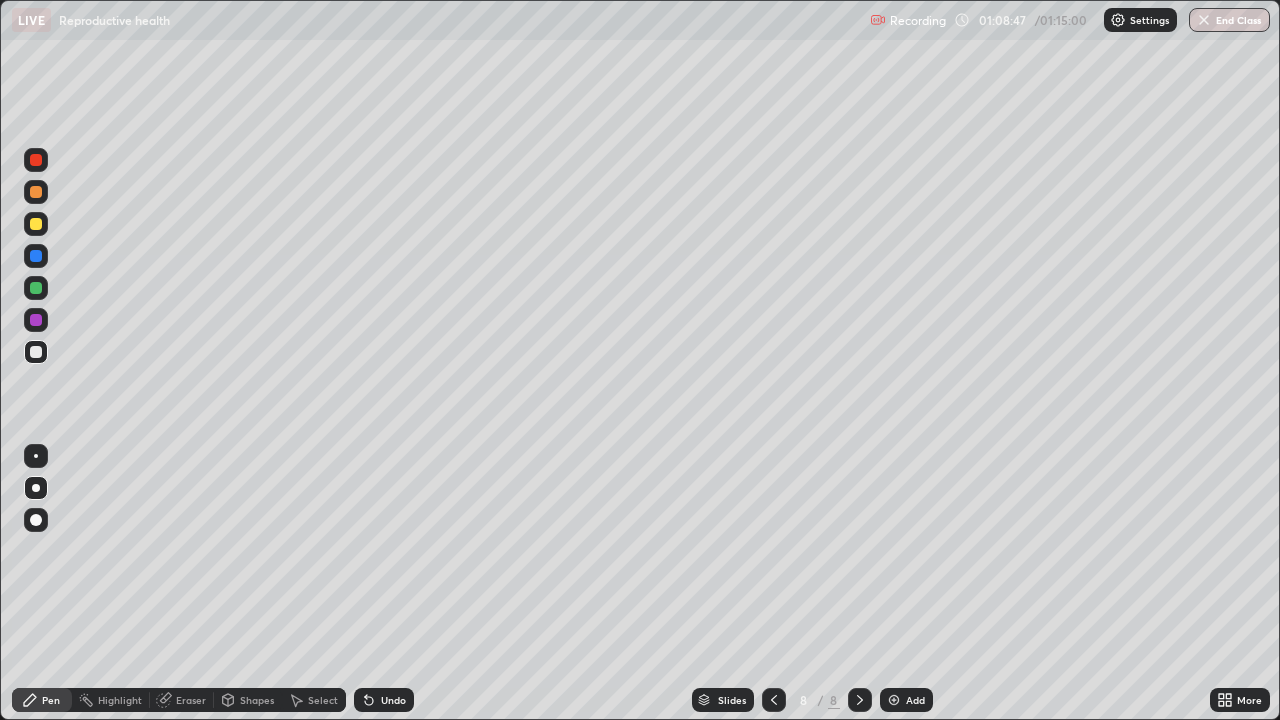 click on "Undo" at bounding box center (393, 700) 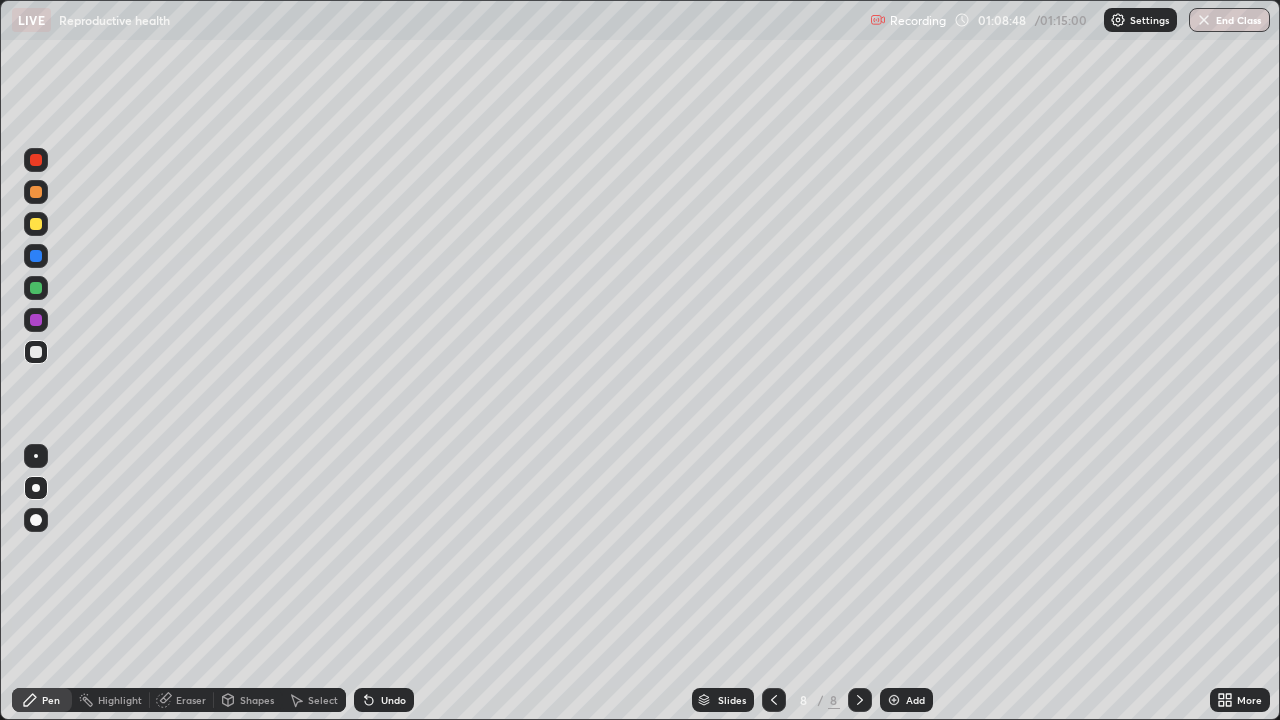click on "Undo" at bounding box center [384, 700] 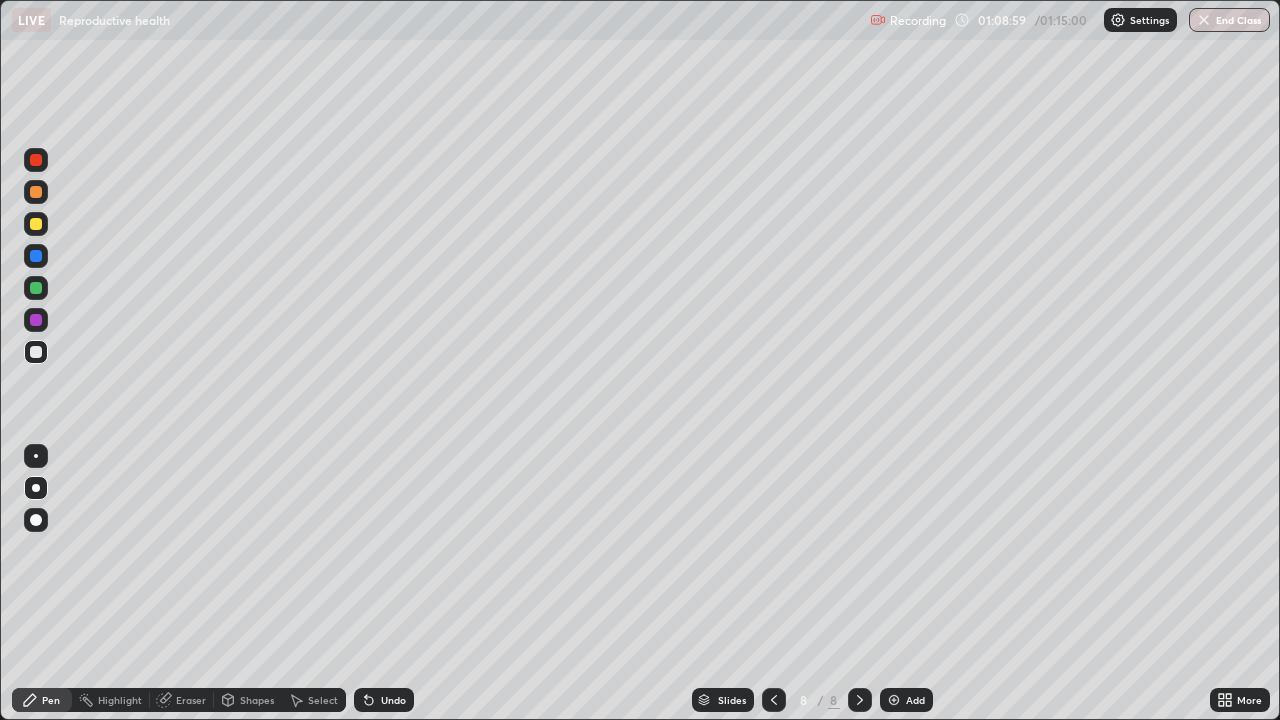 click on "Undo" at bounding box center [384, 700] 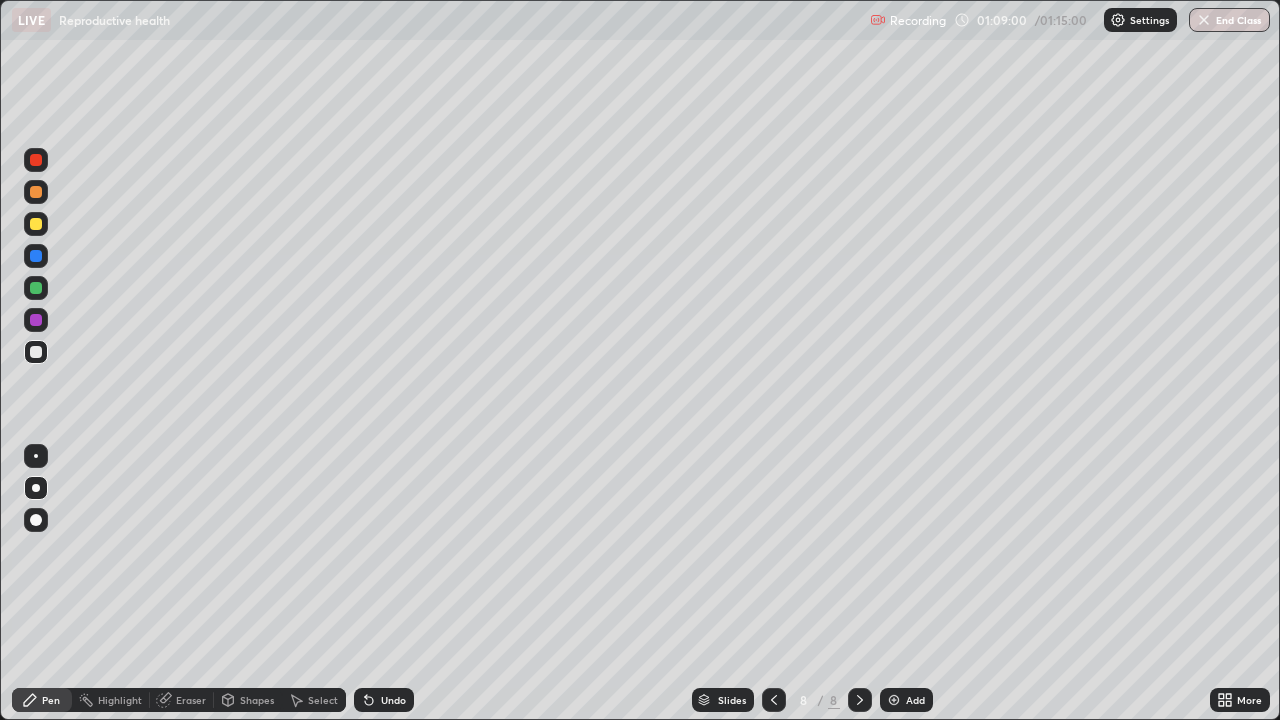 click on "Undo" at bounding box center (393, 700) 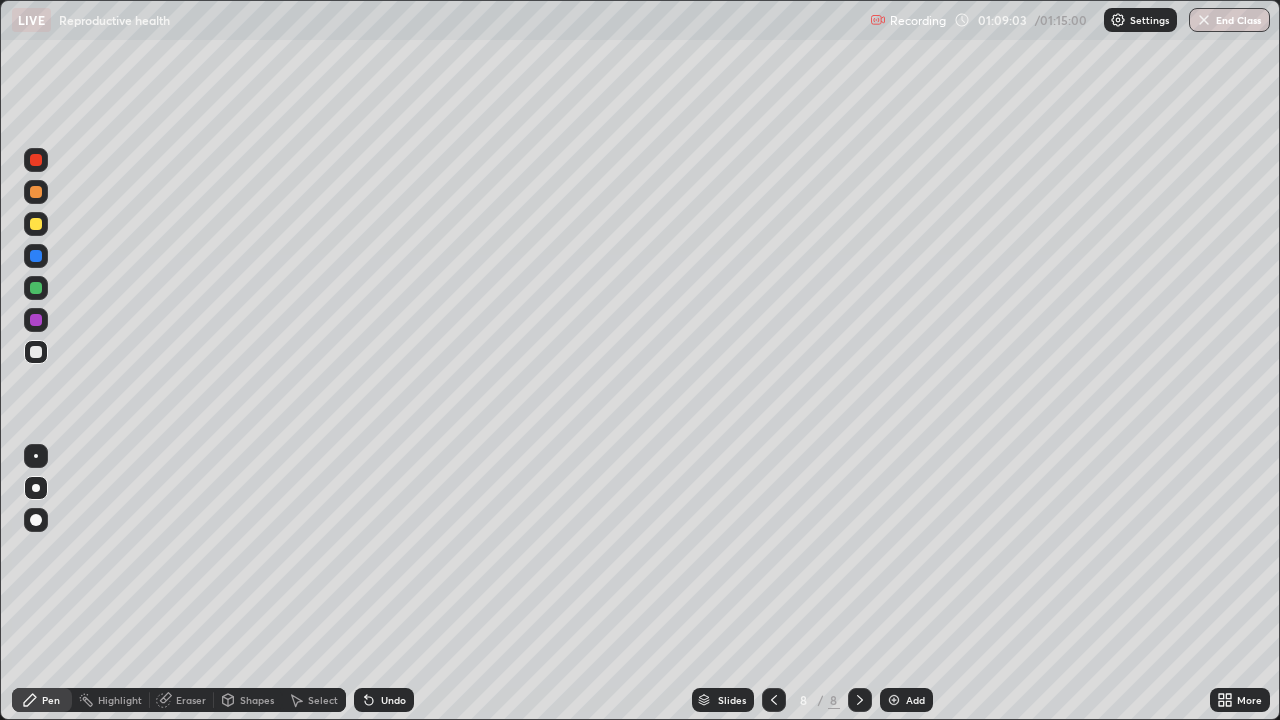 click on "Undo" at bounding box center (384, 700) 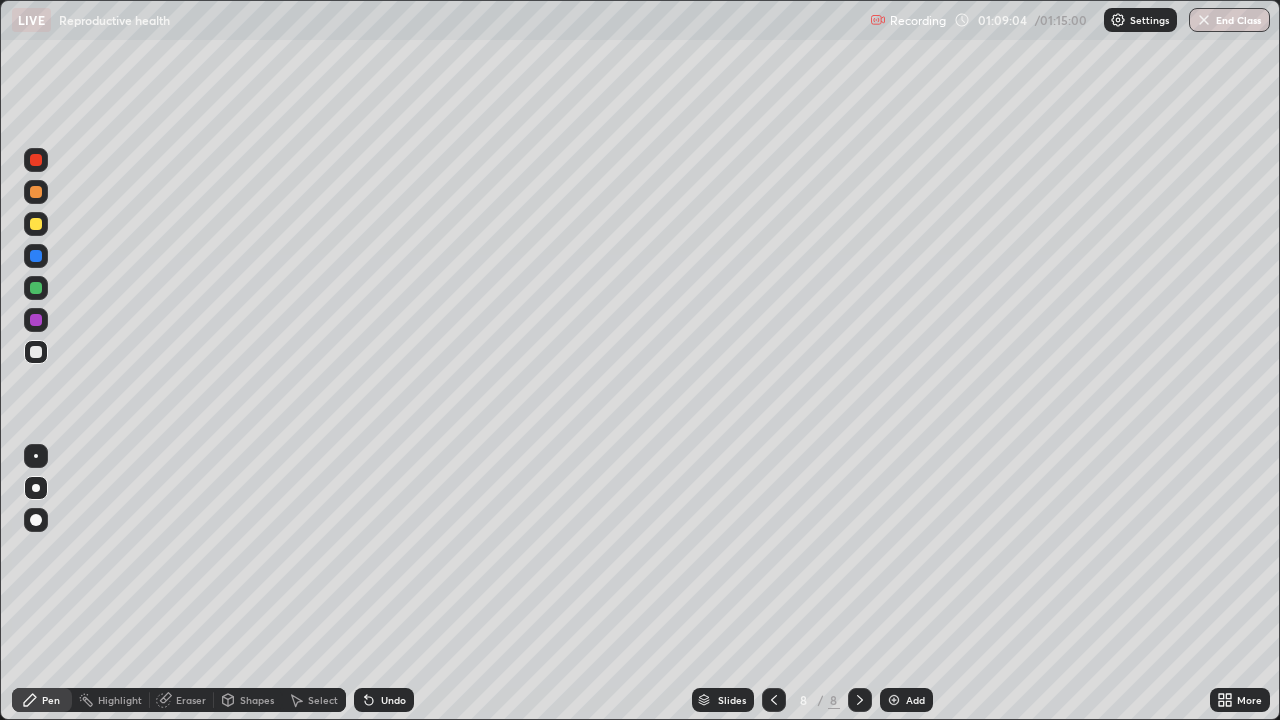 click 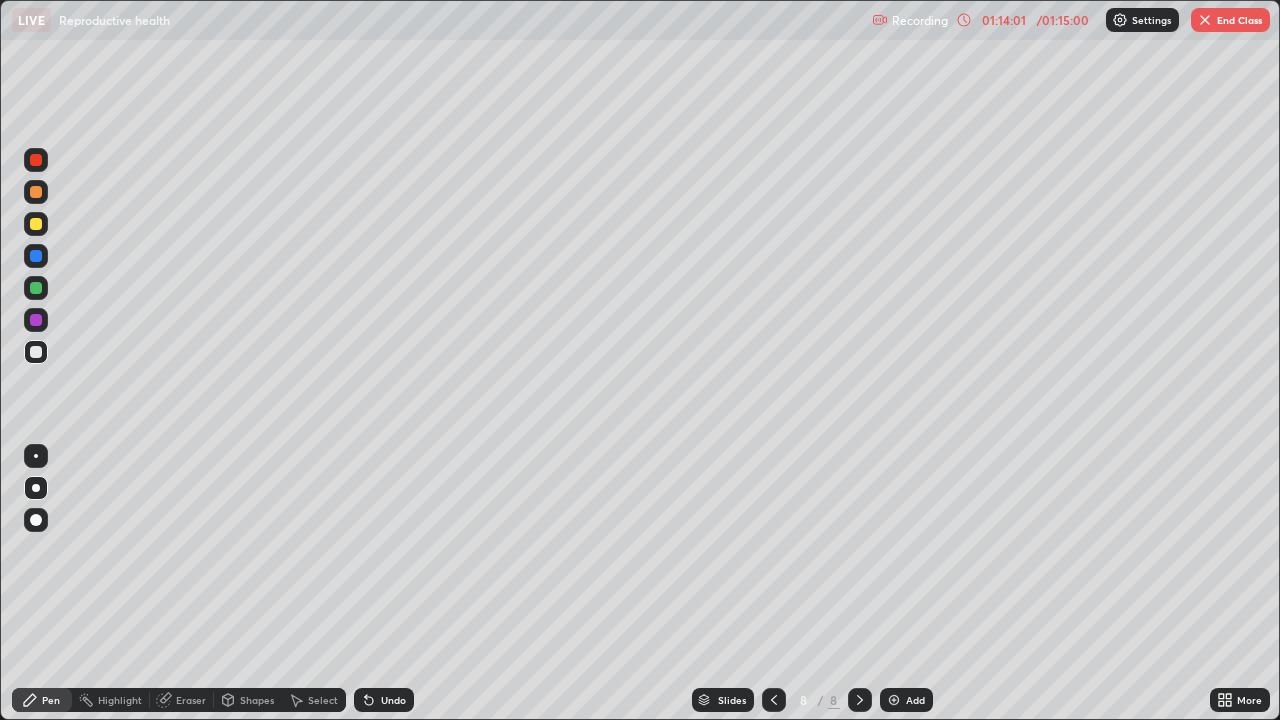click on "End Class" at bounding box center (1230, 20) 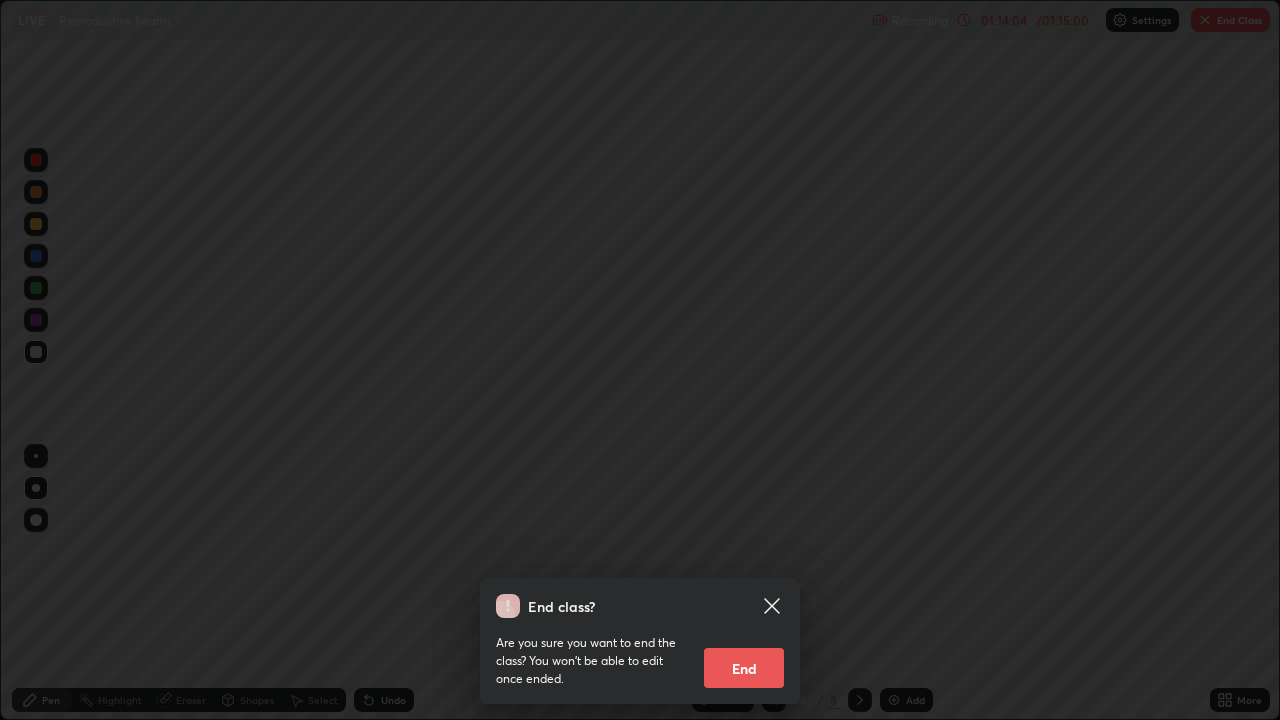 click on "End class? Are you sure you want to end the class? You won’t be able to edit once ended. End" at bounding box center [640, 360] 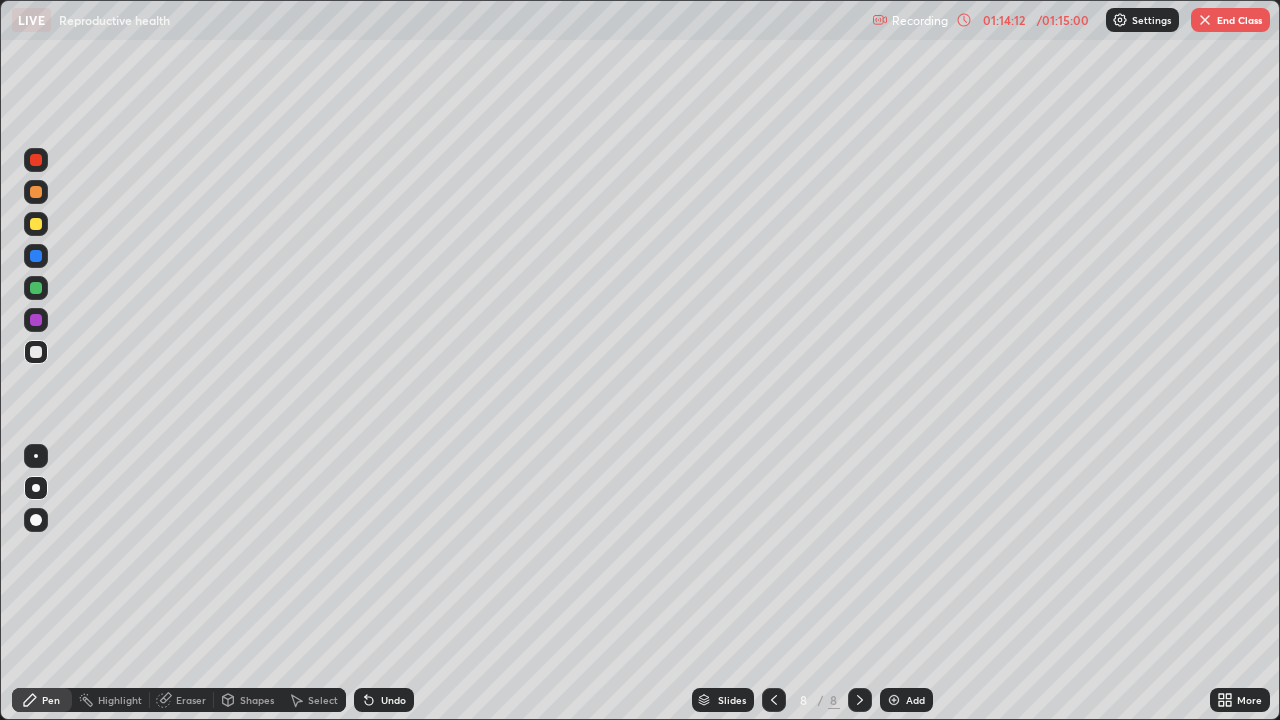 click on "End Class" at bounding box center [1230, 20] 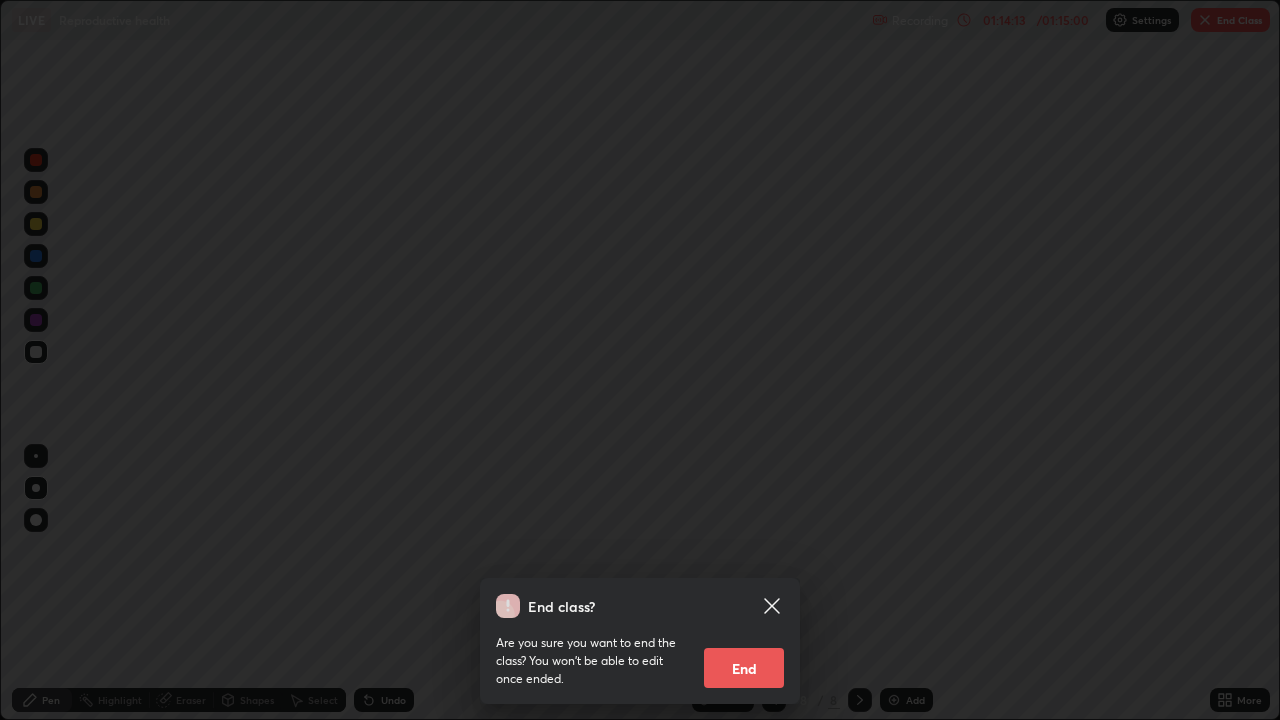 click on "End" at bounding box center [744, 668] 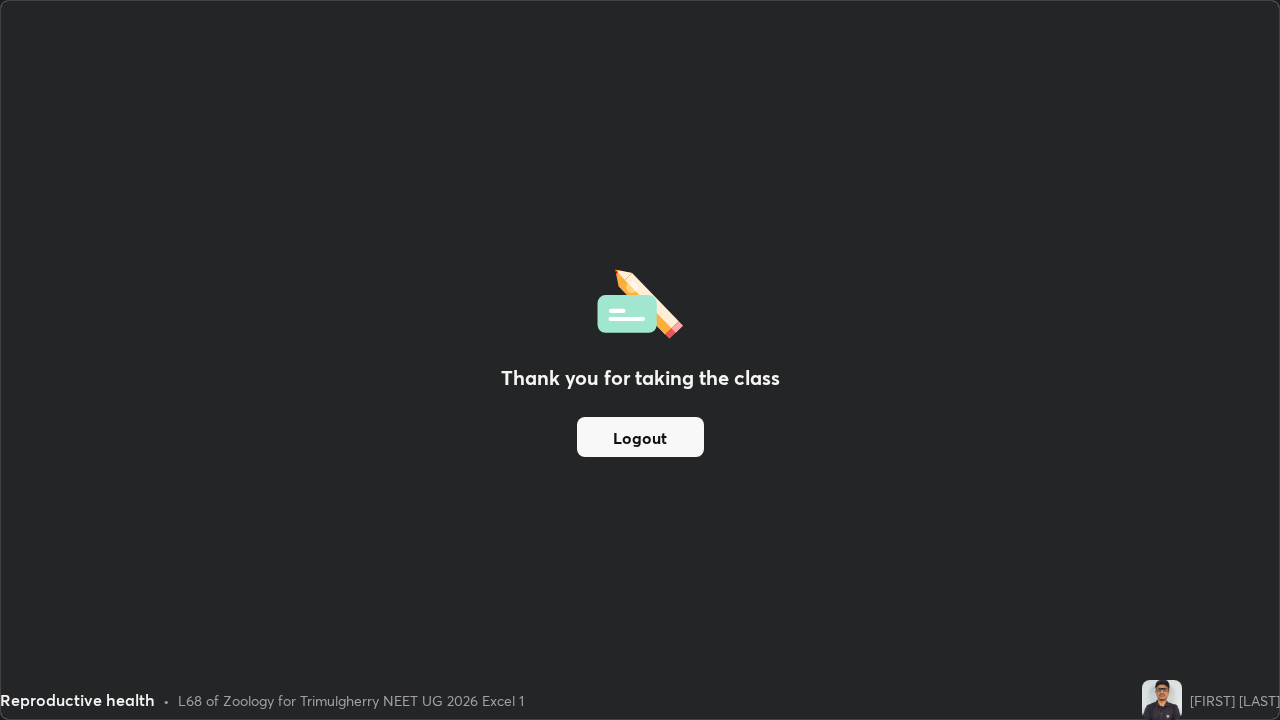 click on "Thank you for taking the class Logout" at bounding box center (640, 360) 